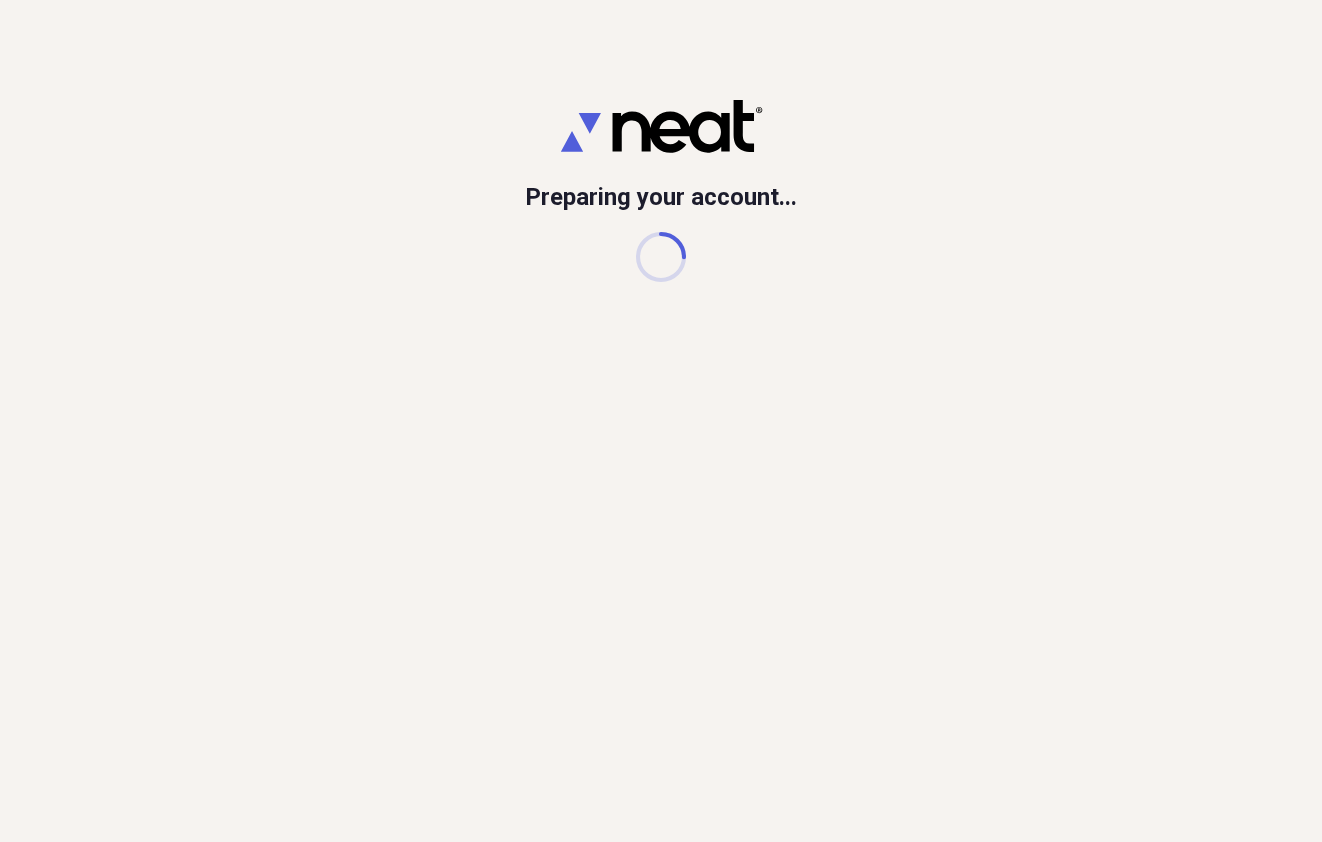 scroll, scrollTop: 0, scrollLeft: 0, axis: both 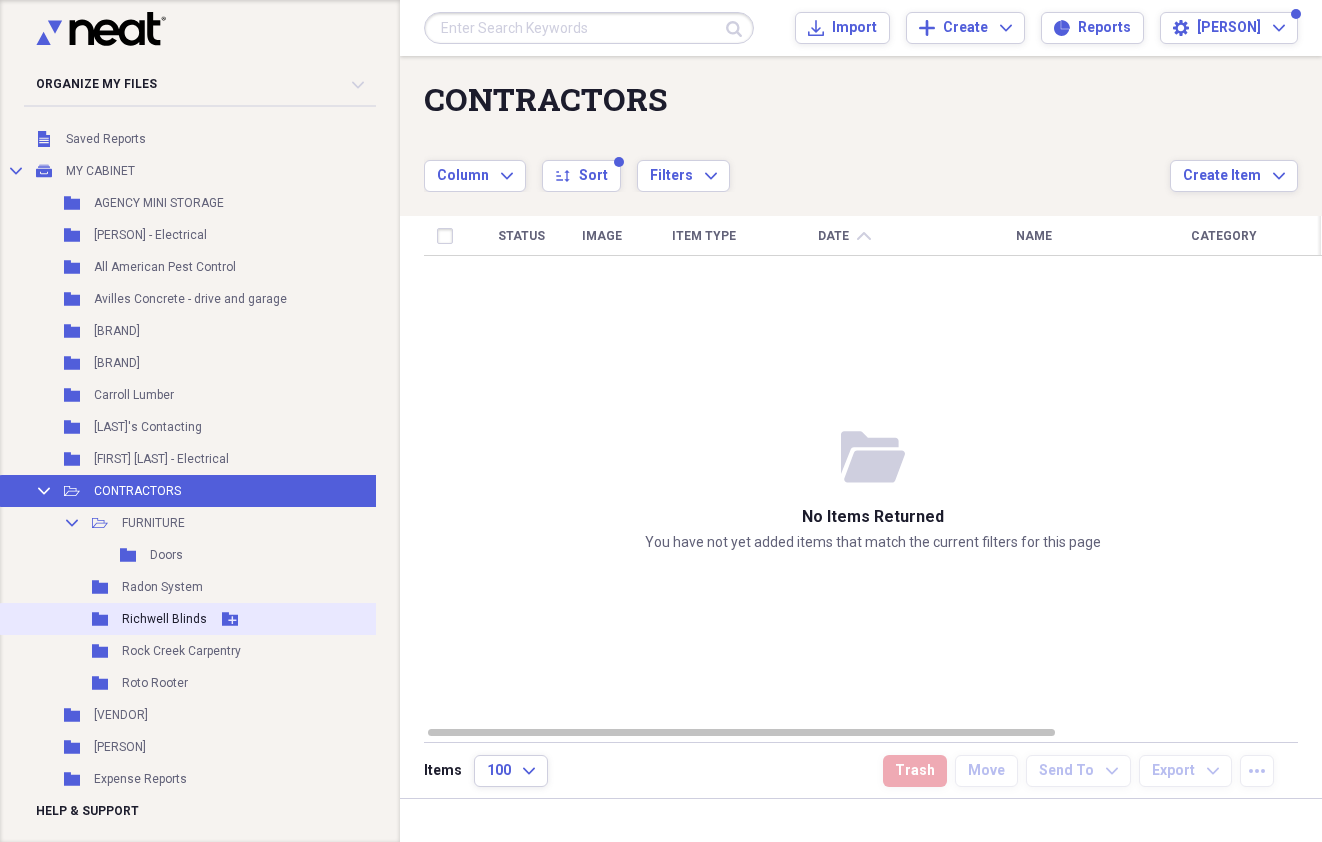 click on "Folder Richwell Blinds Add Folder" at bounding box center (264, 619) 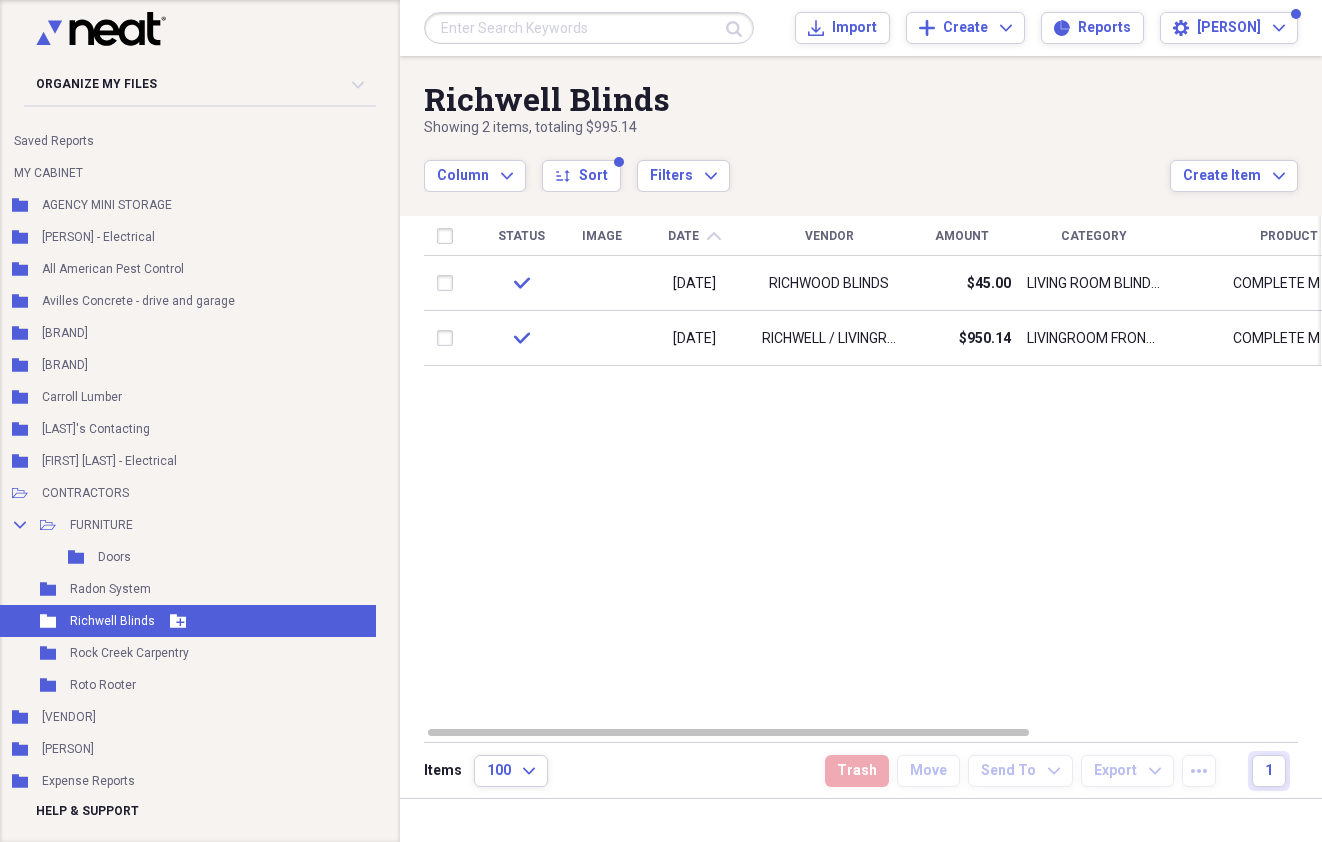 scroll, scrollTop: 89, scrollLeft: 52, axis: both 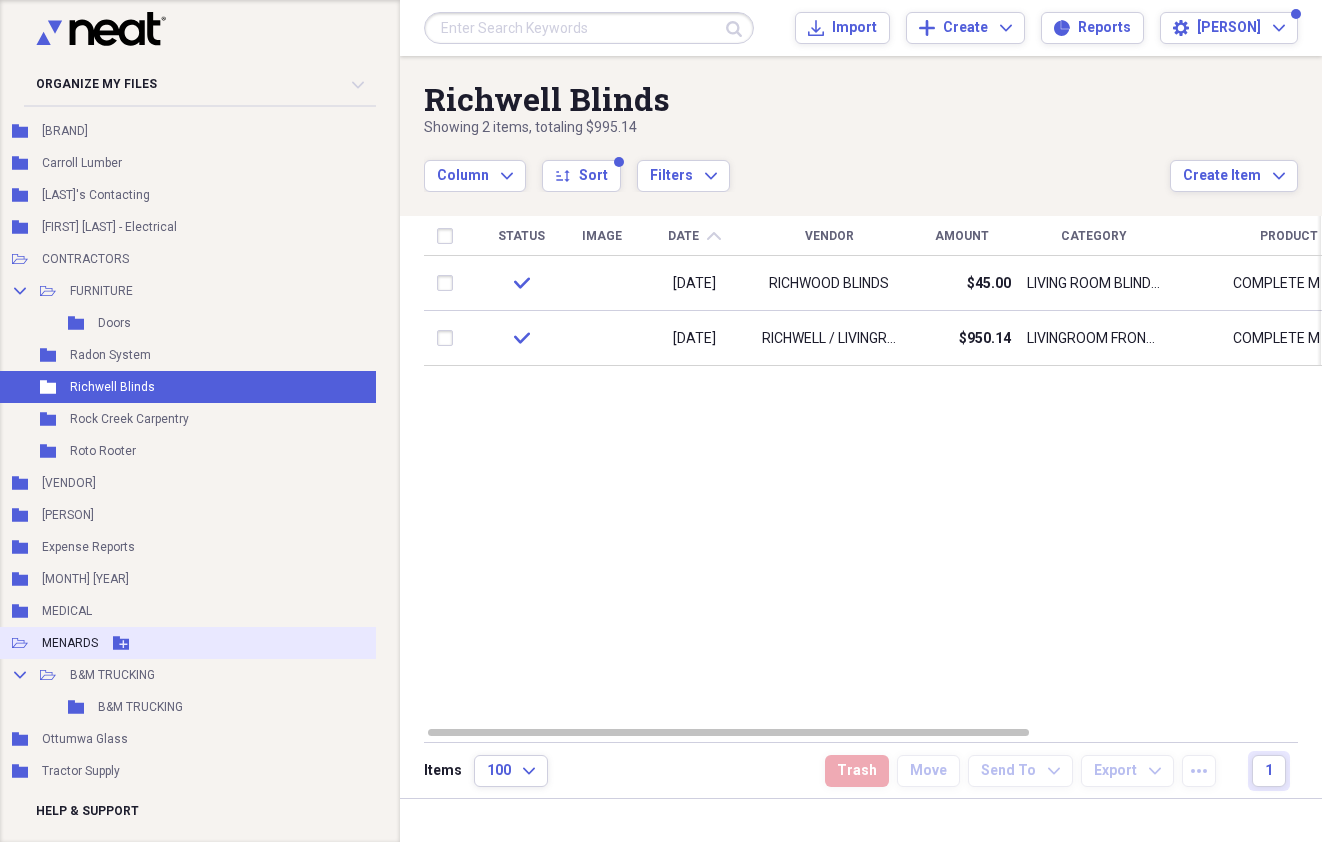 click 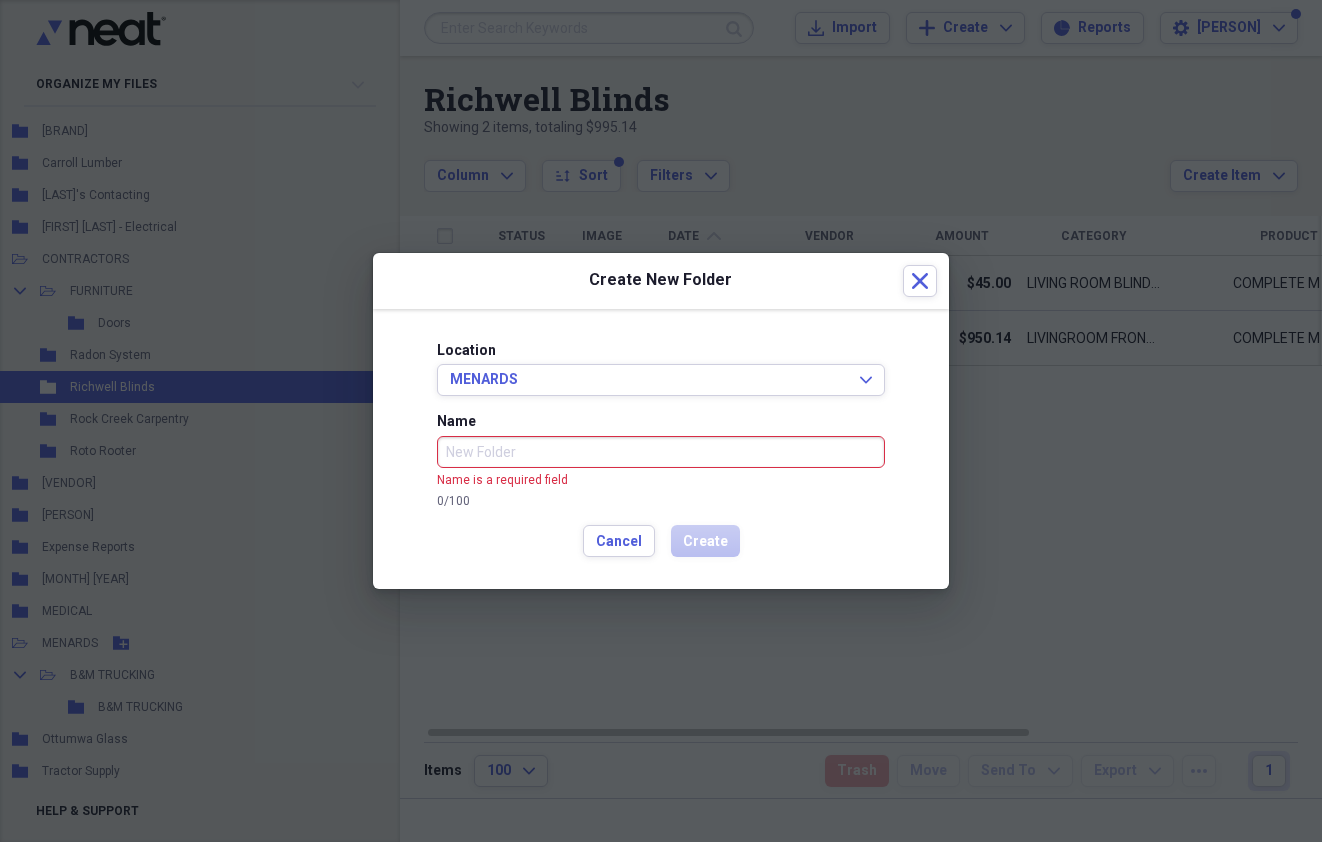 click at bounding box center [661, 421] 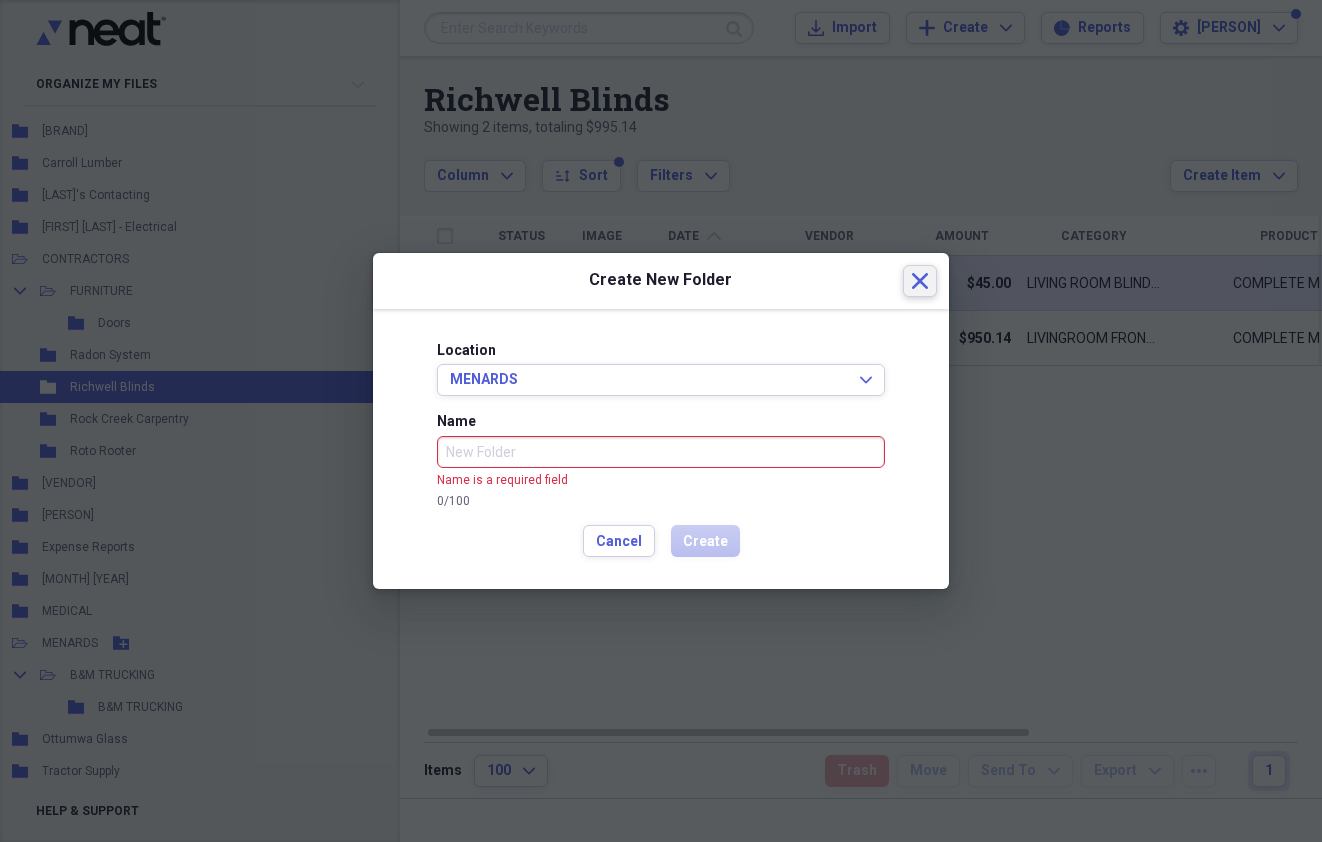 drag, startPoint x: 920, startPoint y: 281, endPoint x: 903, endPoint y: 289, distance: 18.788294 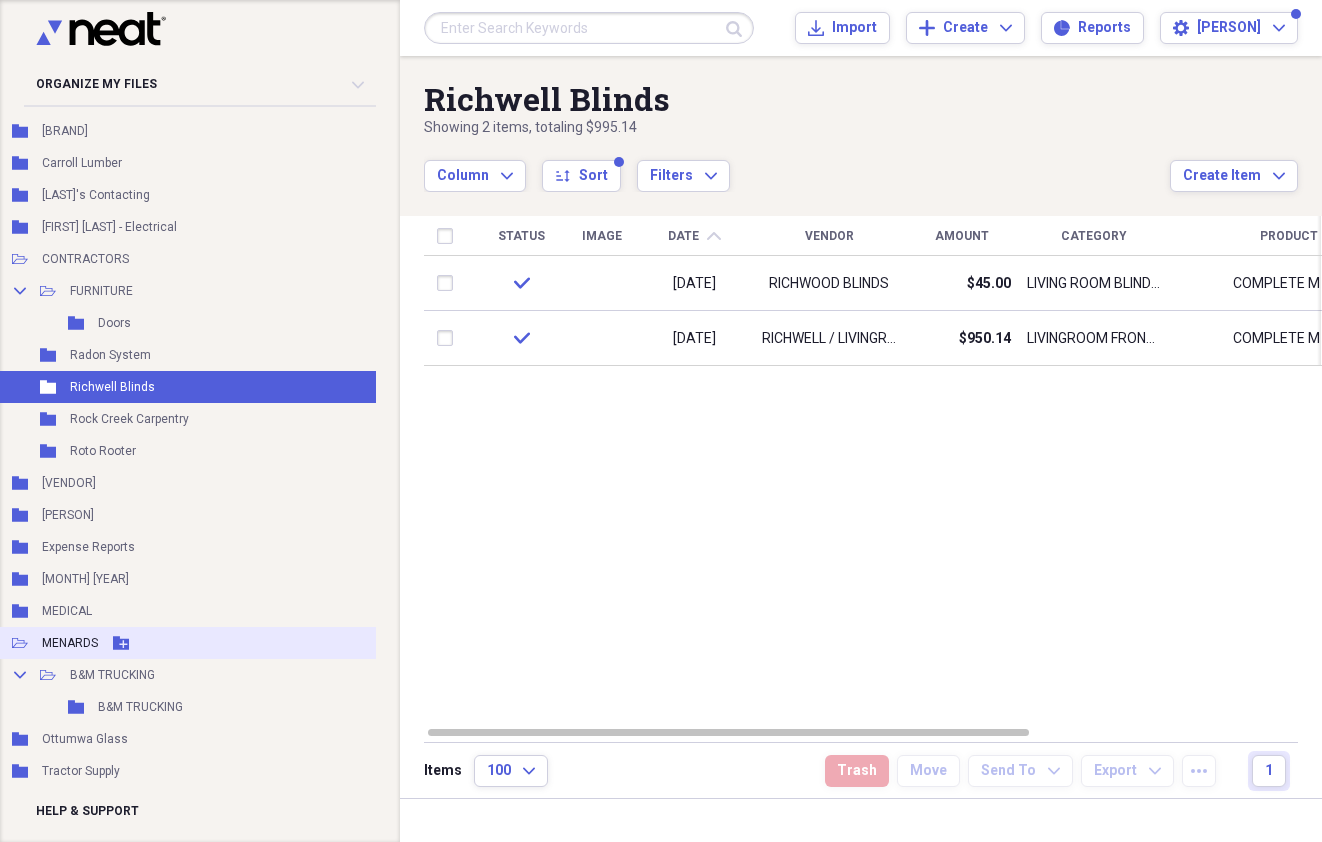 click on "MENARDS" at bounding box center [70, 643] 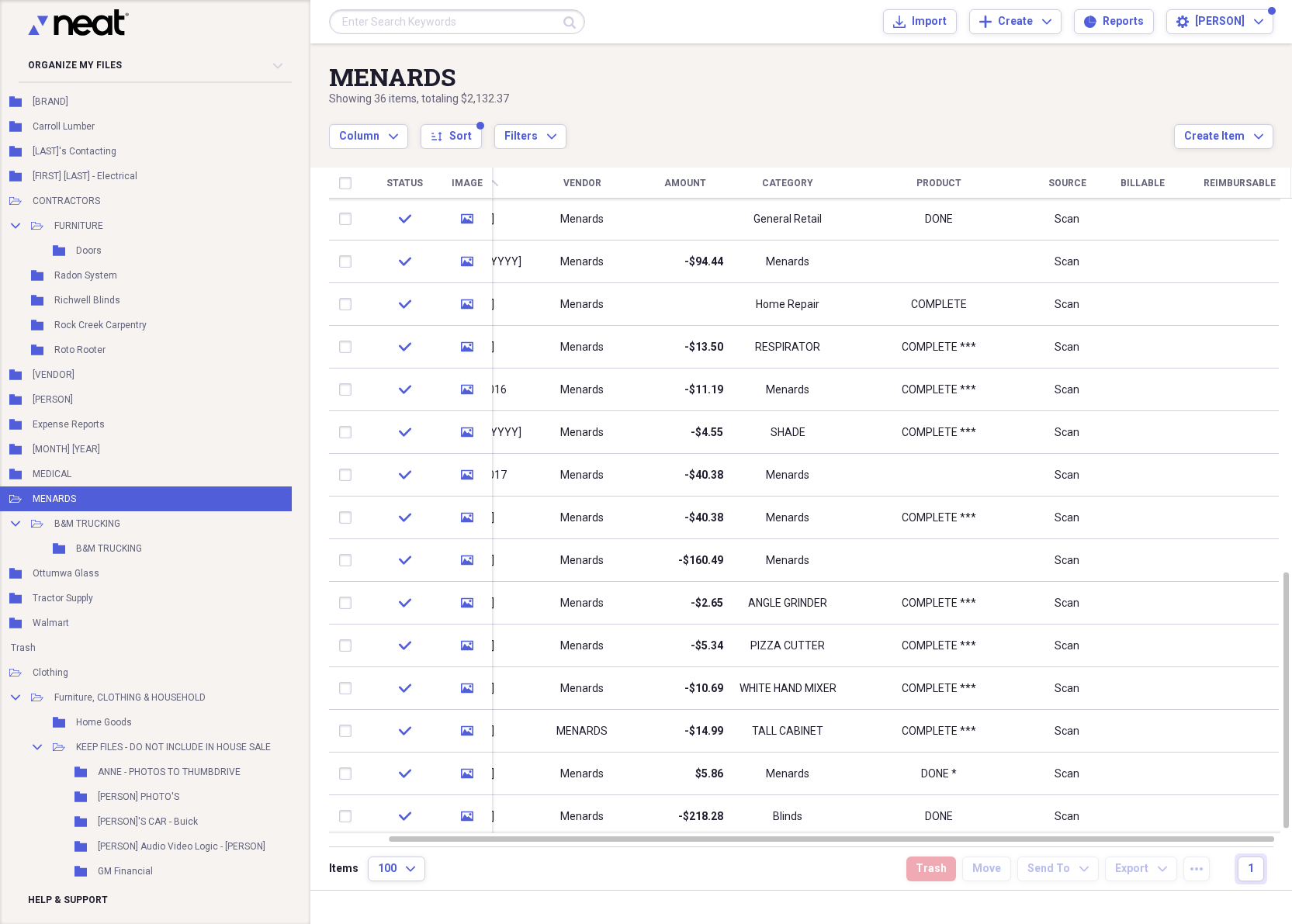 drag, startPoint x: 497, startPoint y: 180, endPoint x: 535, endPoint y: 179, distance: 38.013156 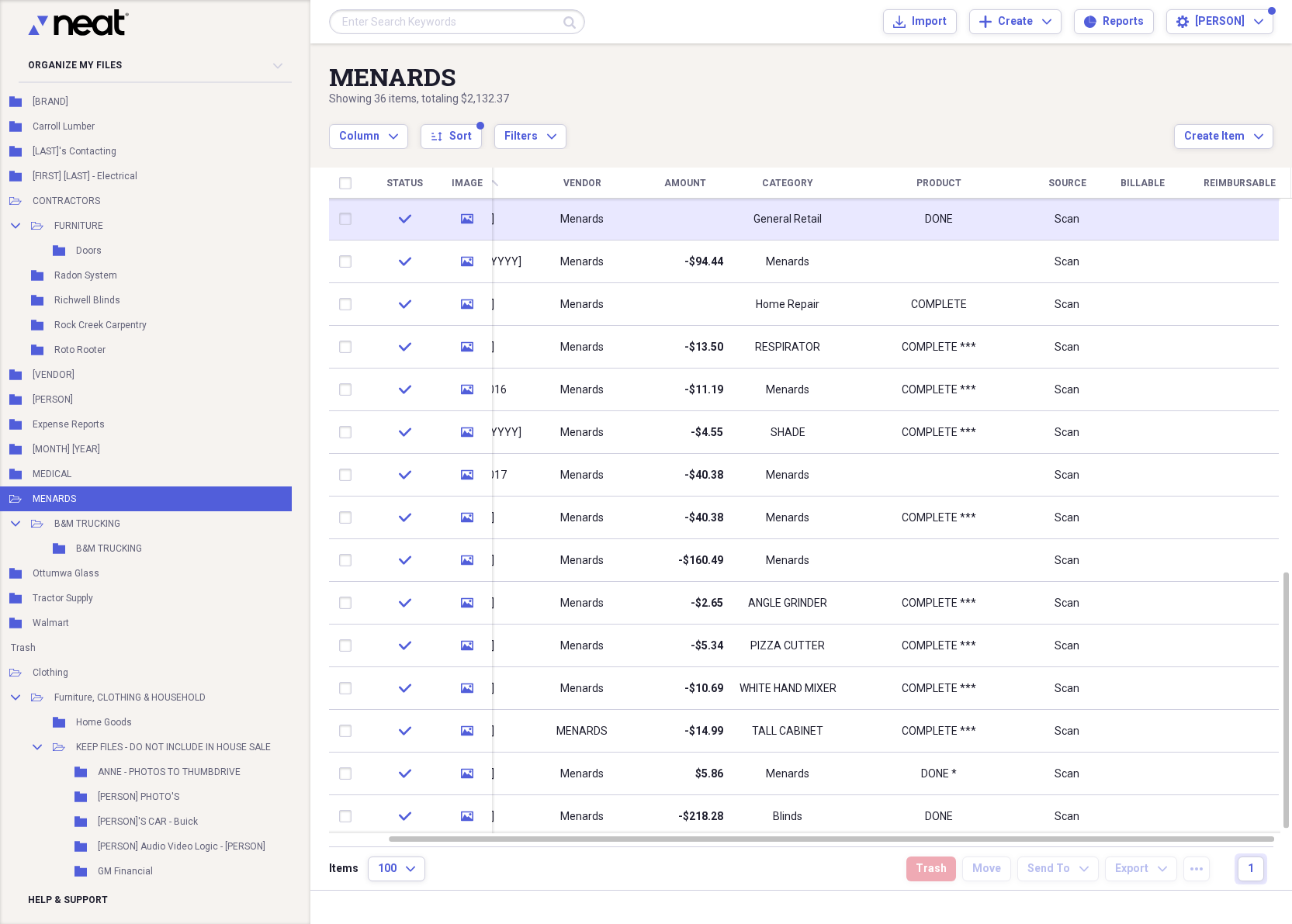 click on "media" at bounding box center [466, 219] 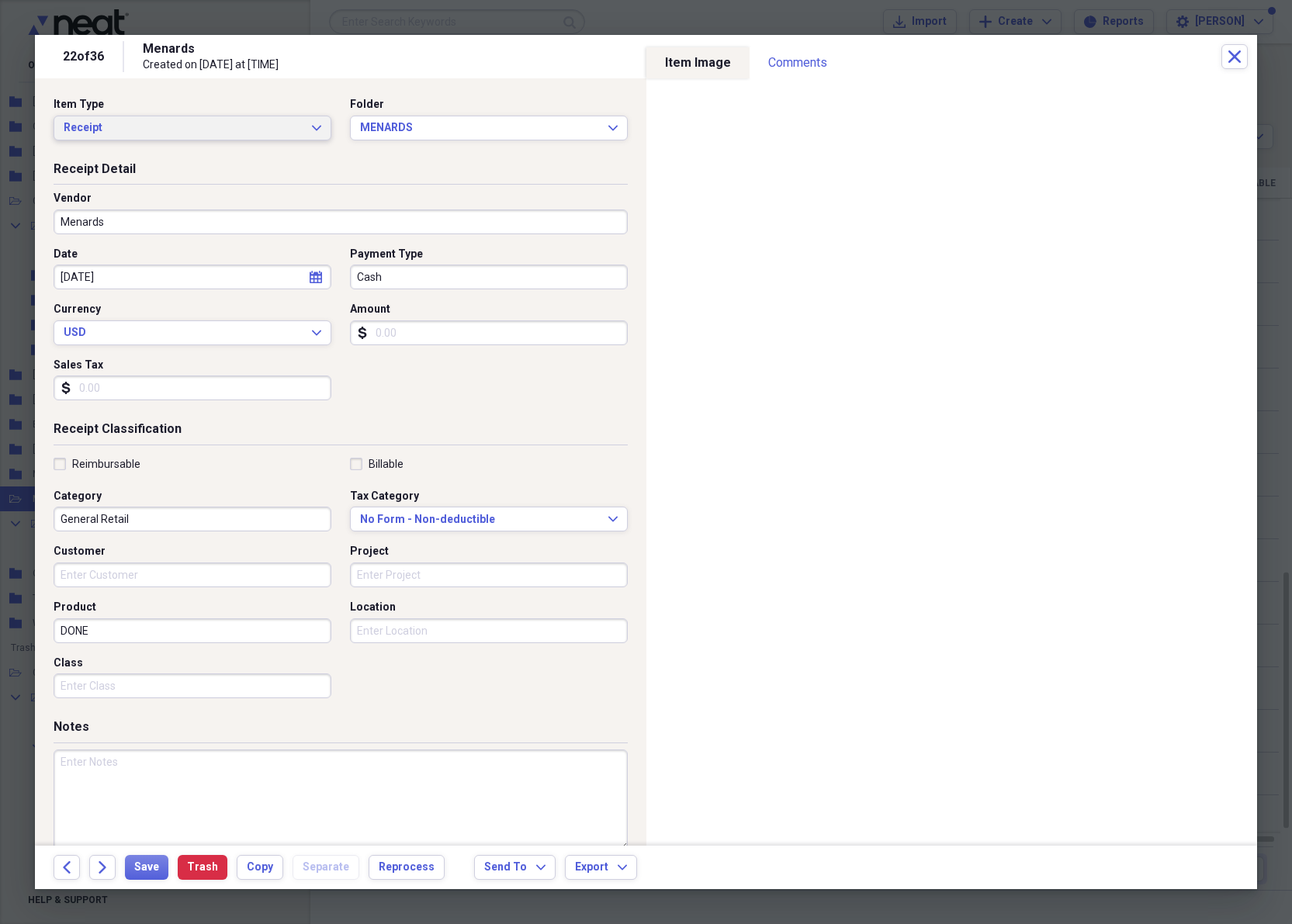 click on "Expand" 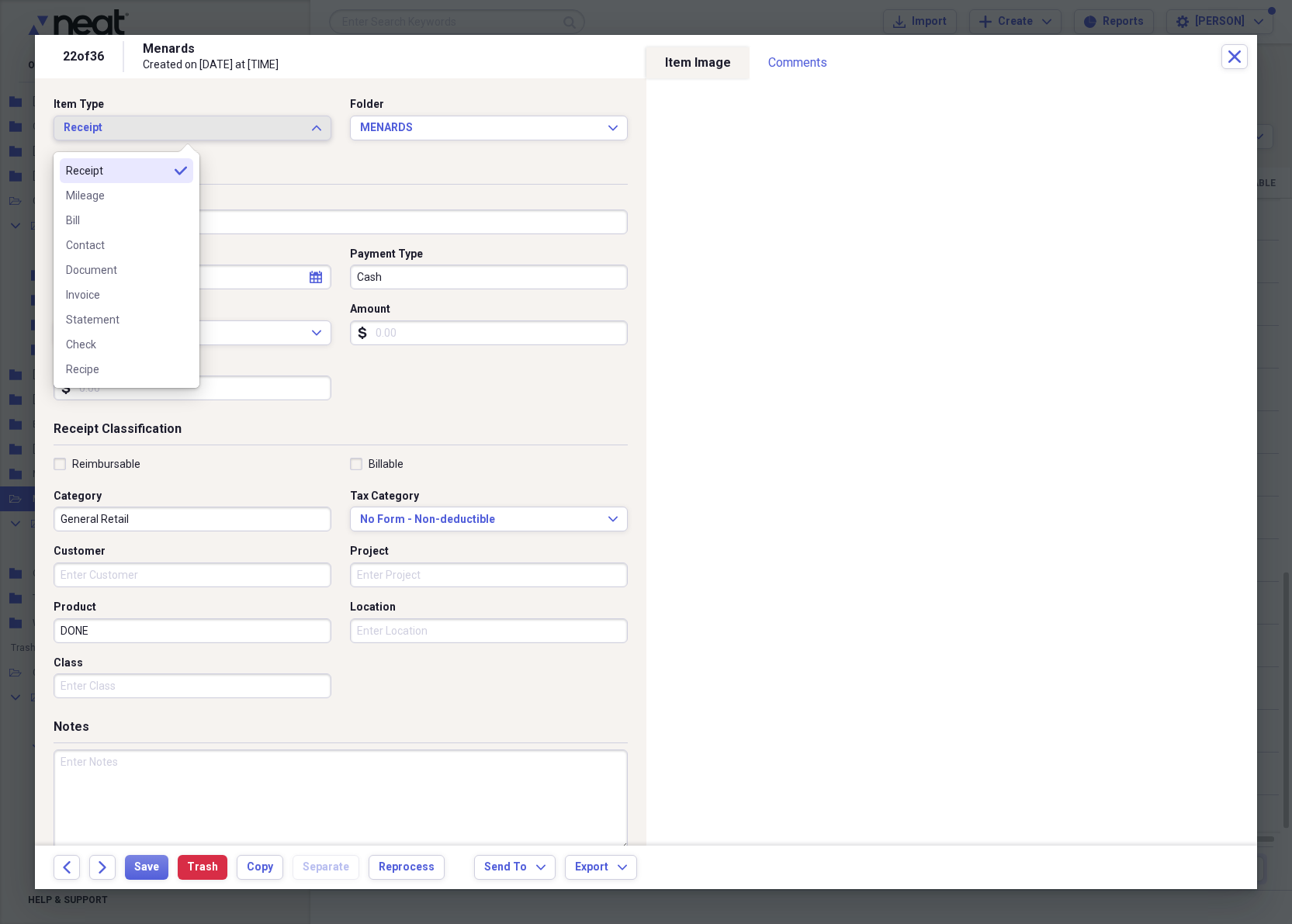 click on "Receipt" at bounding box center [117, 171] 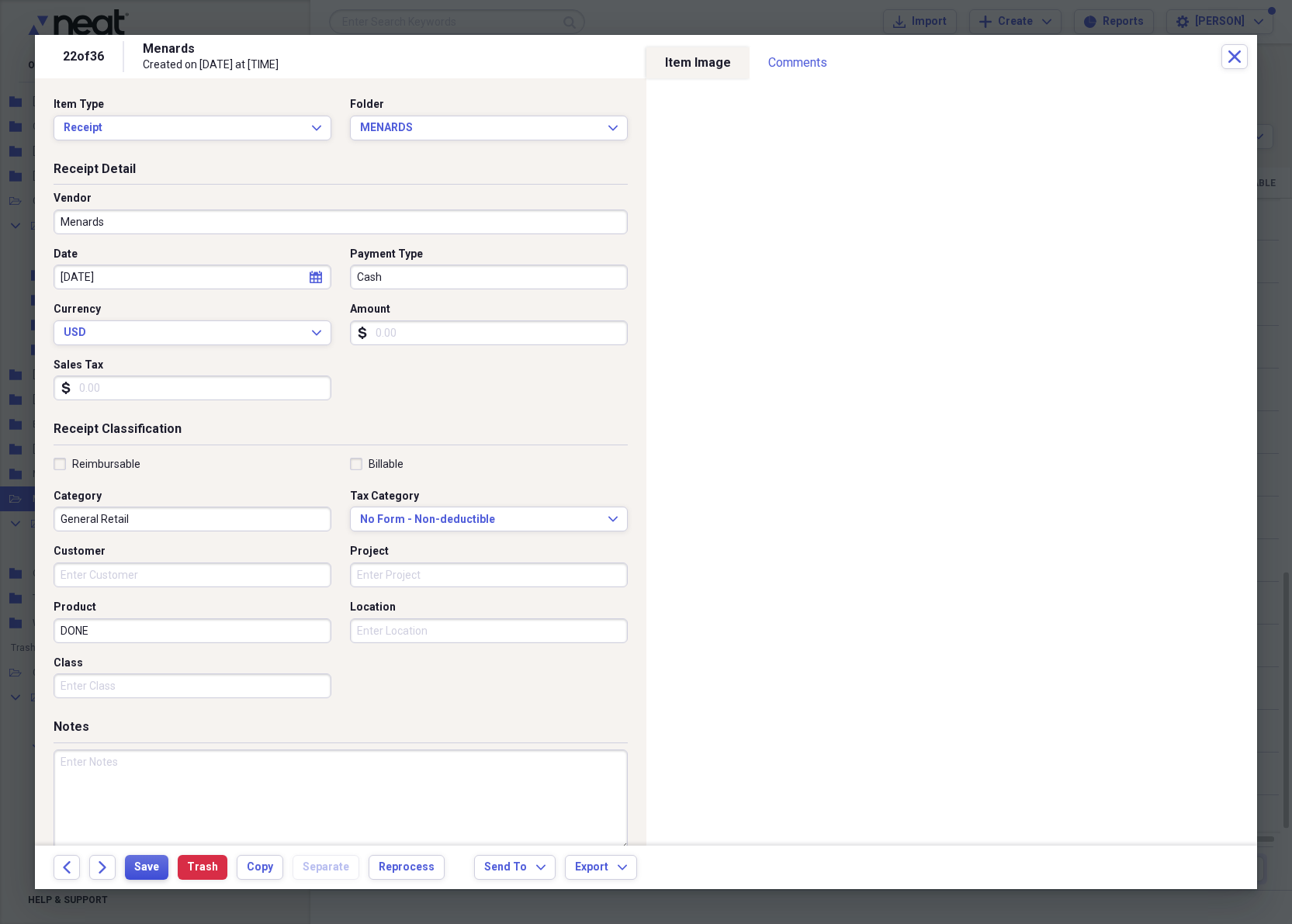 click on "Save" at bounding box center [147, 867] 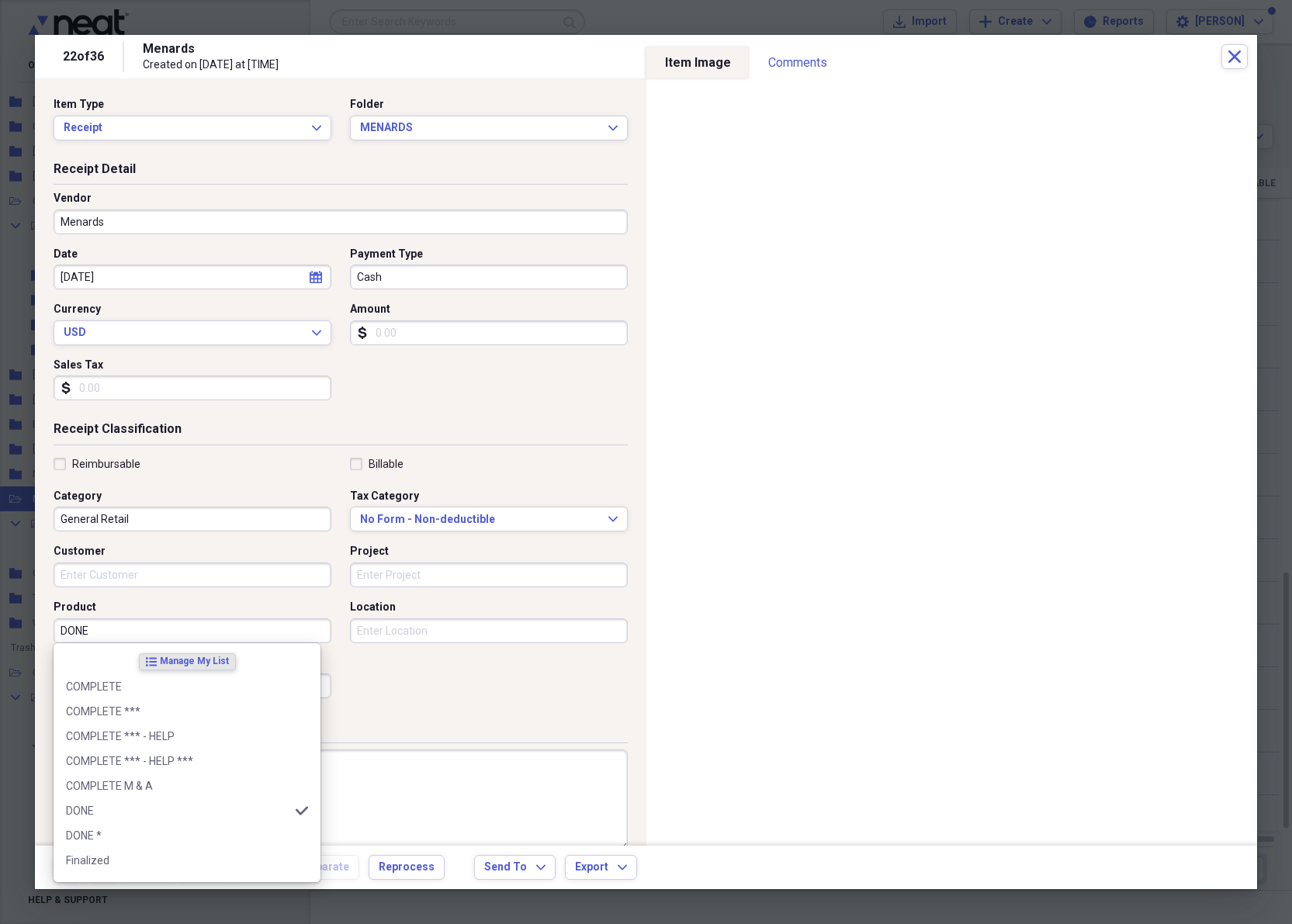 click on "DONE" at bounding box center (192, 631) 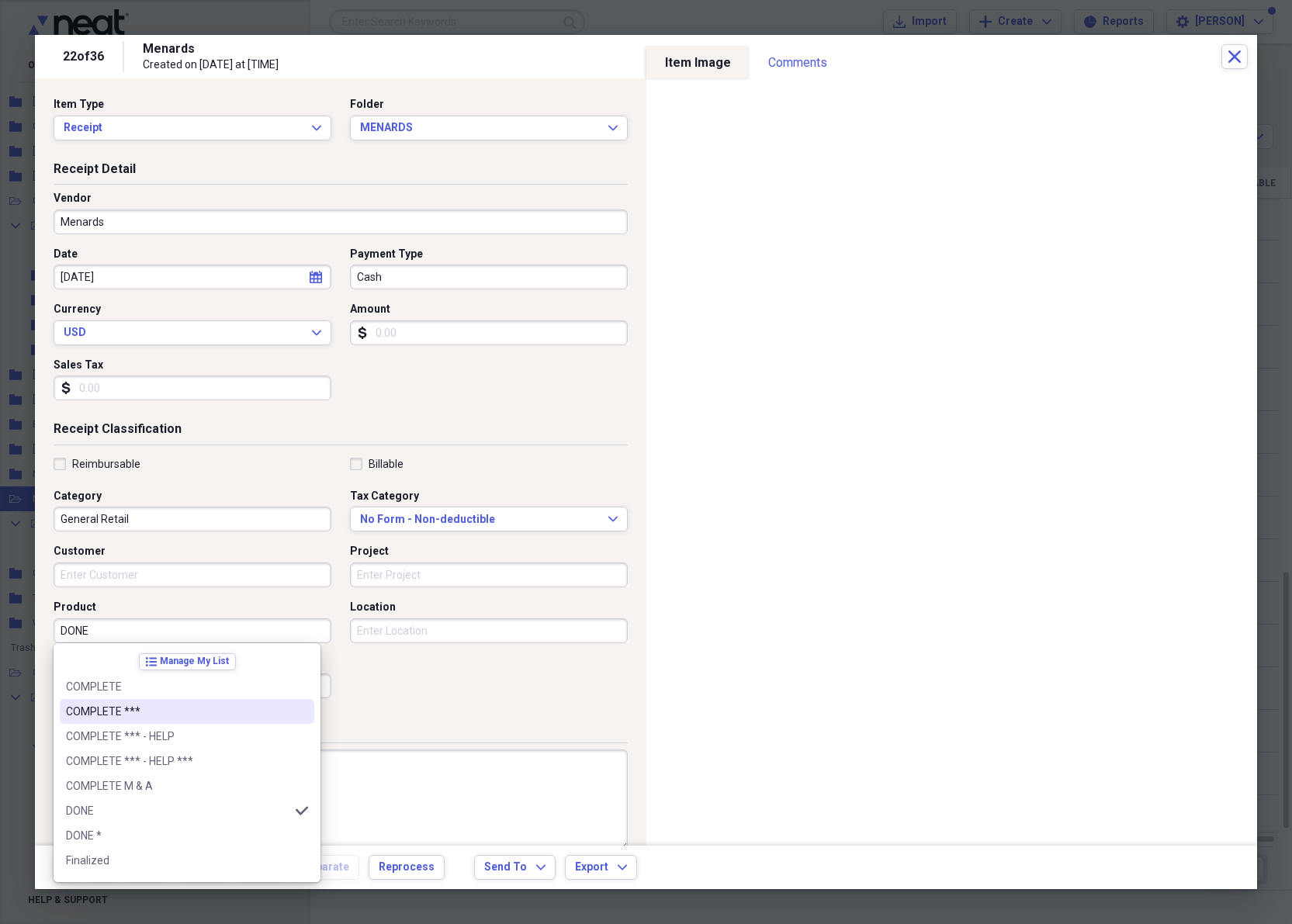 click on "COMPLETE ***" at bounding box center (178, 711) 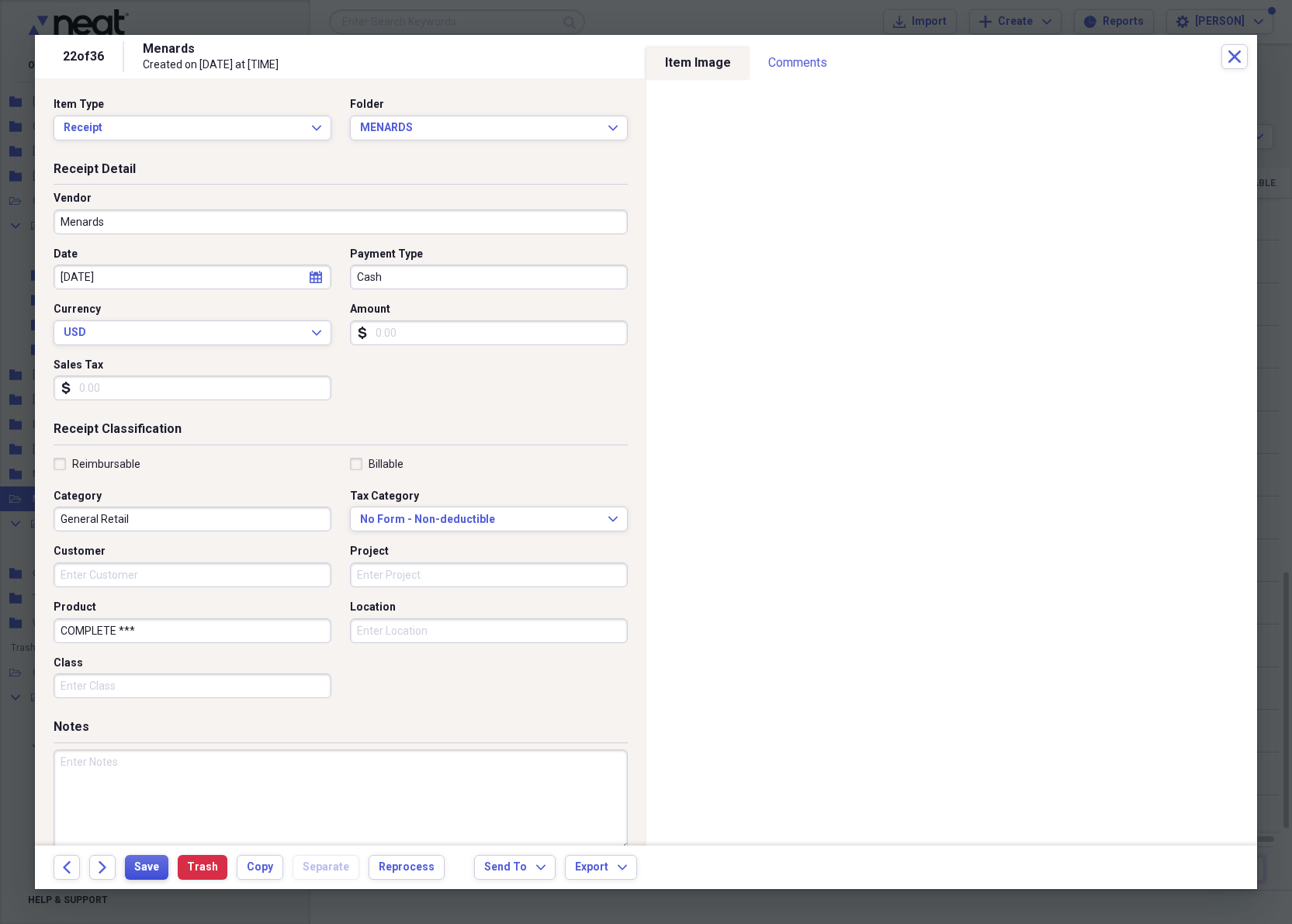 click on "Save" at bounding box center (147, 867) 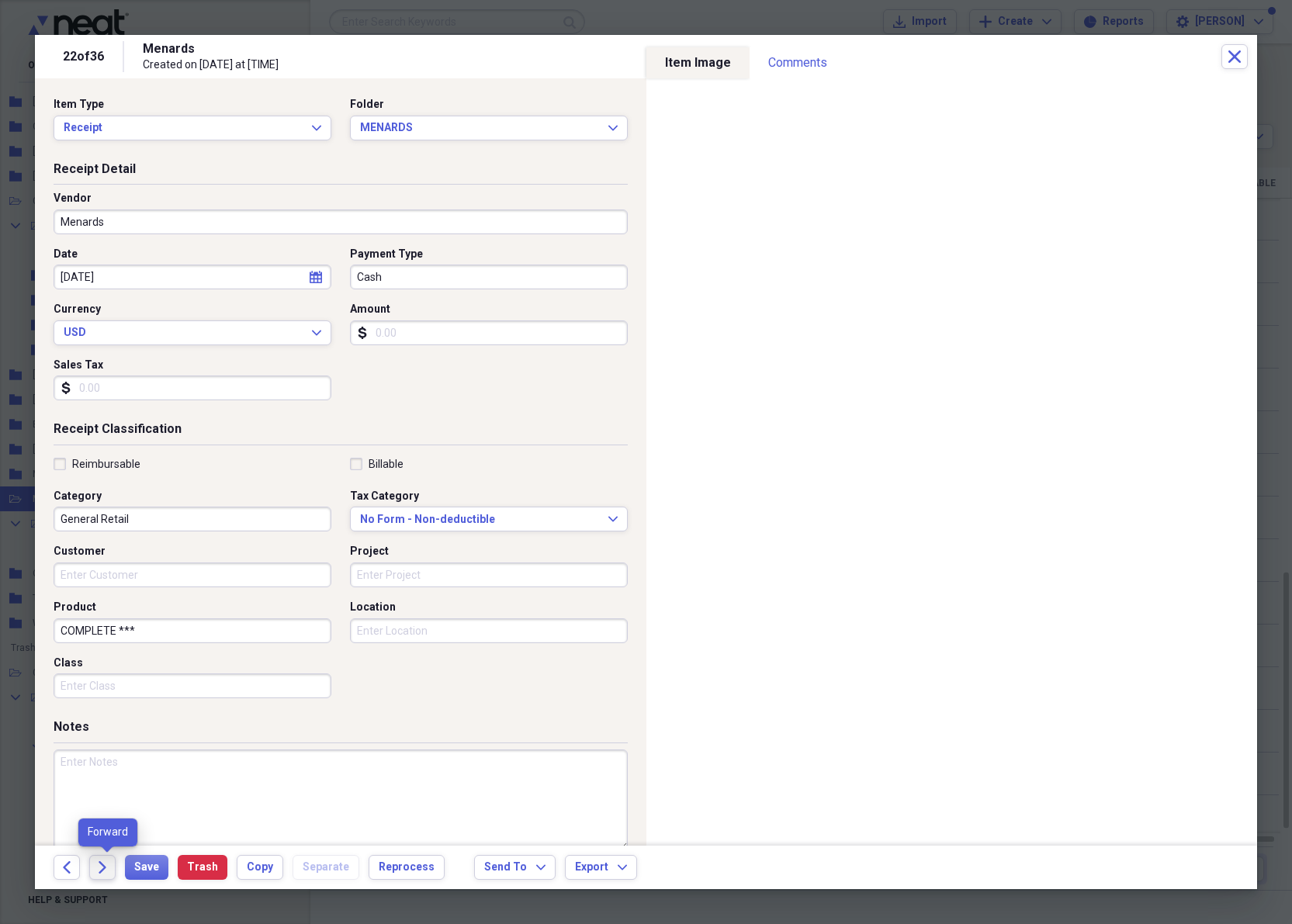 click on "Forward" 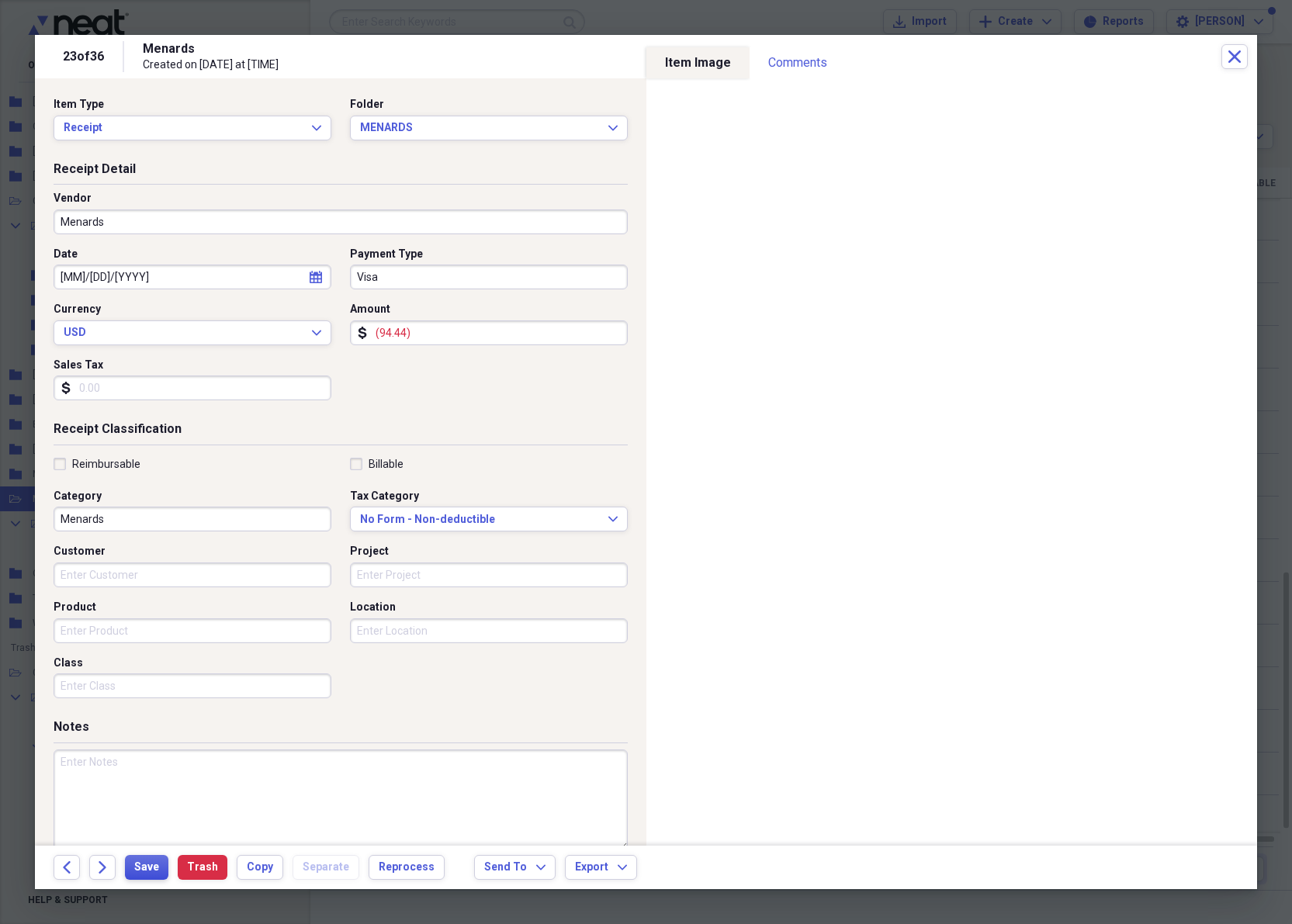 click on "Save" at bounding box center [147, 867] 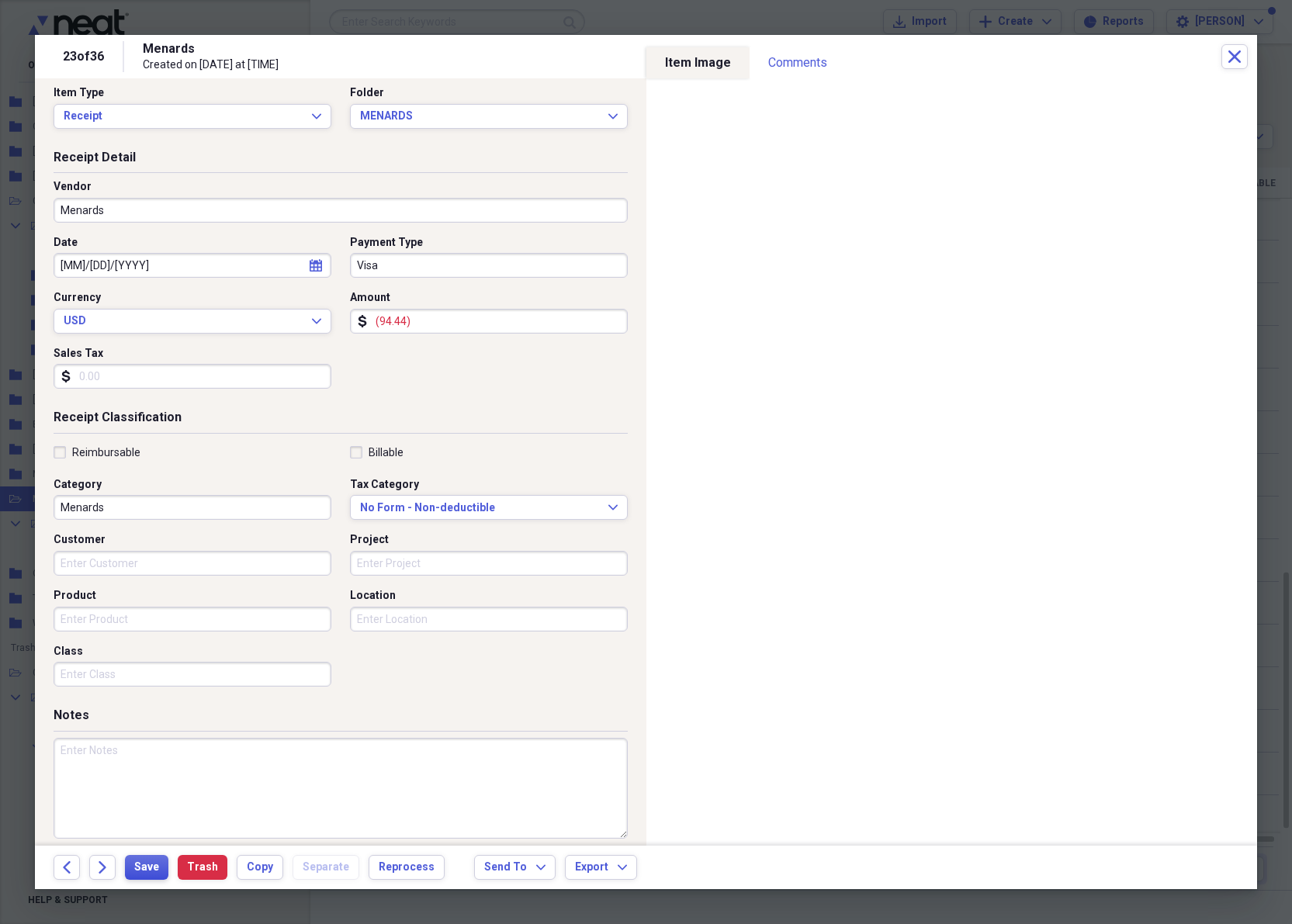 scroll, scrollTop: 9, scrollLeft: 0, axis: vertical 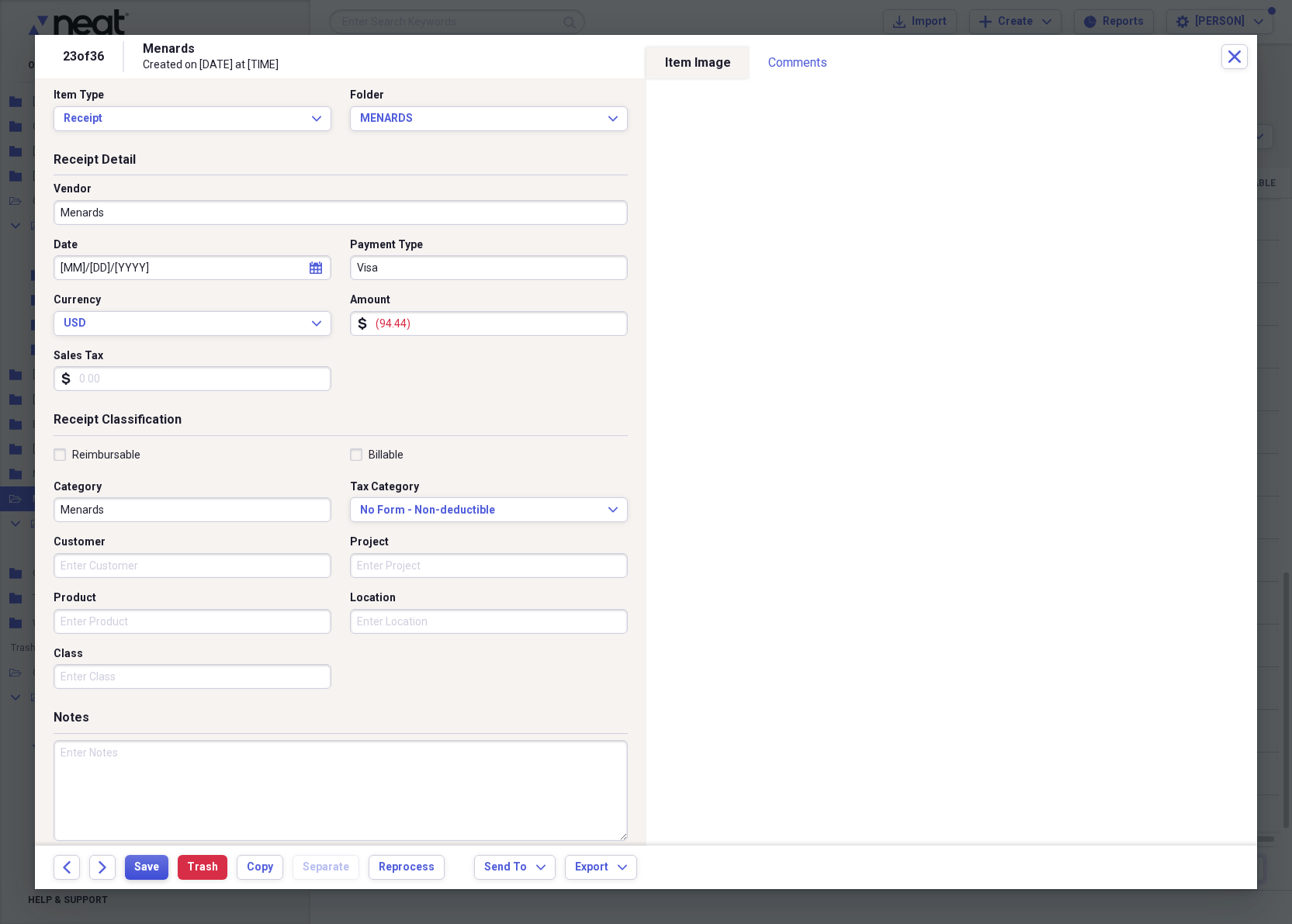 click on "Save" at bounding box center [147, 867] 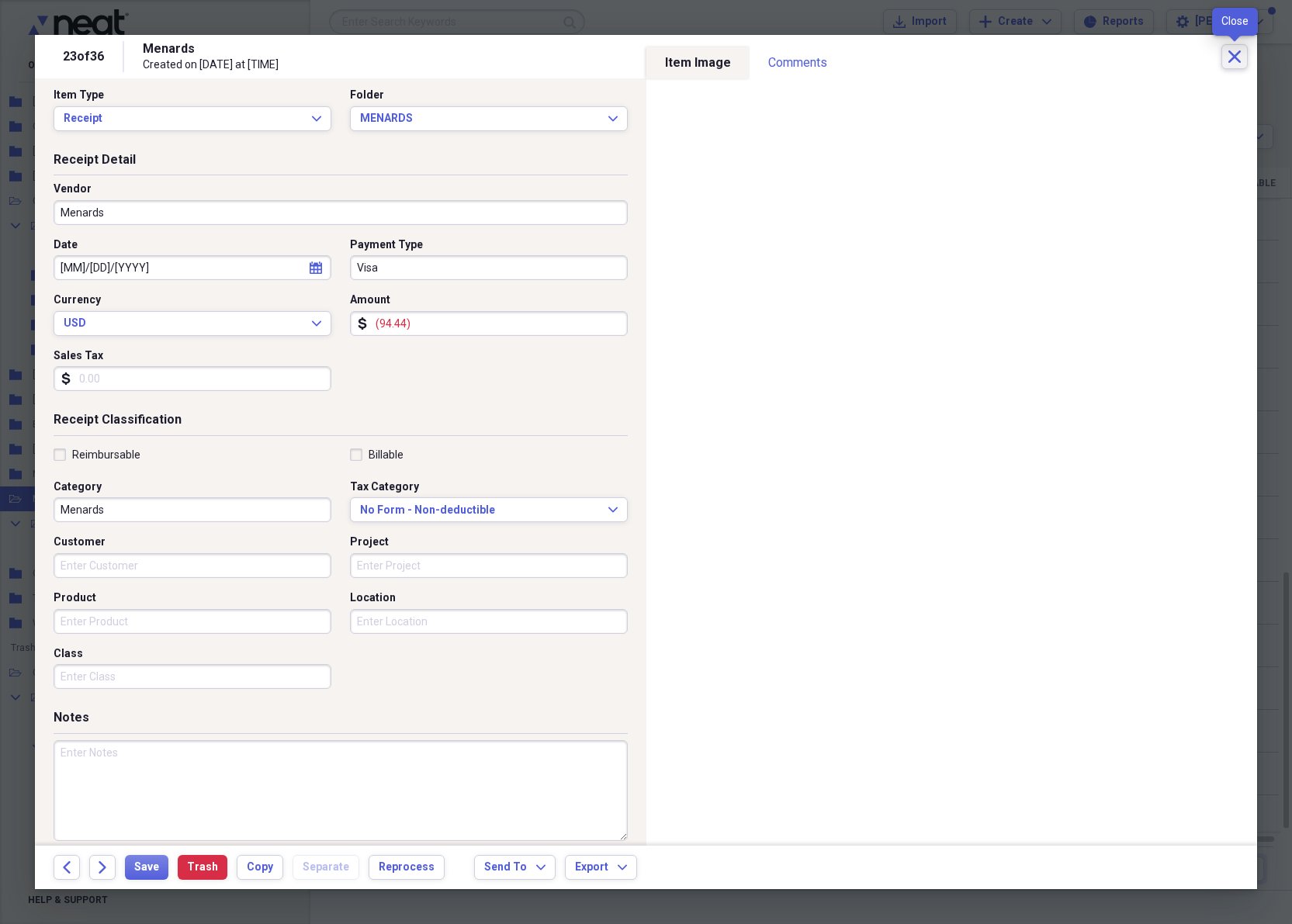 click 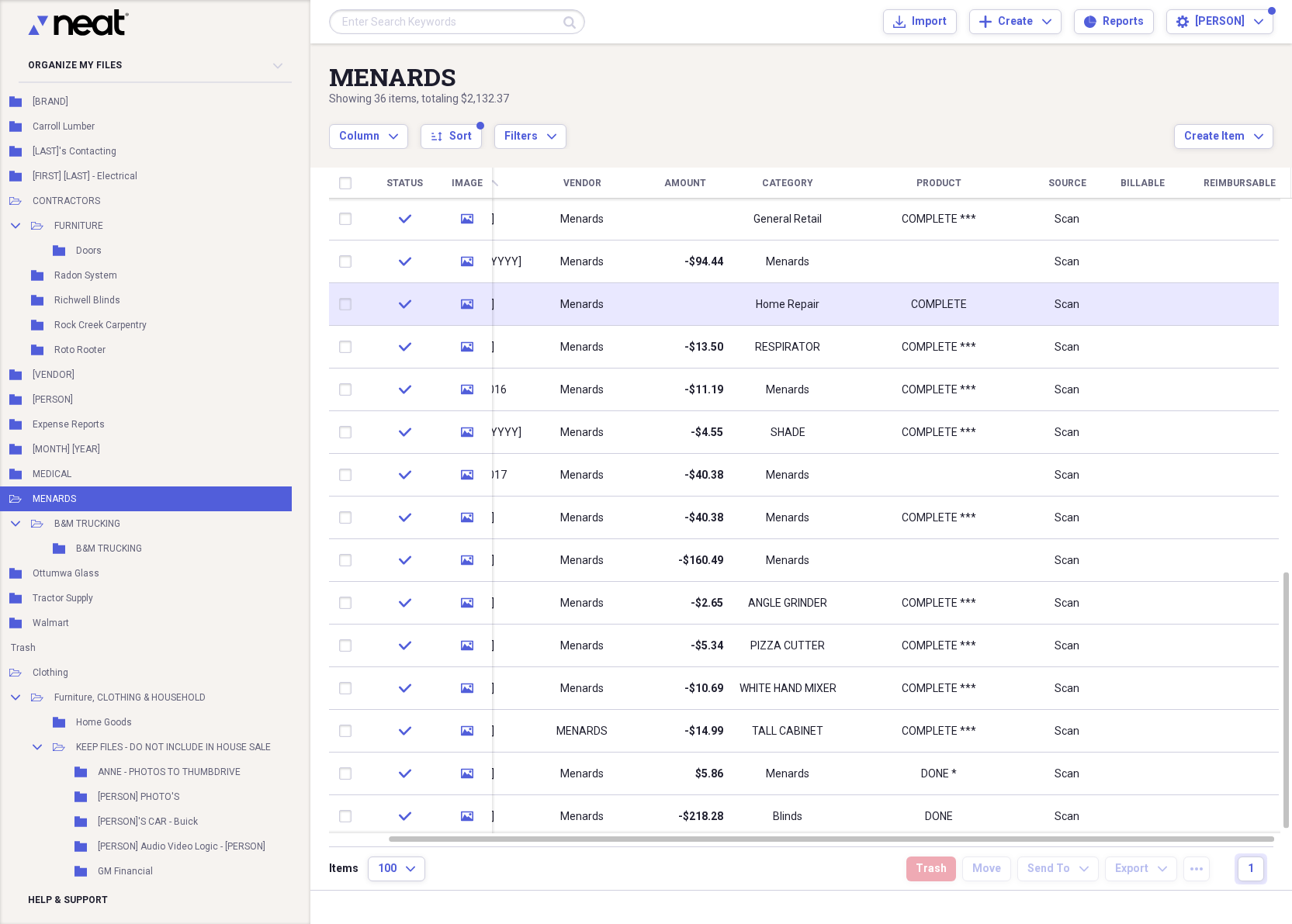 click on "check media [DATE] Menards Home Repair COMPLETE Scan" at bounding box center (810, 283) 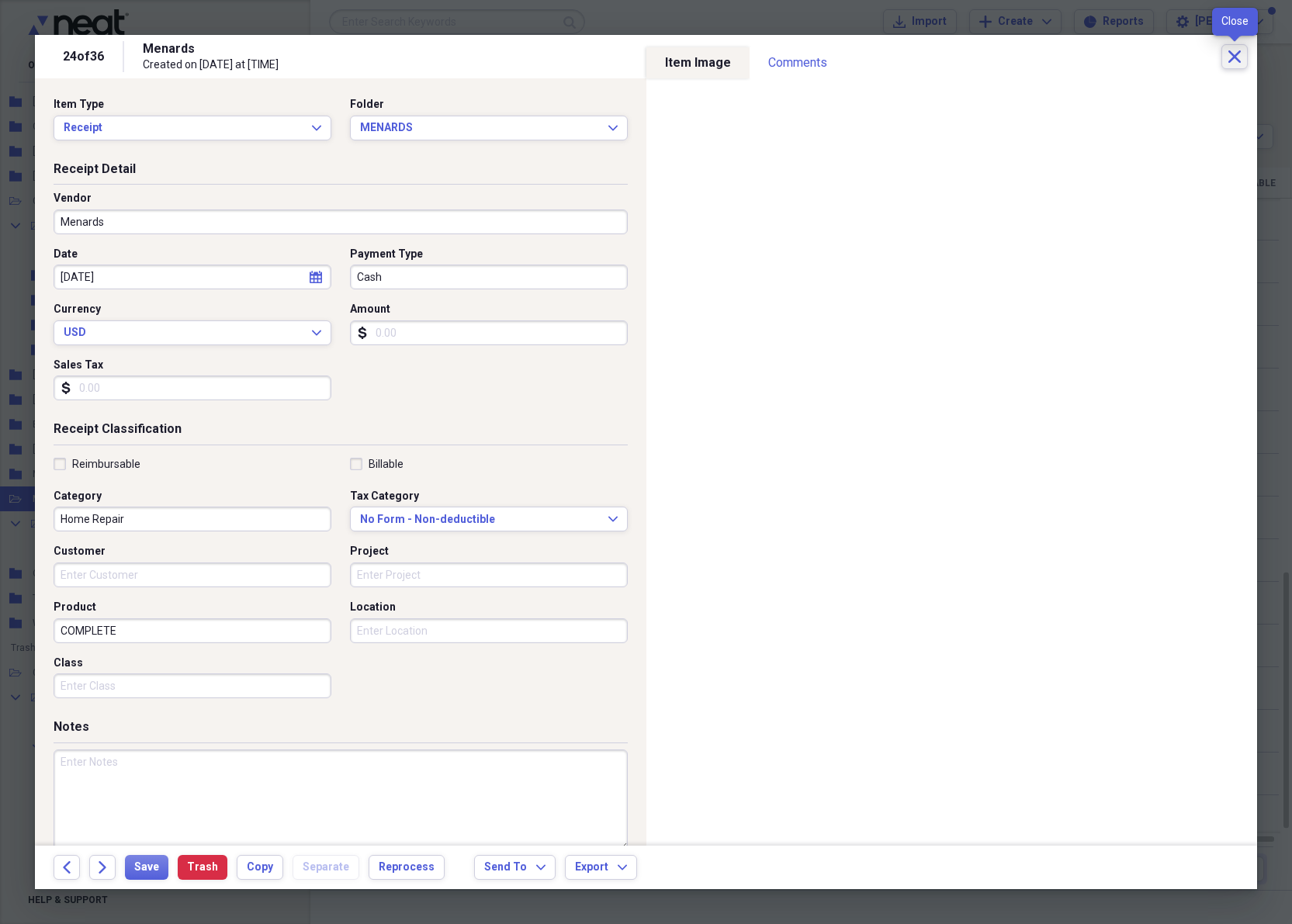 click 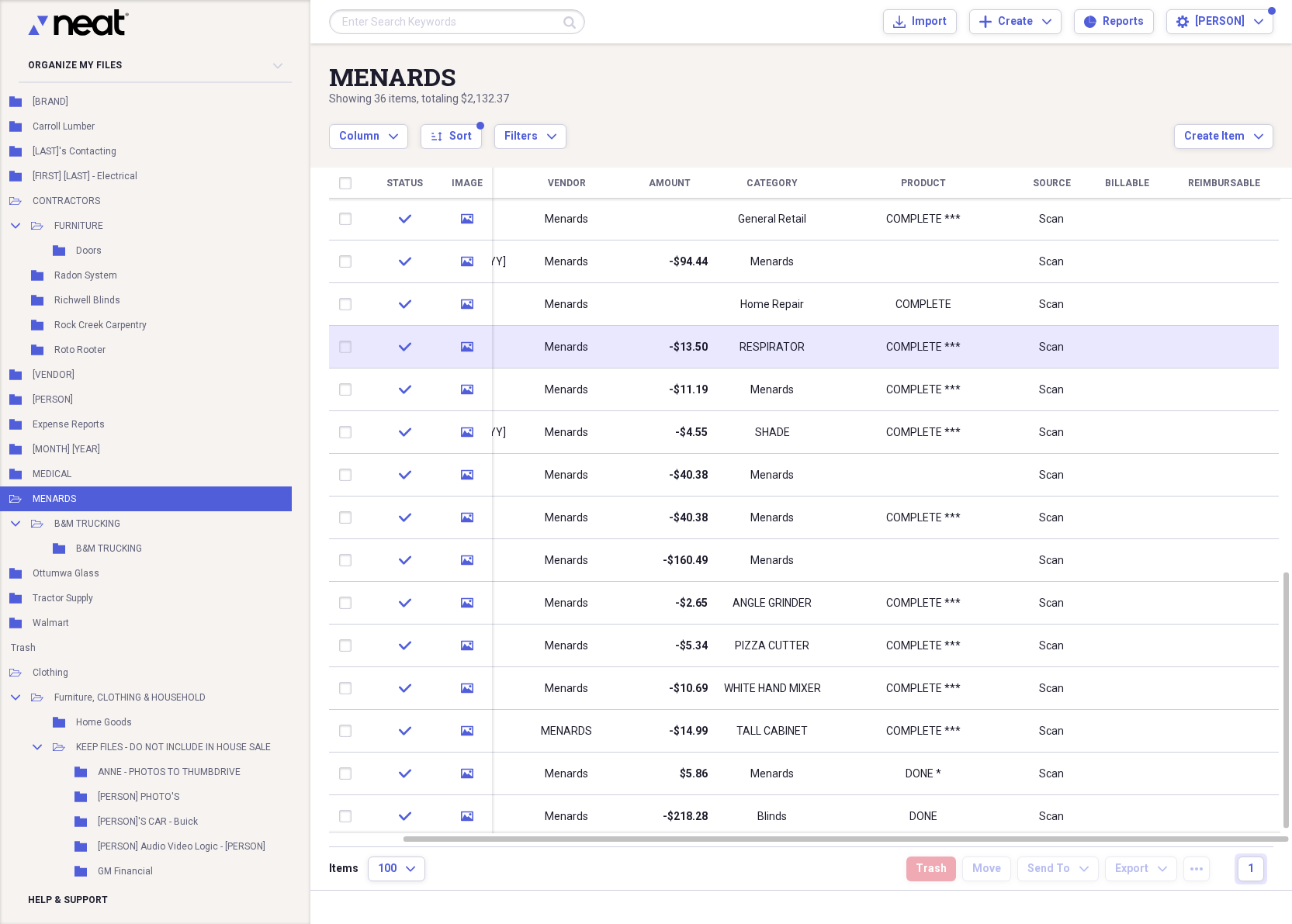click at bounding box center (494, 347) 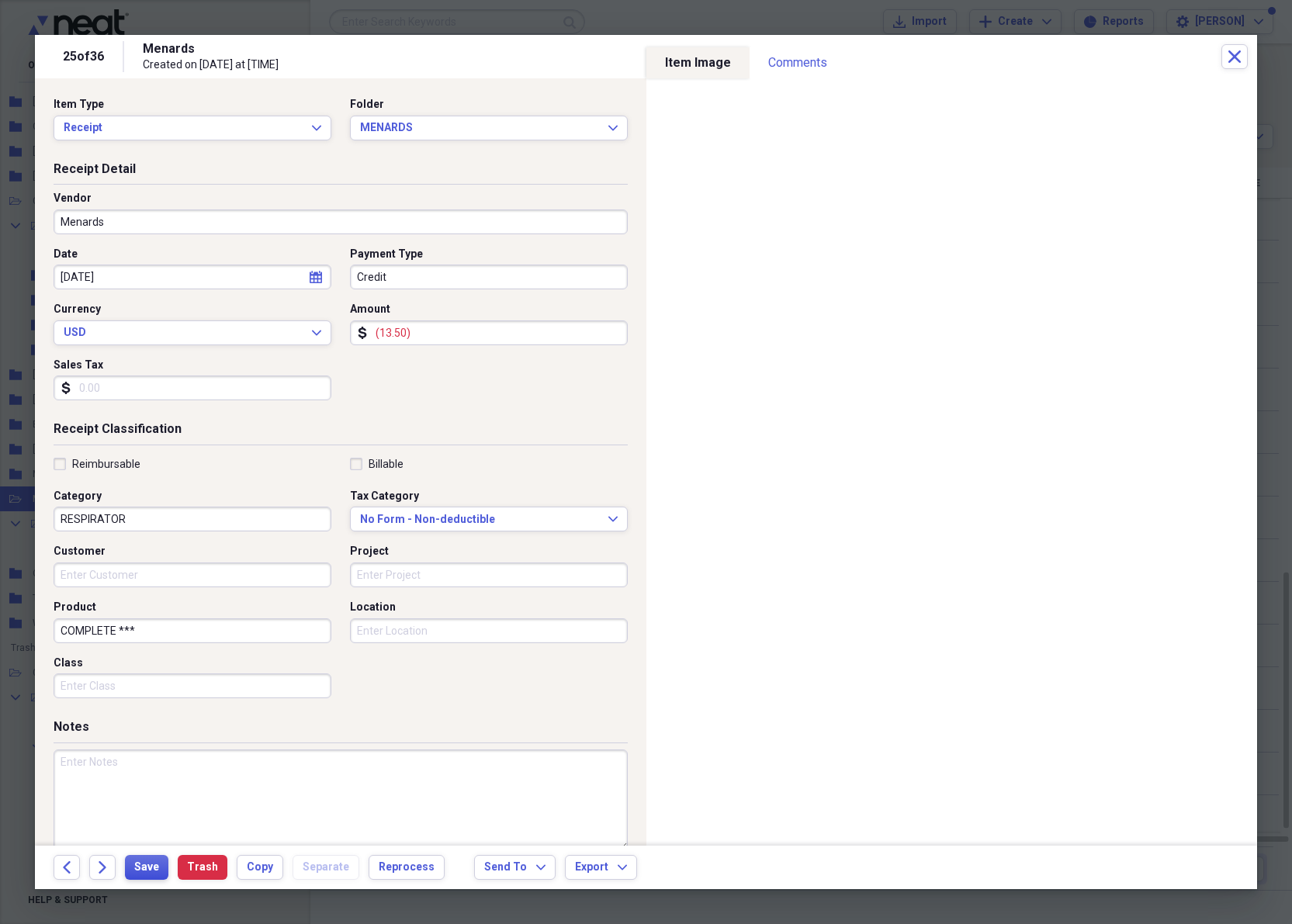 click on "Save" at bounding box center [147, 867] 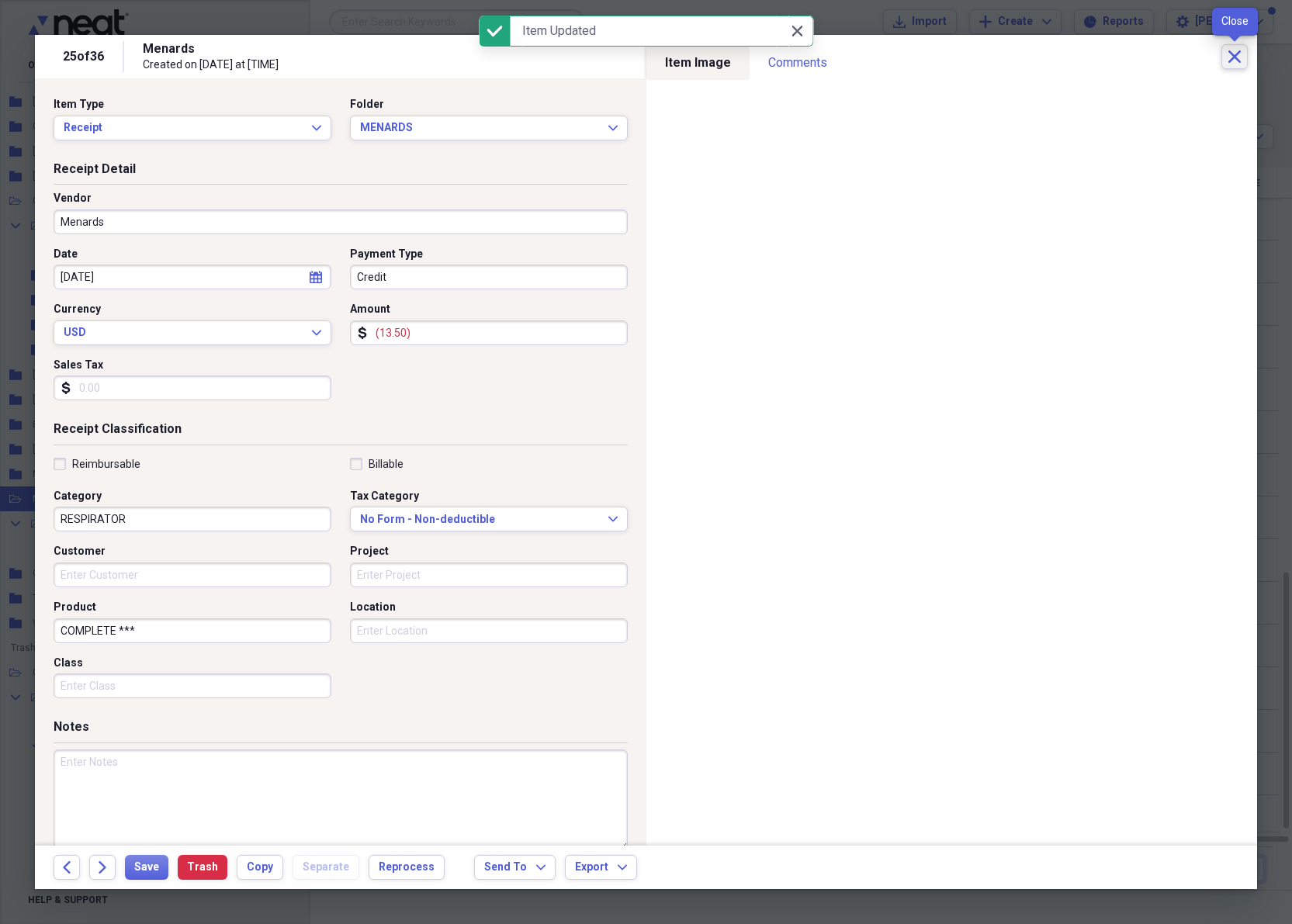 click on "Close" 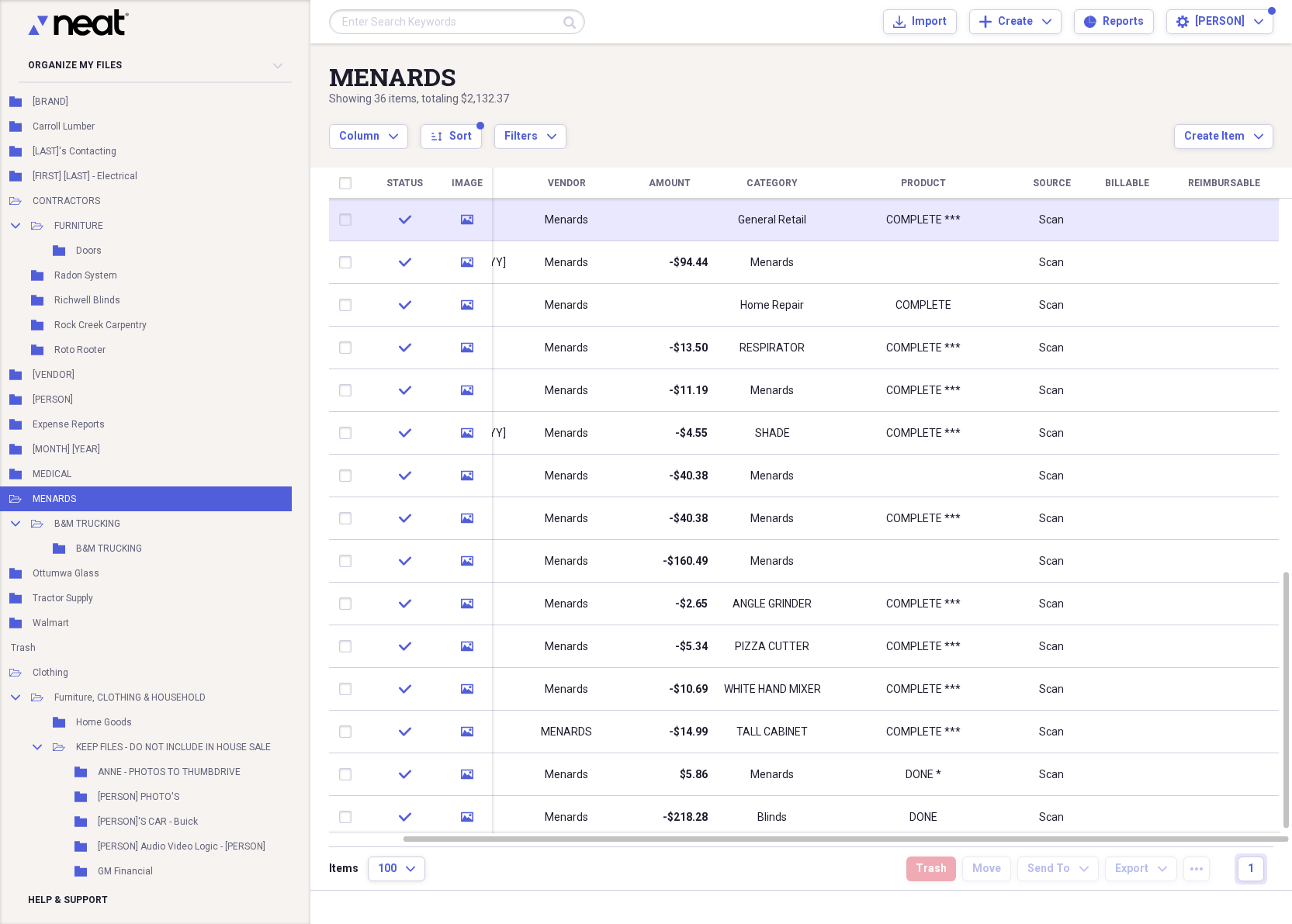 click on "Menards" at bounding box center (566, 220) 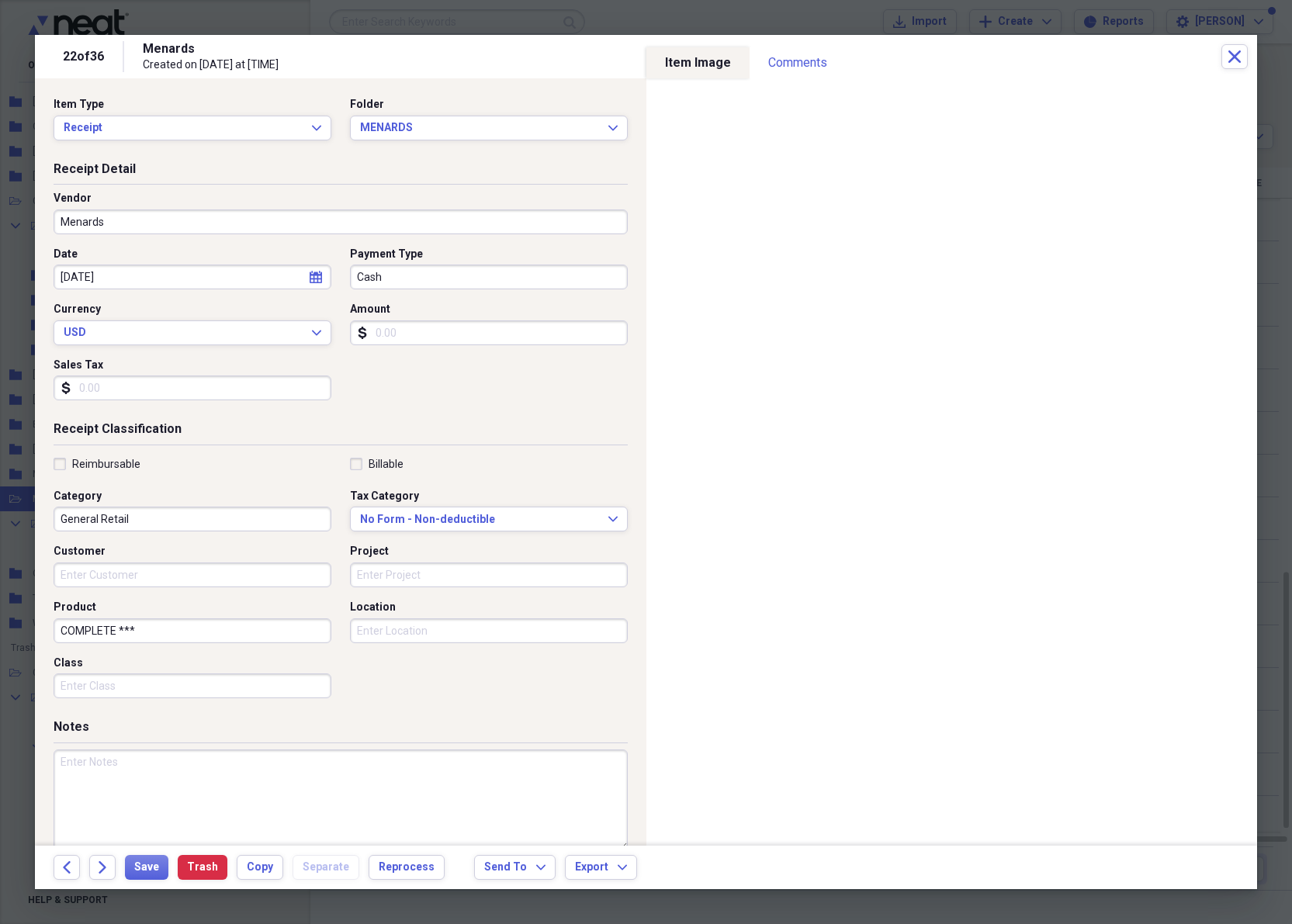 click on "Amount" at bounding box center (489, 333) 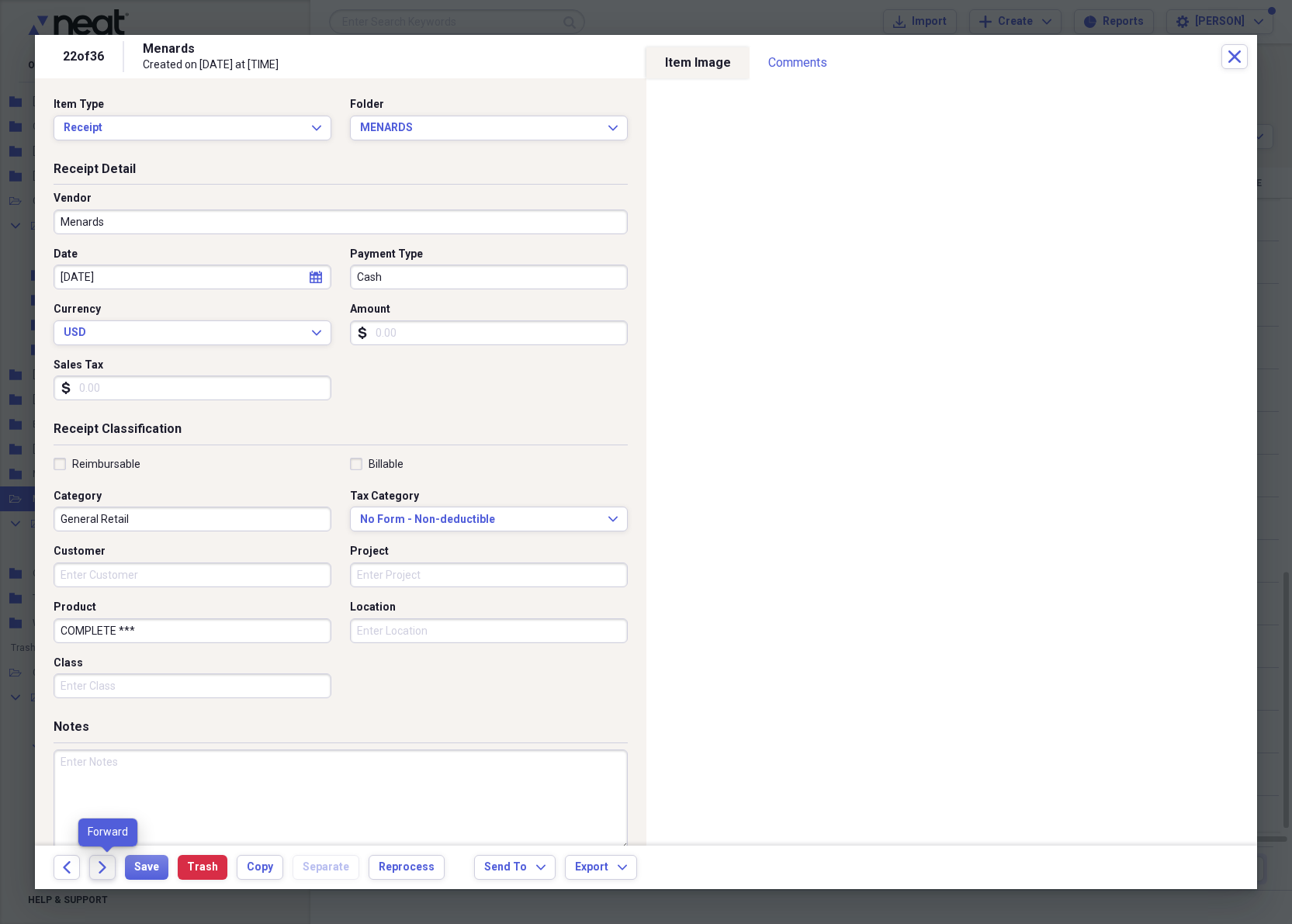 click 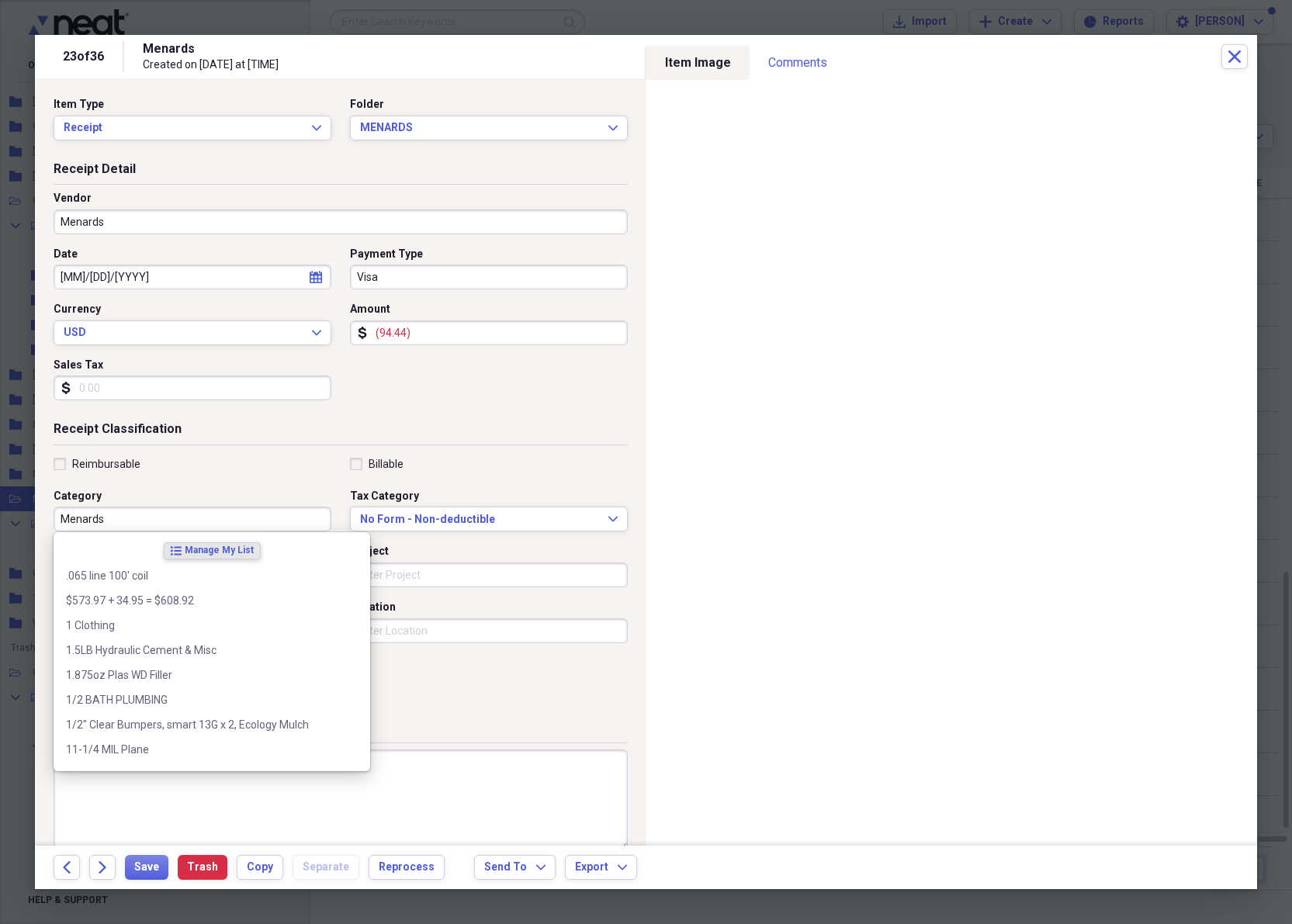 drag, startPoint x: 110, startPoint y: 521, endPoint x: 78, endPoint y: 525, distance: 32.249 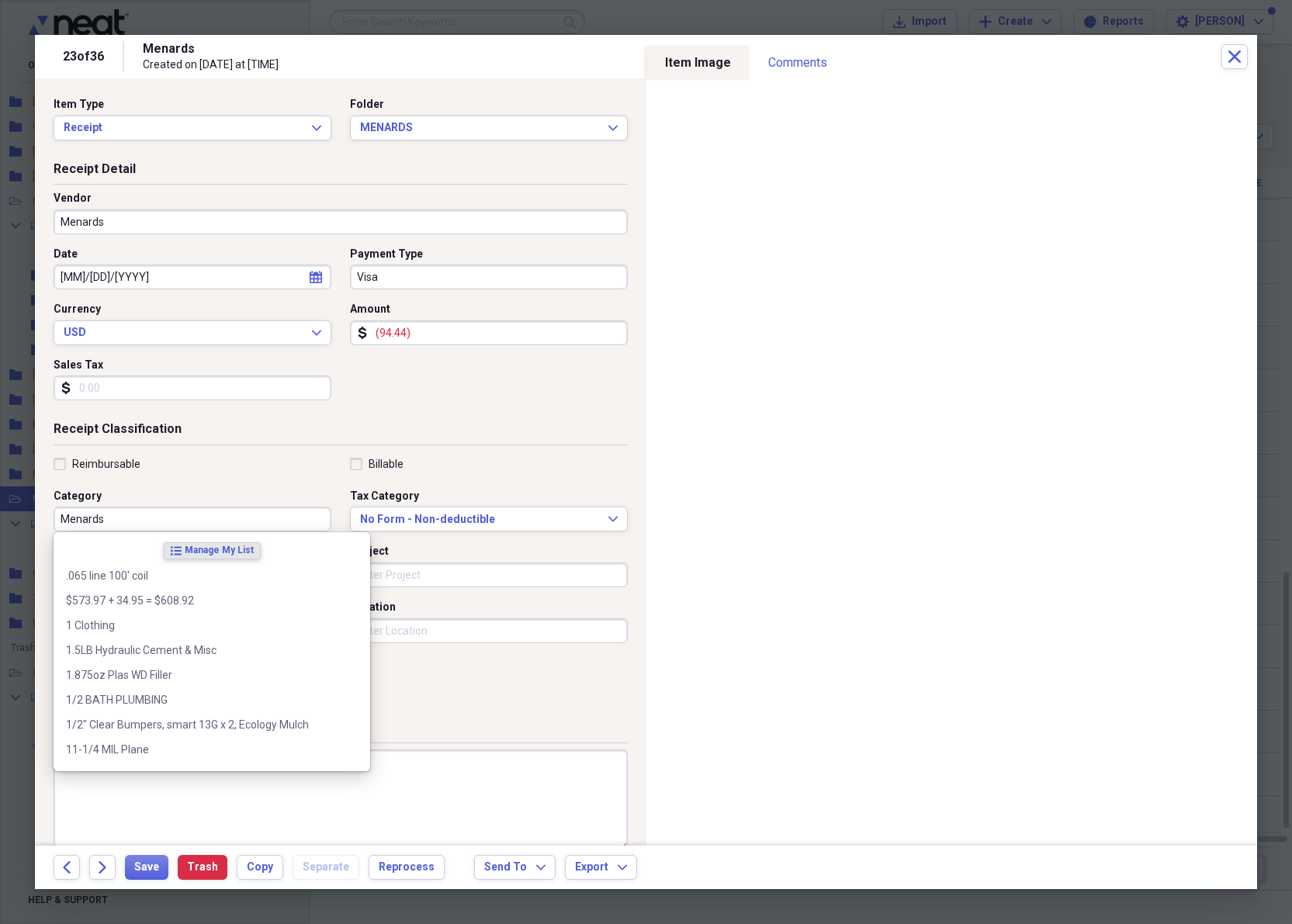 click on "Menards" at bounding box center (192, 519) 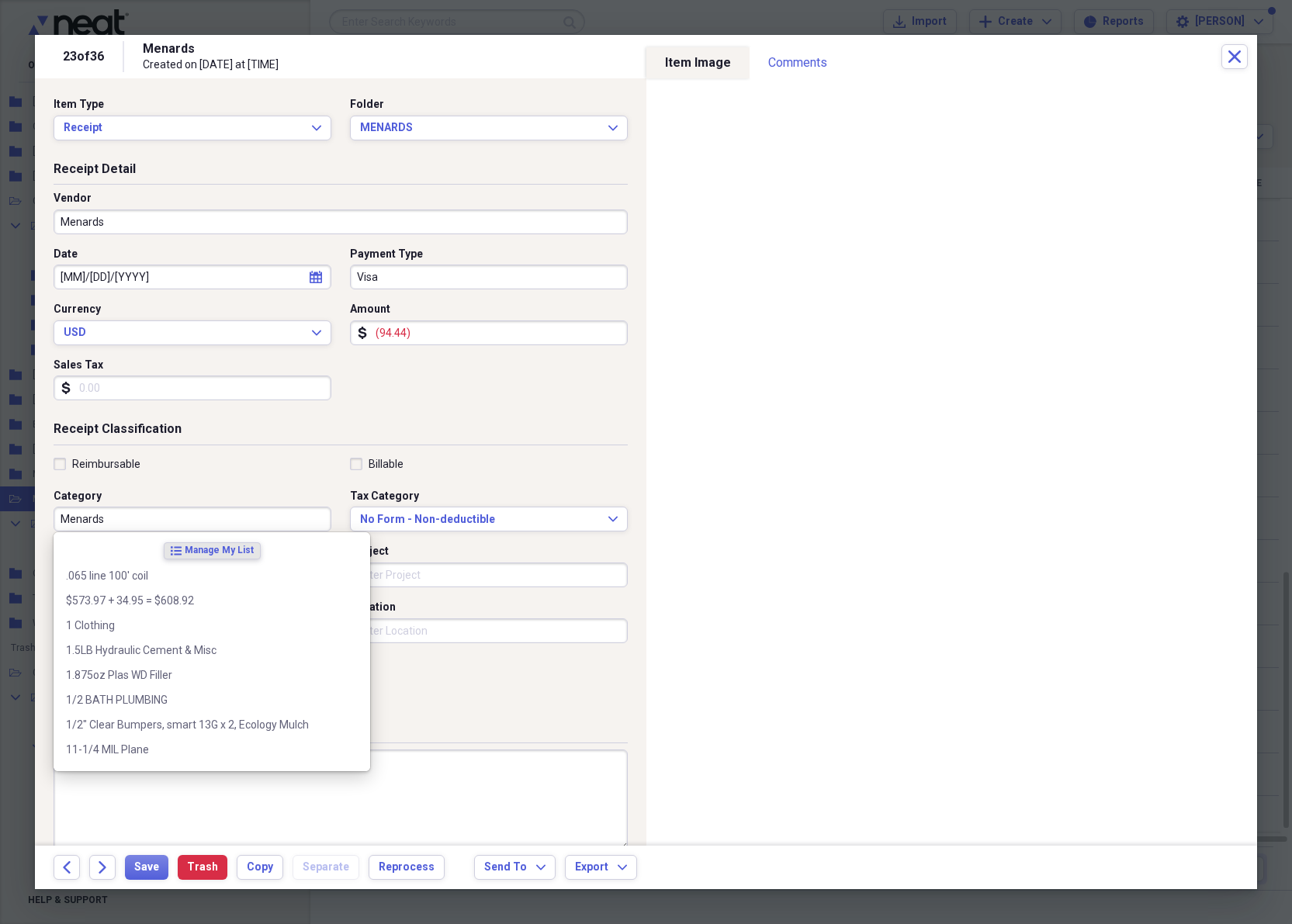 drag, startPoint x: 116, startPoint y: 521, endPoint x: 64, endPoint y: 524, distance: 52.086467 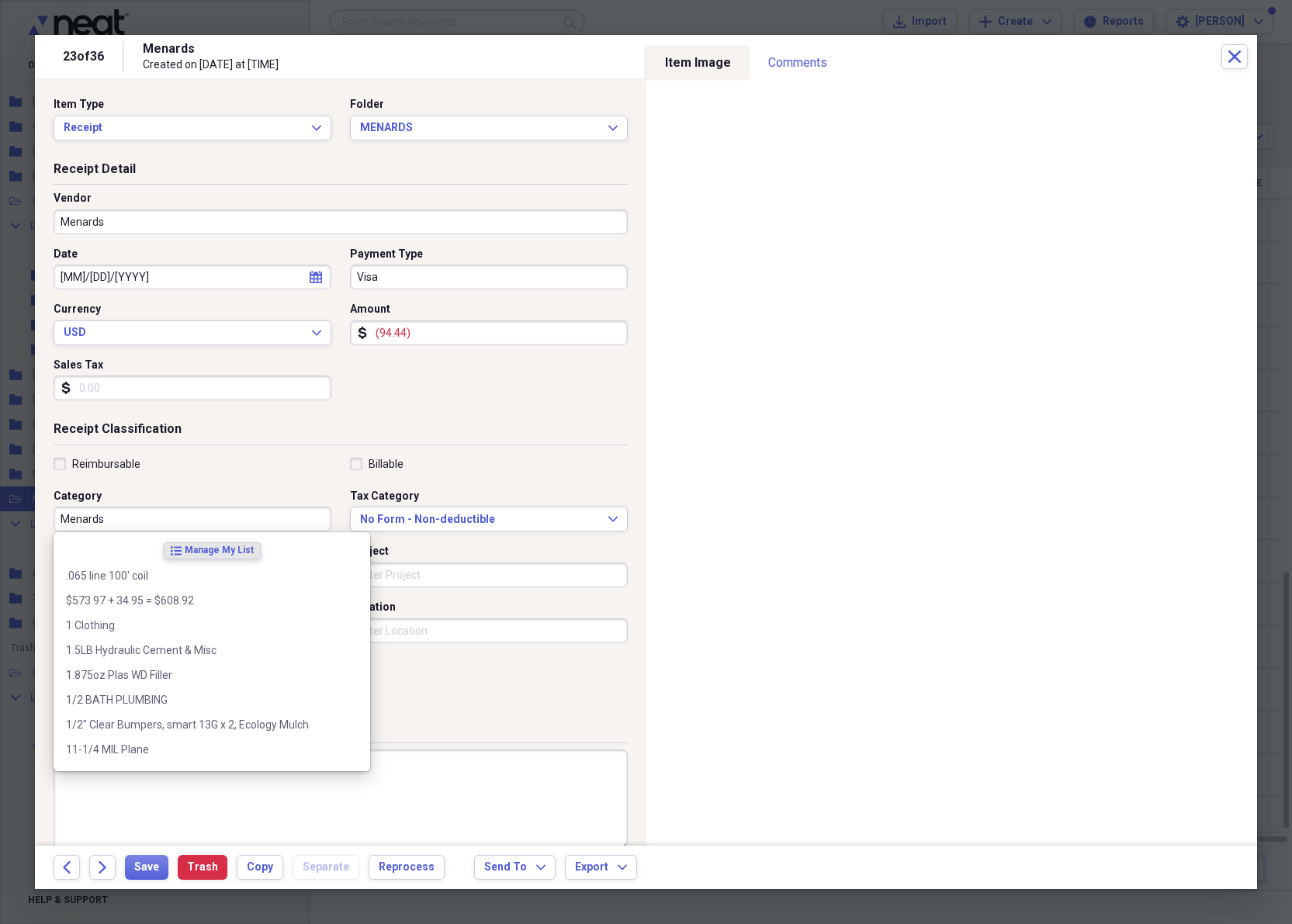 click on "Menards" at bounding box center [192, 519] 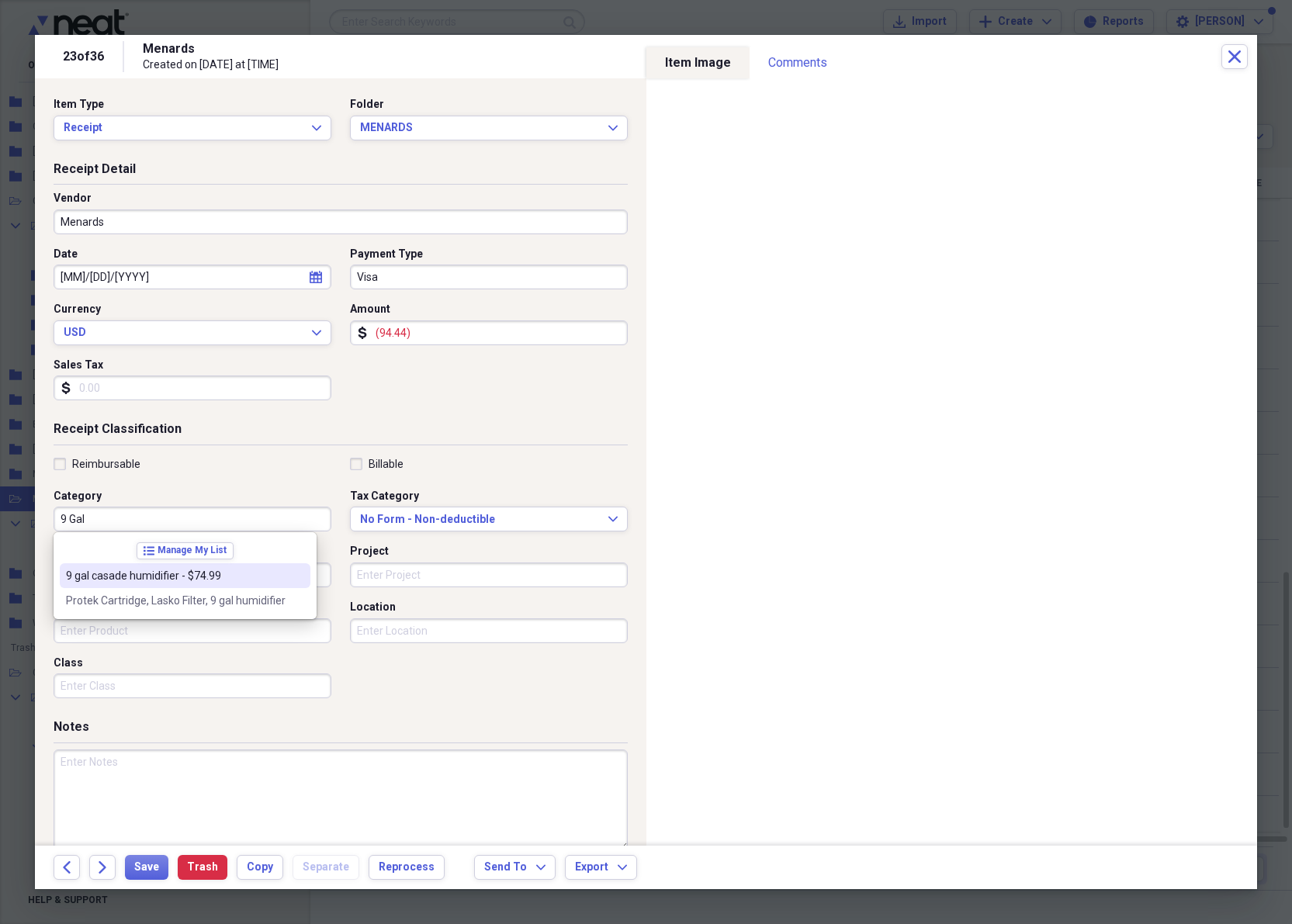 click on "9 gal casade humidifier - $74.99" at bounding box center [175, 576] 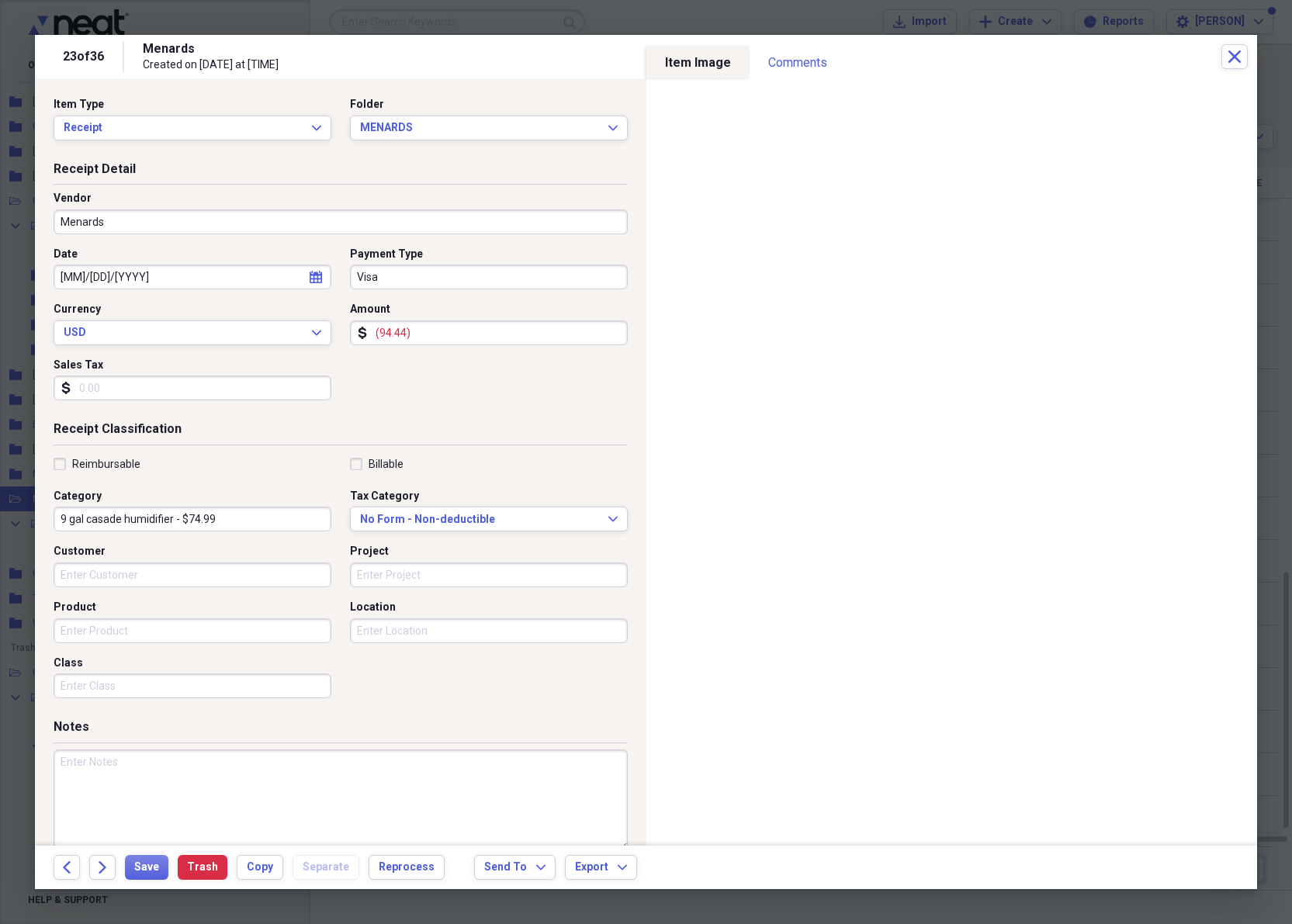 click on "9 gal casade humidifier - $74.99" at bounding box center (192, 519) 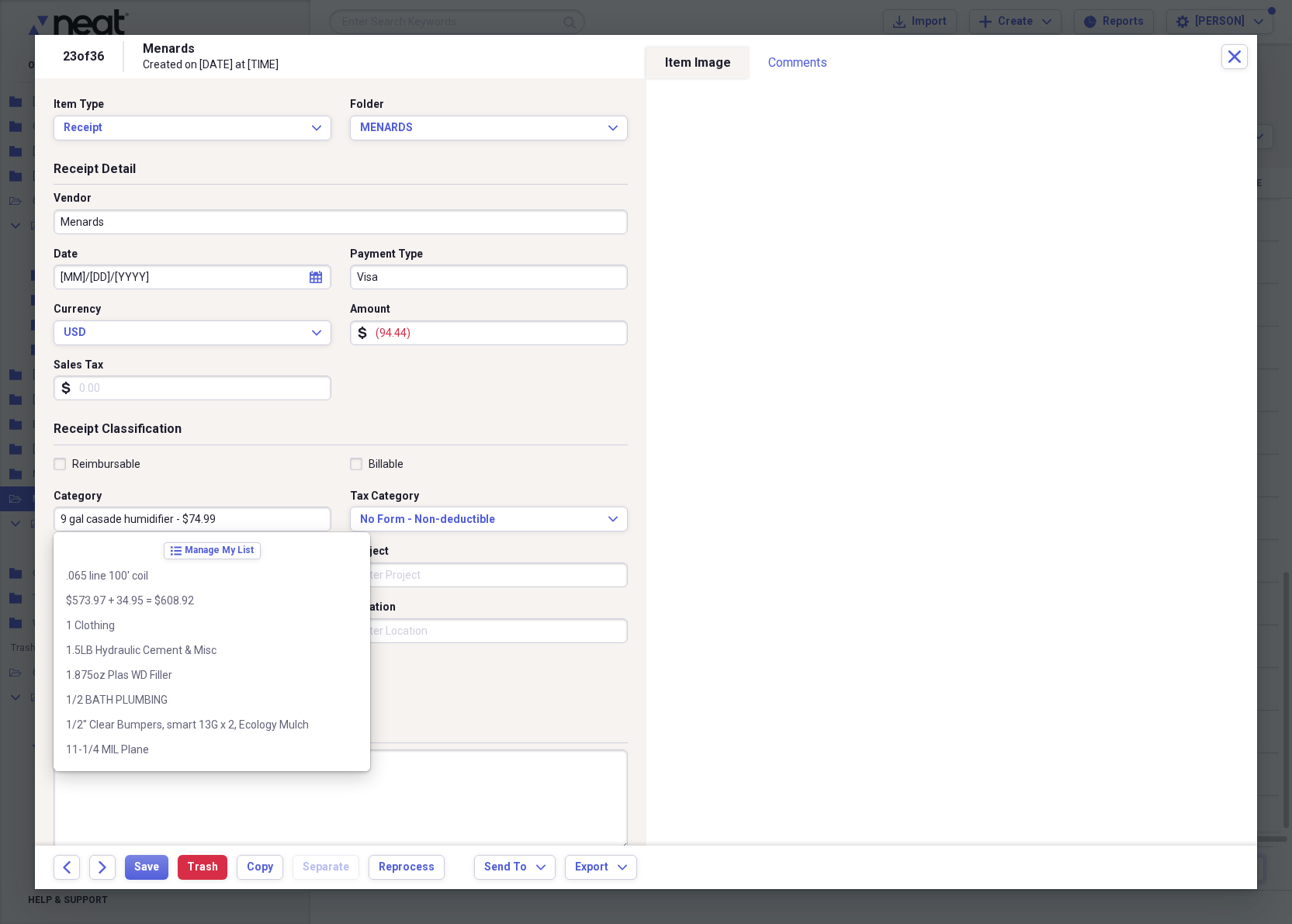 scroll, scrollTop: 568, scrollLeft: 0, axis: vertical 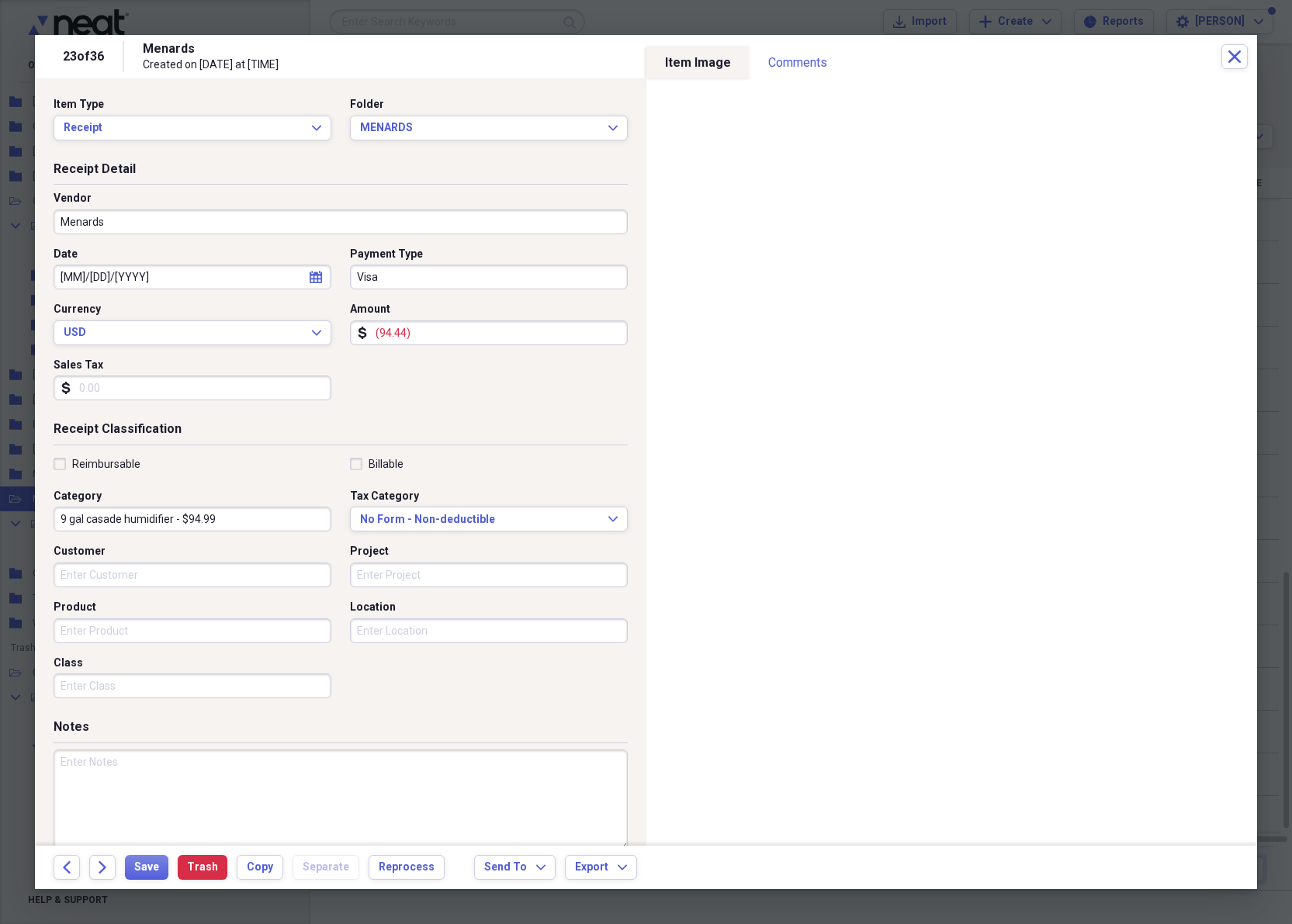 type on "9 gal casade humidifier - $94.99" 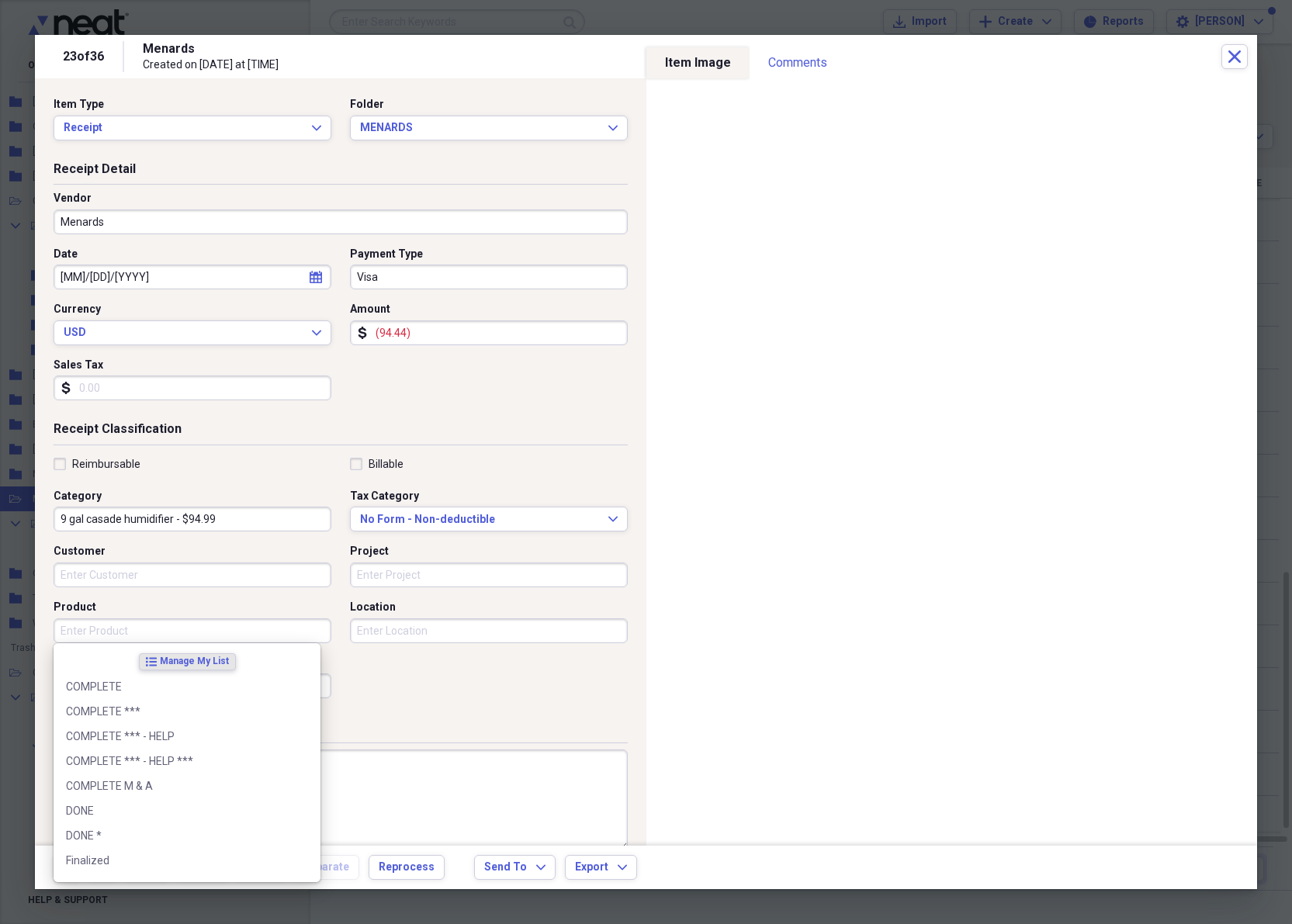 click on "Product" at bounding box center [192, 631] 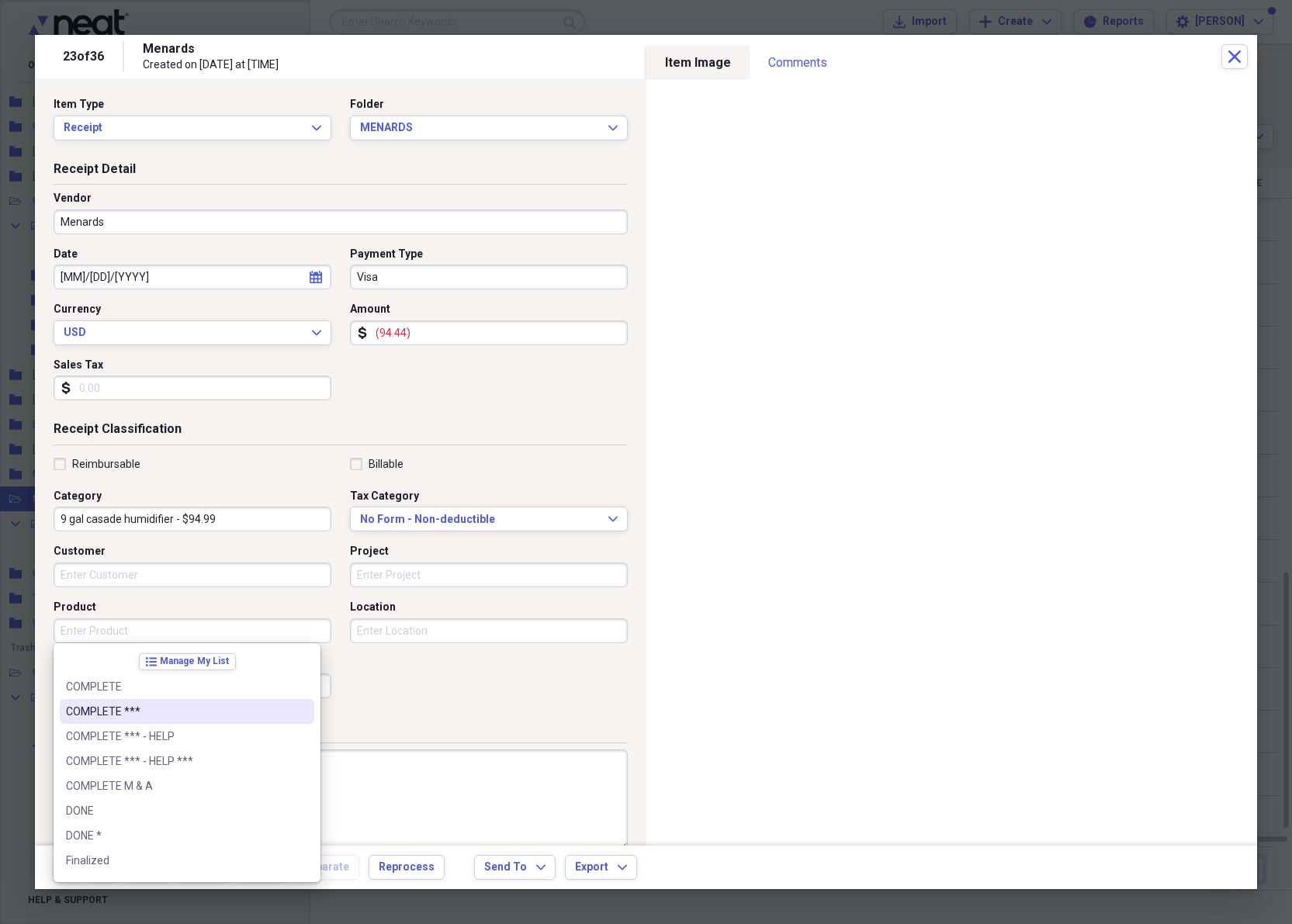 click on "COMPLETE ***" at bounding box center (178, 711) 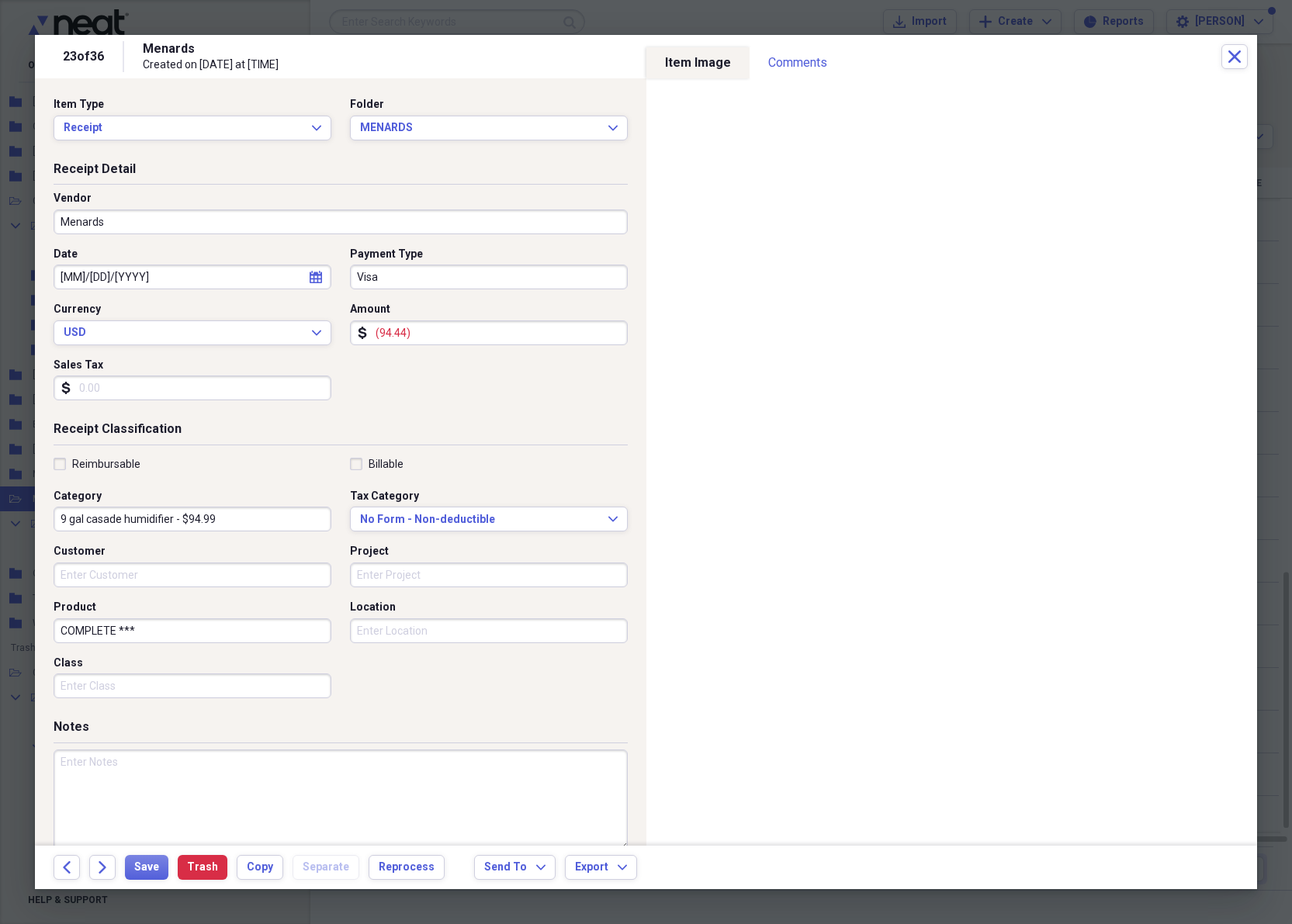 scroll, scrollTop: 24, scrollLeft: 0, axis: vertical 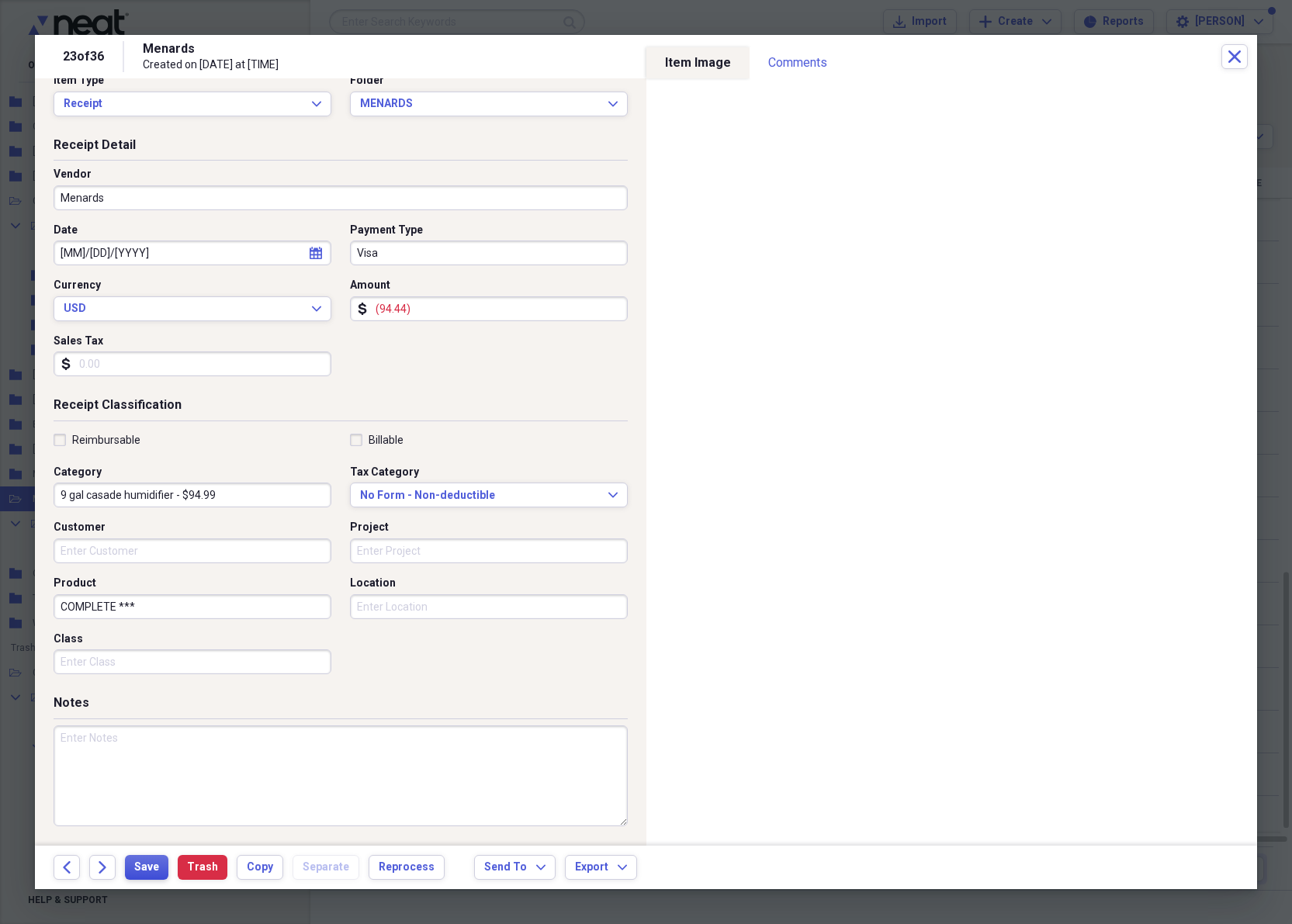 click on "Save" at bounding box center (147, 867) 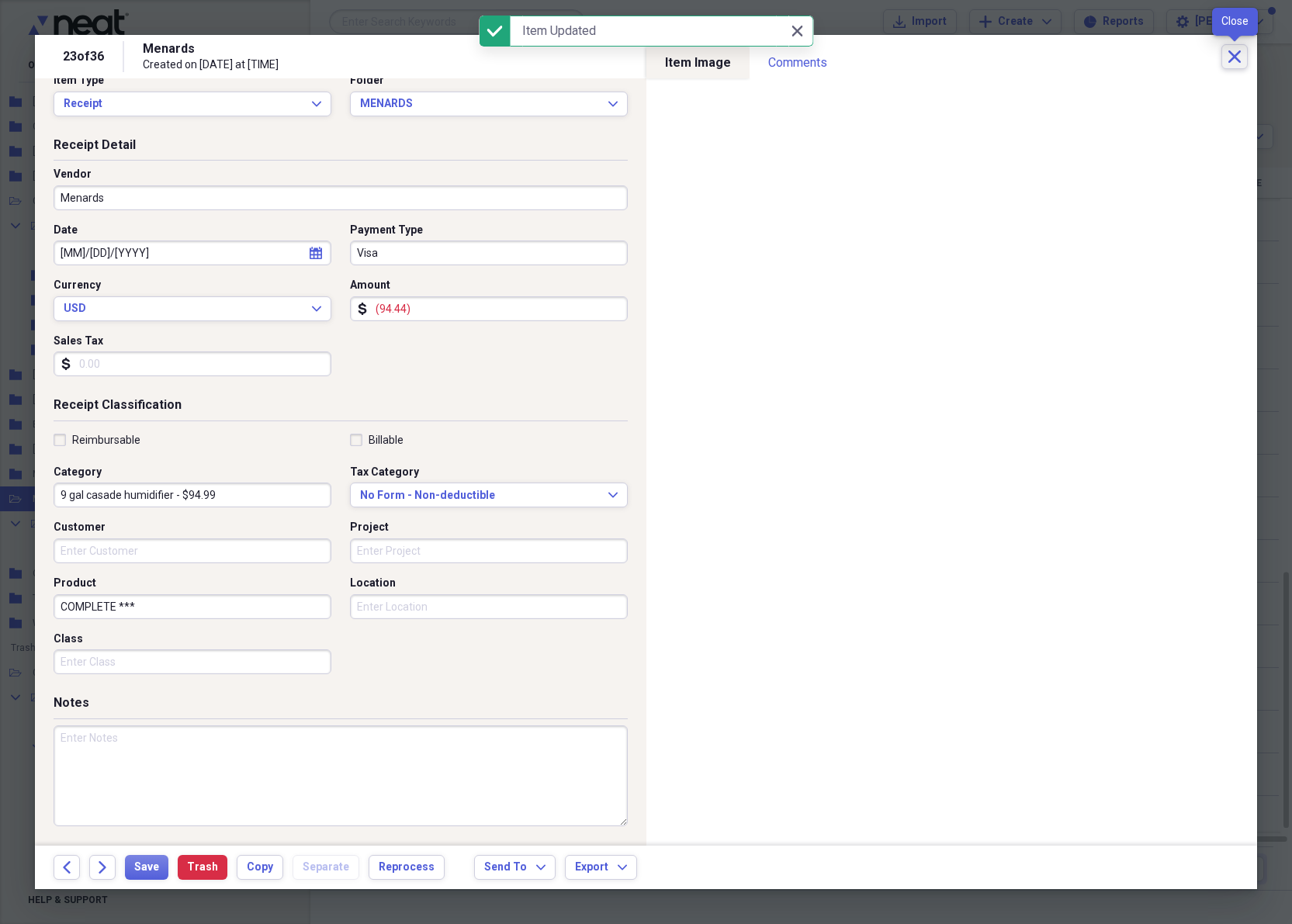 click 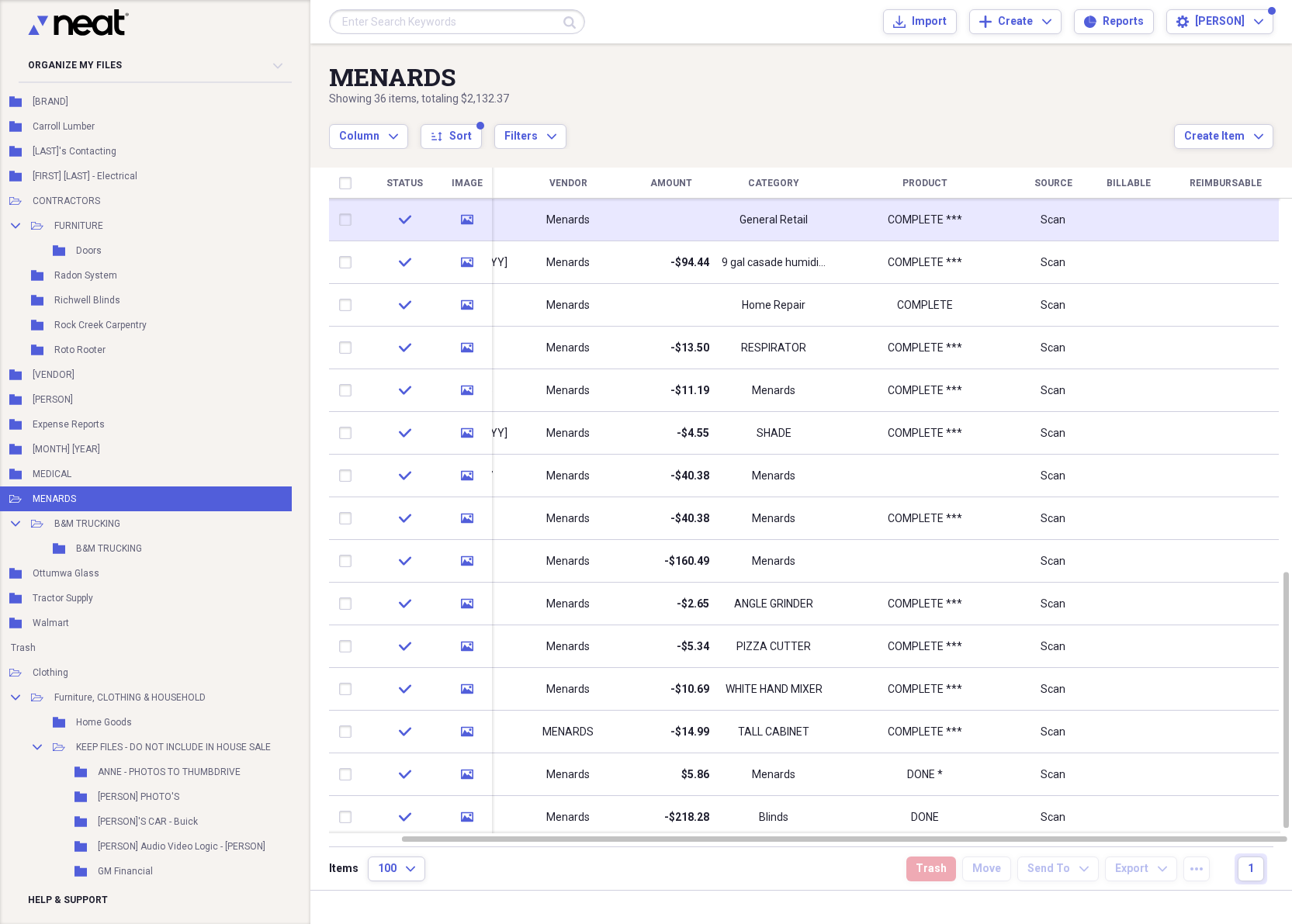 click at bounding box center [670, 220] 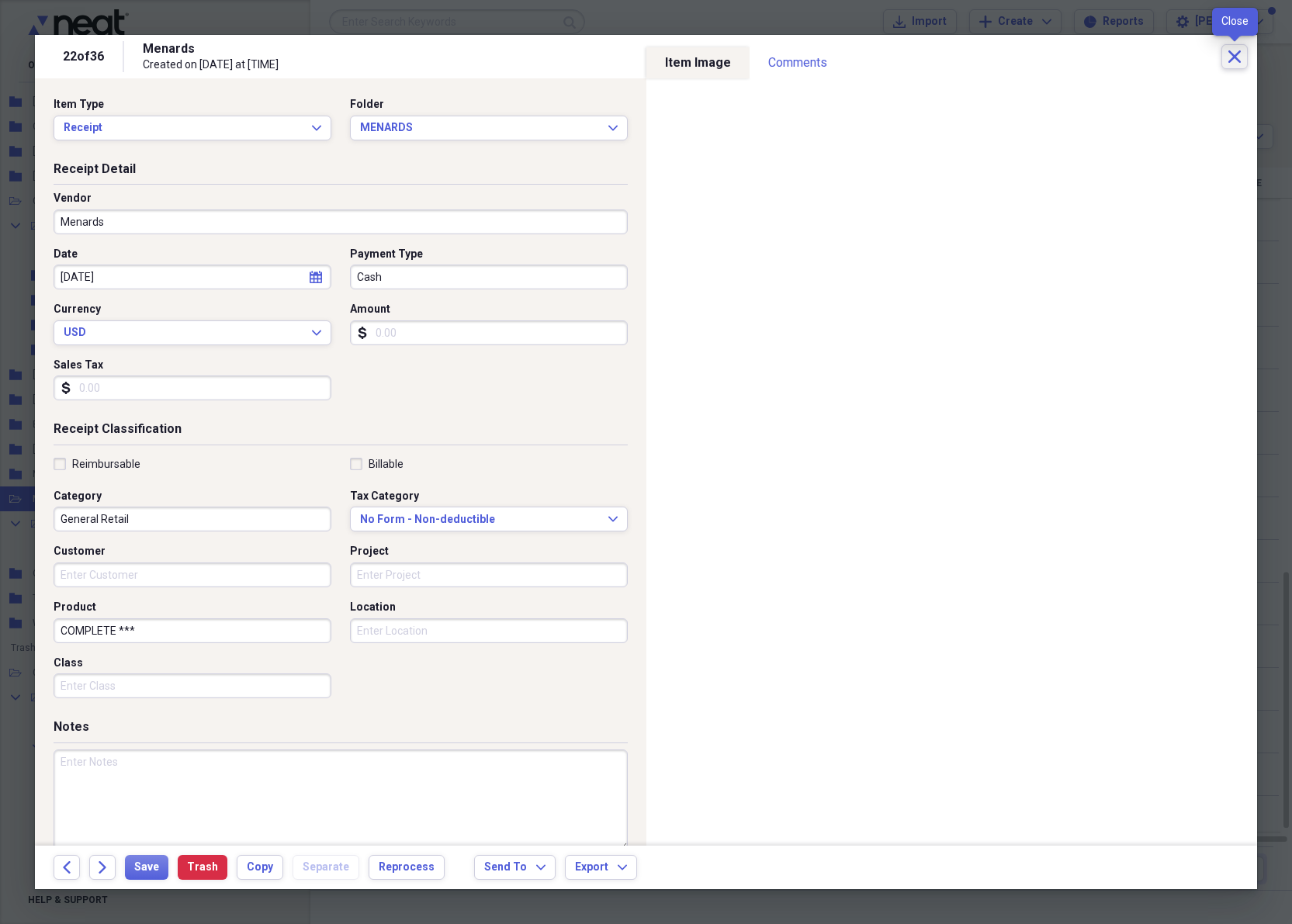 click on "Close" 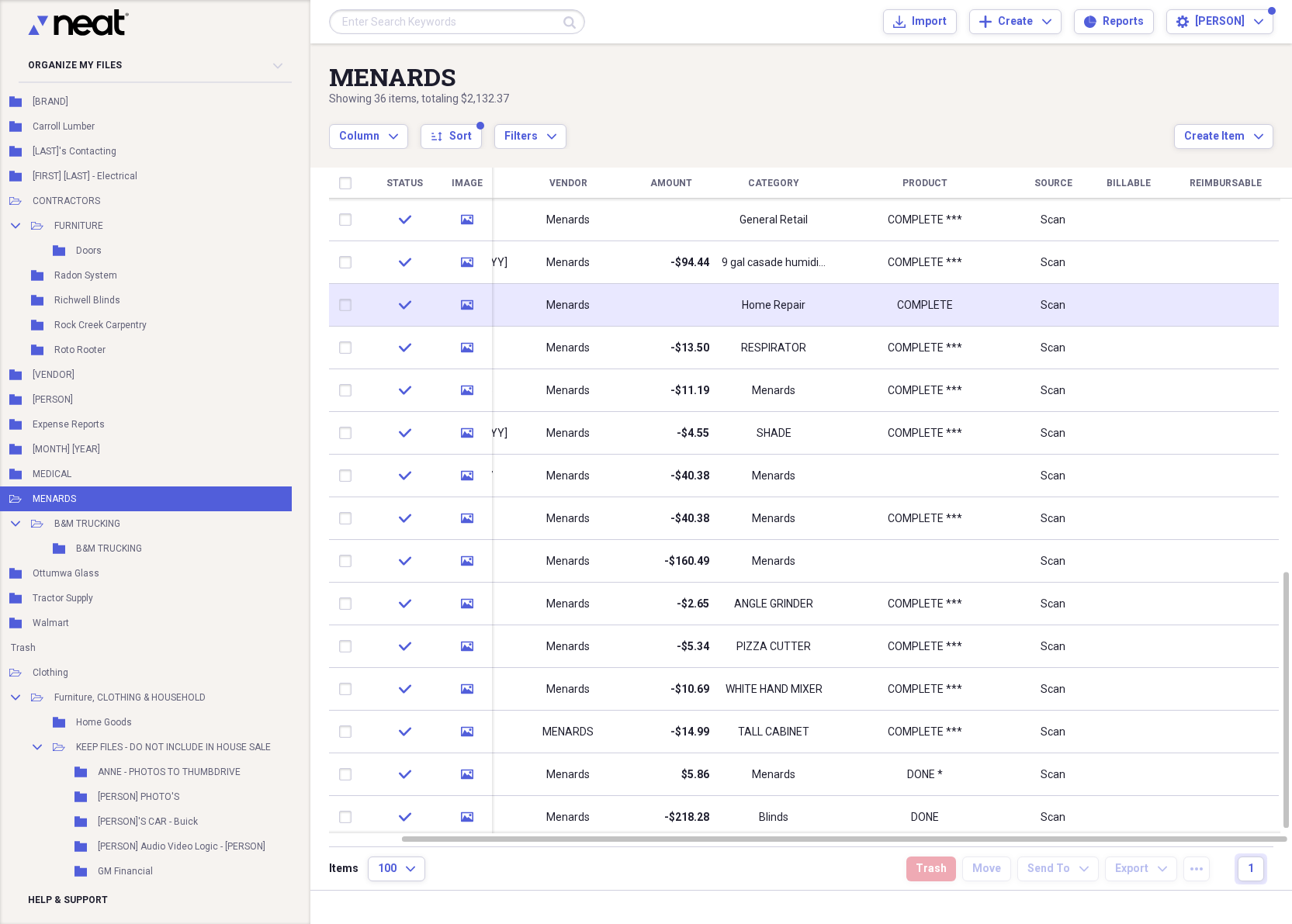 click on "Home Repair" at bounding box center (774, 306) 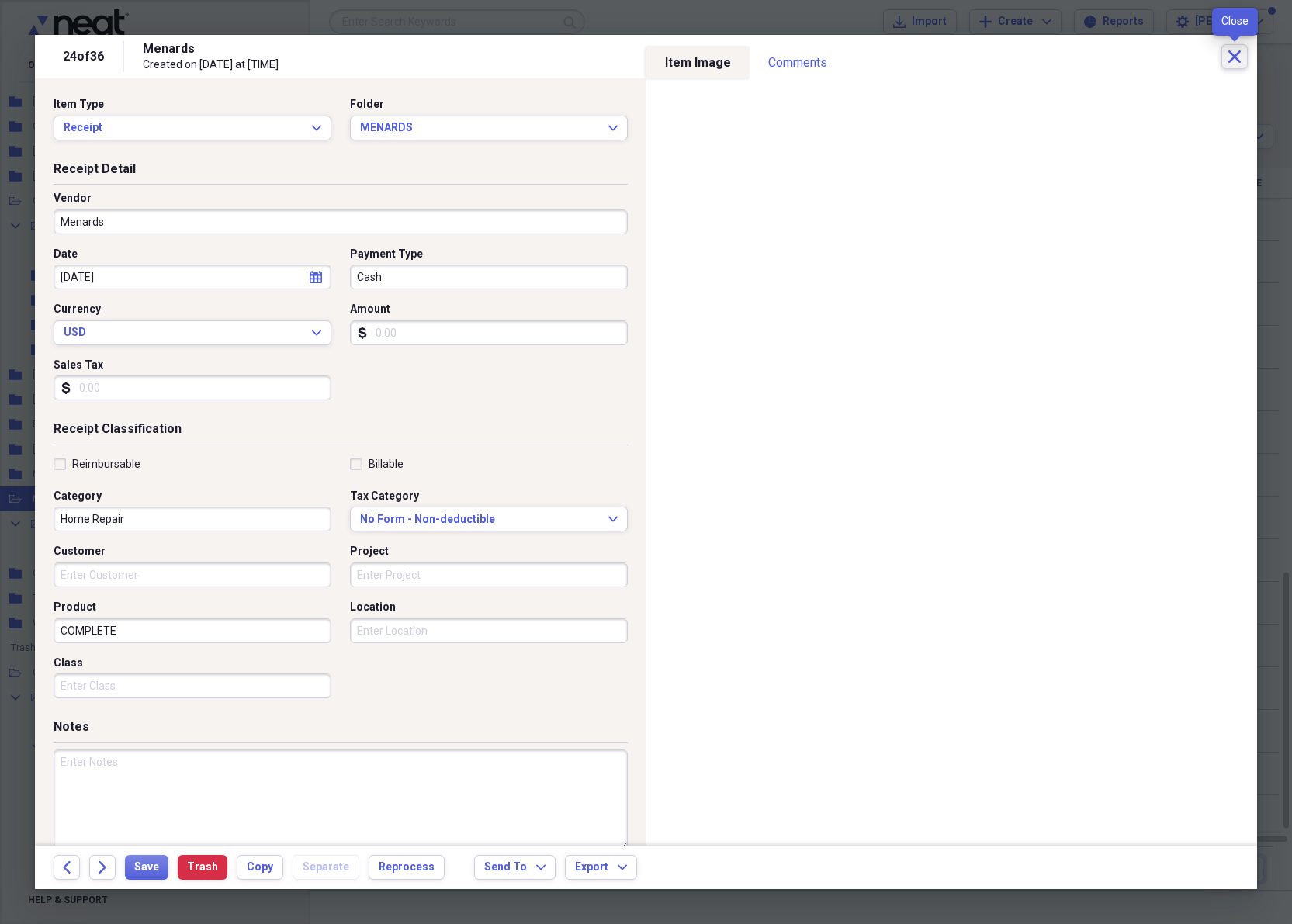 click 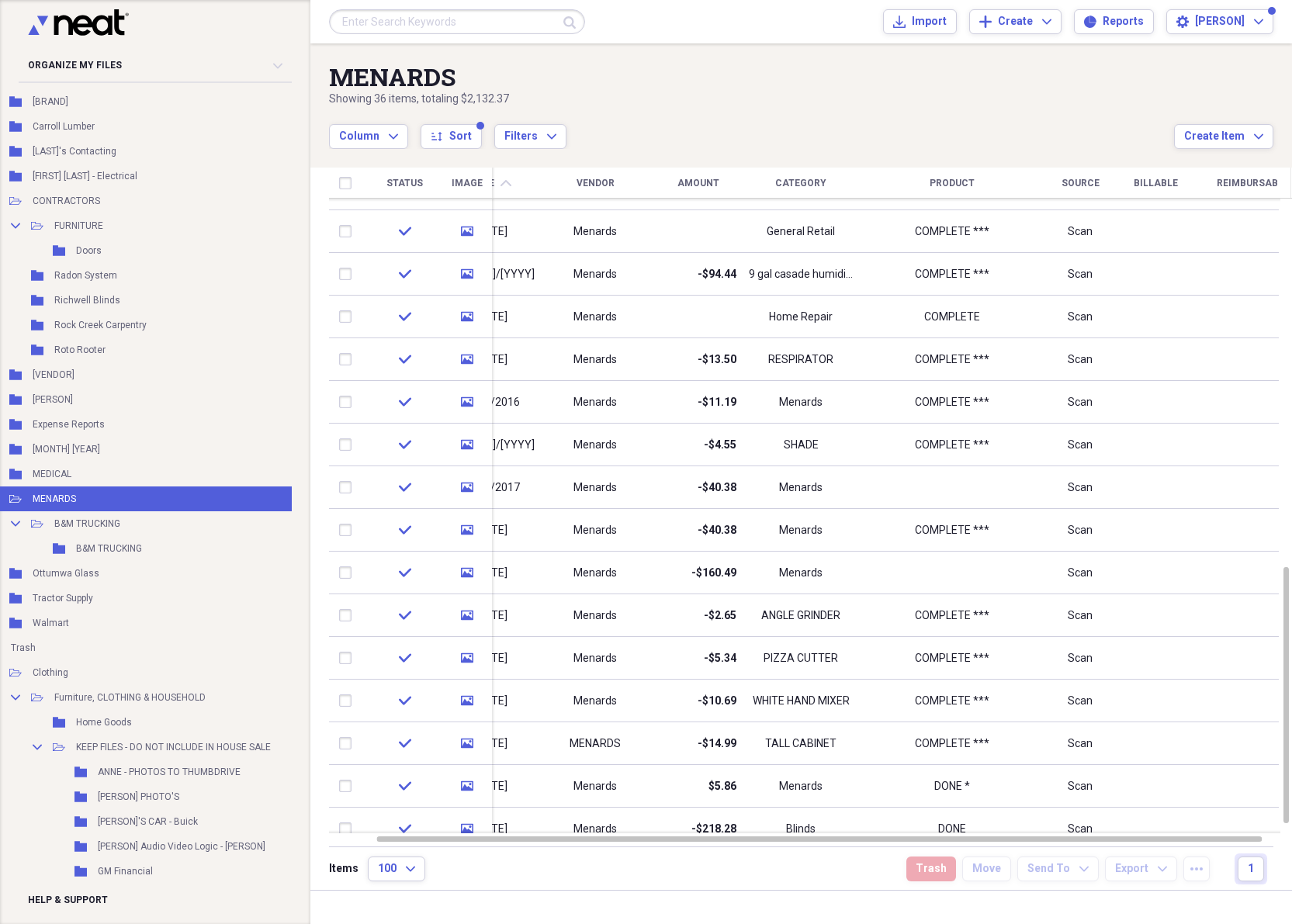 click on "Date chevron-up" at bounding box center (490, 183) 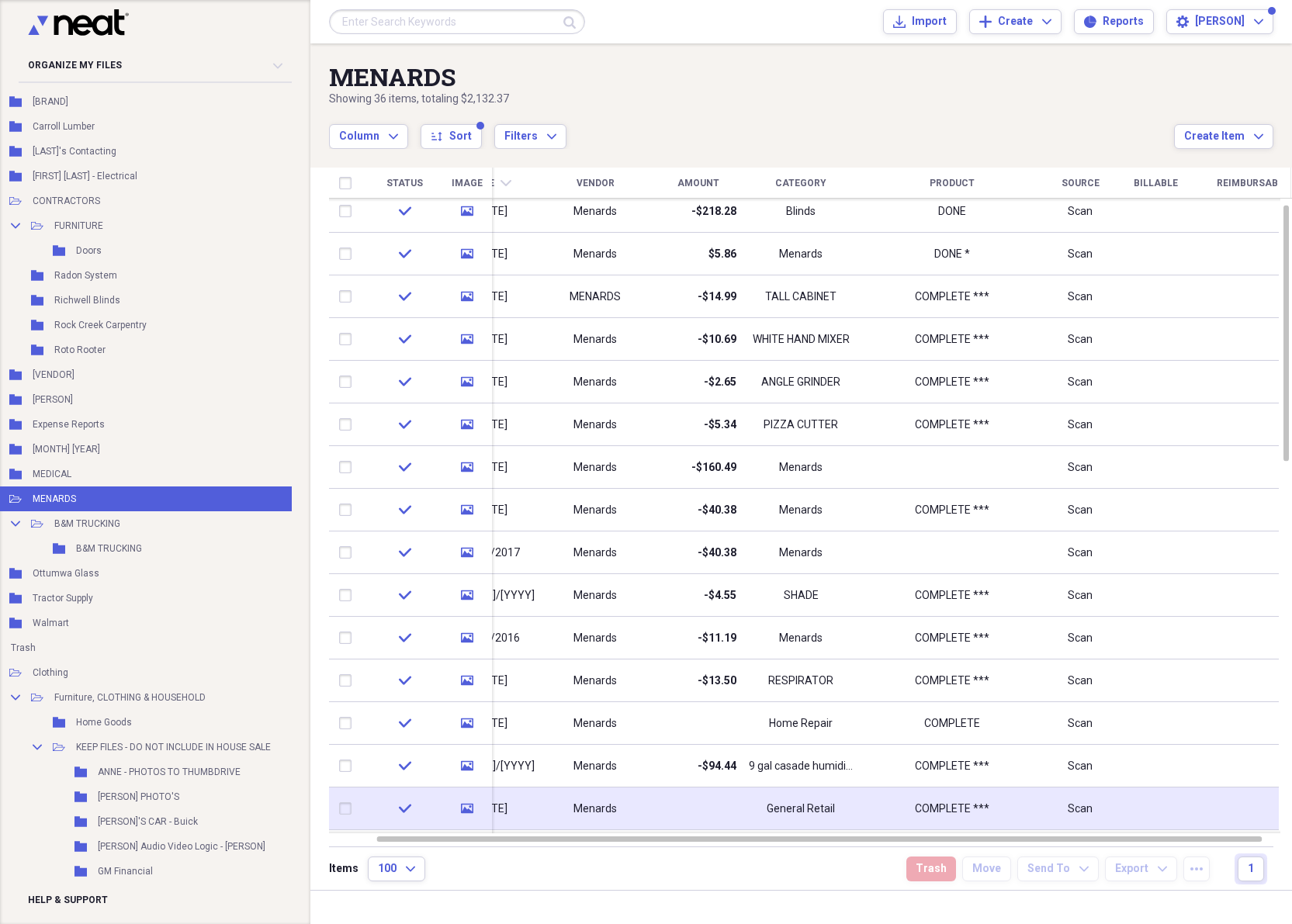 click at bounding box center (494, 808) 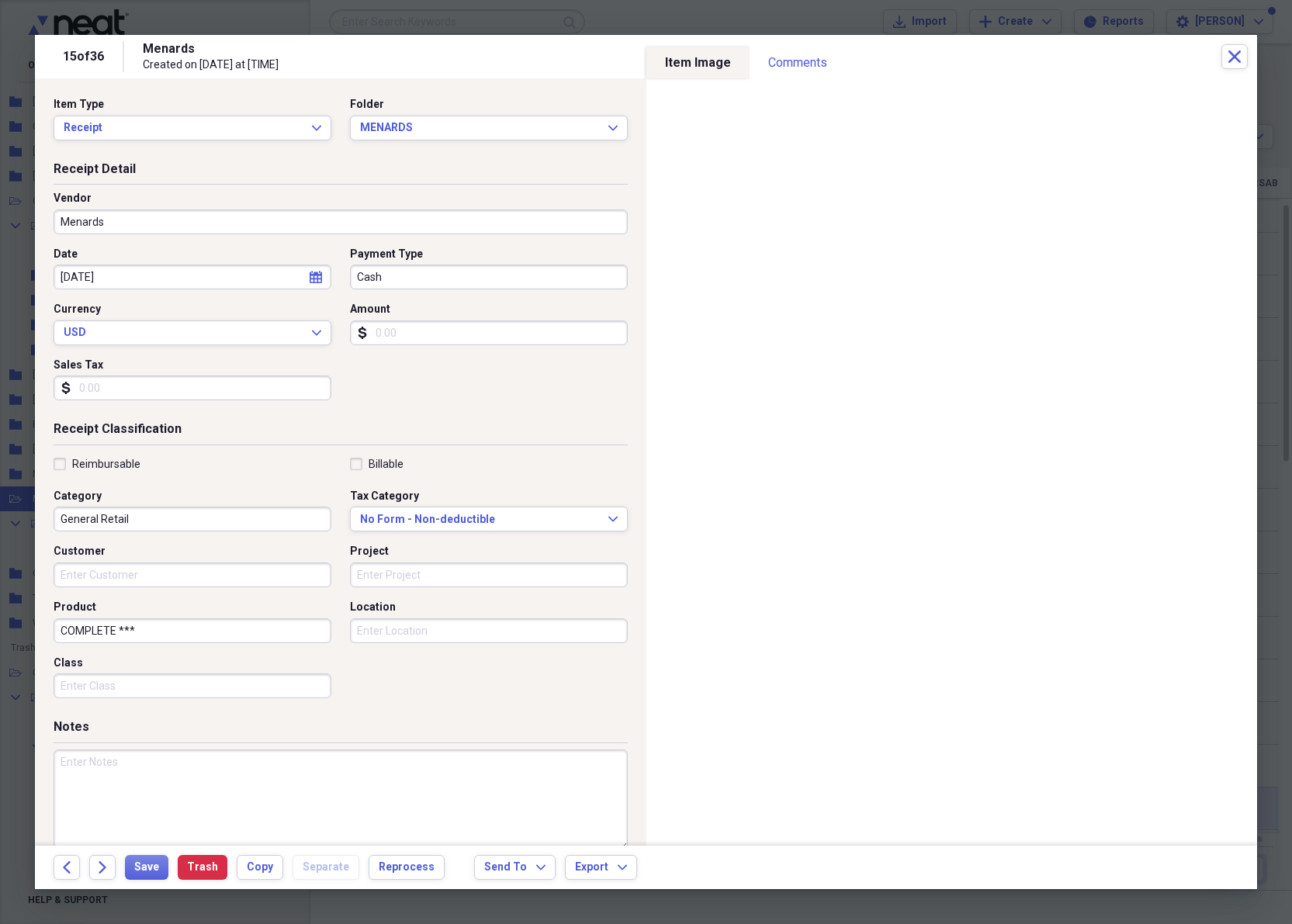 click at bounding box center [341, 800] 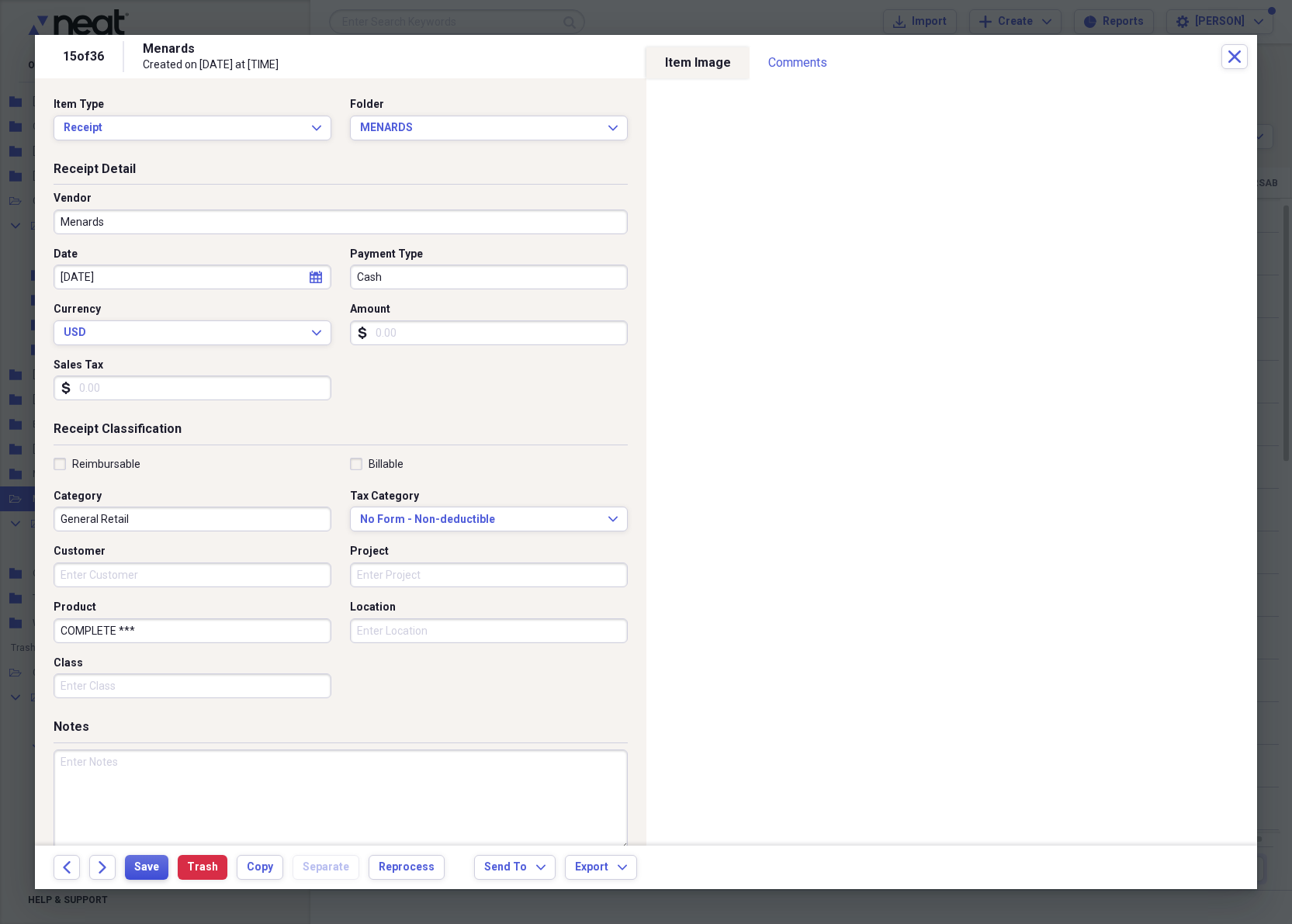 click on "Save" at bounding box center [147, 867] 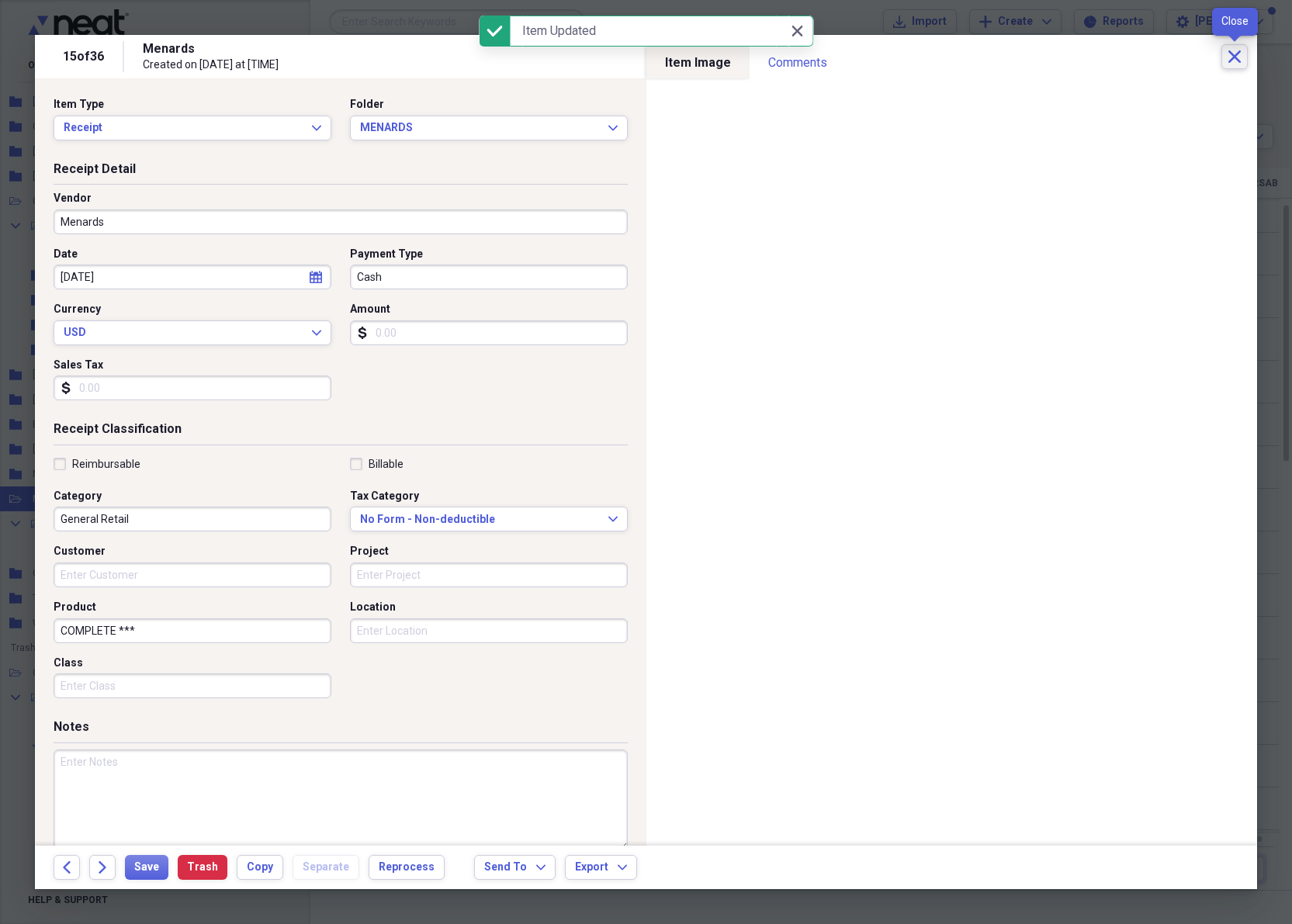 click 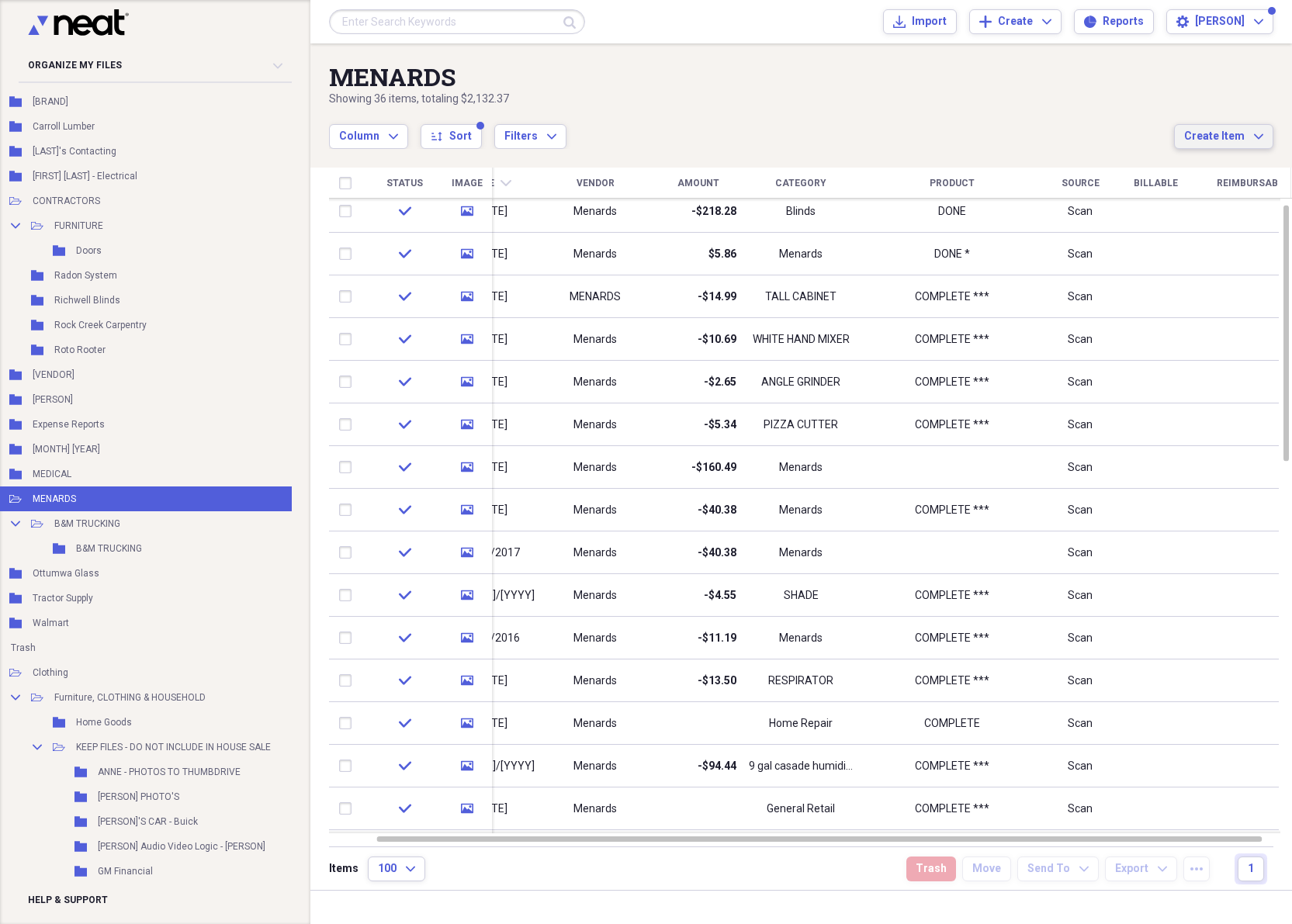 click on "Create Item" at bounding box center (1214, 137) 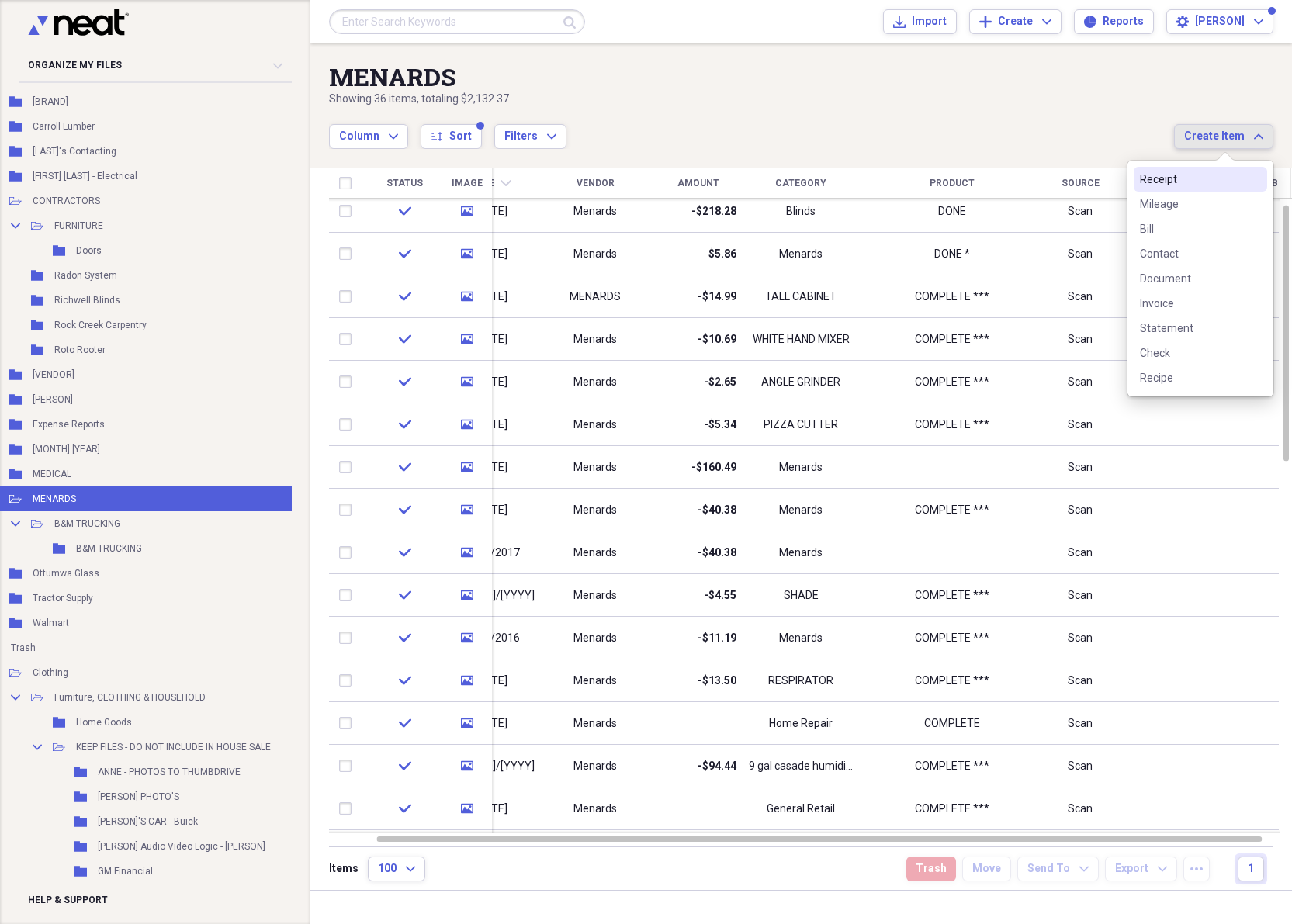 click on "Receipt" at bounding box center [1191, 179] 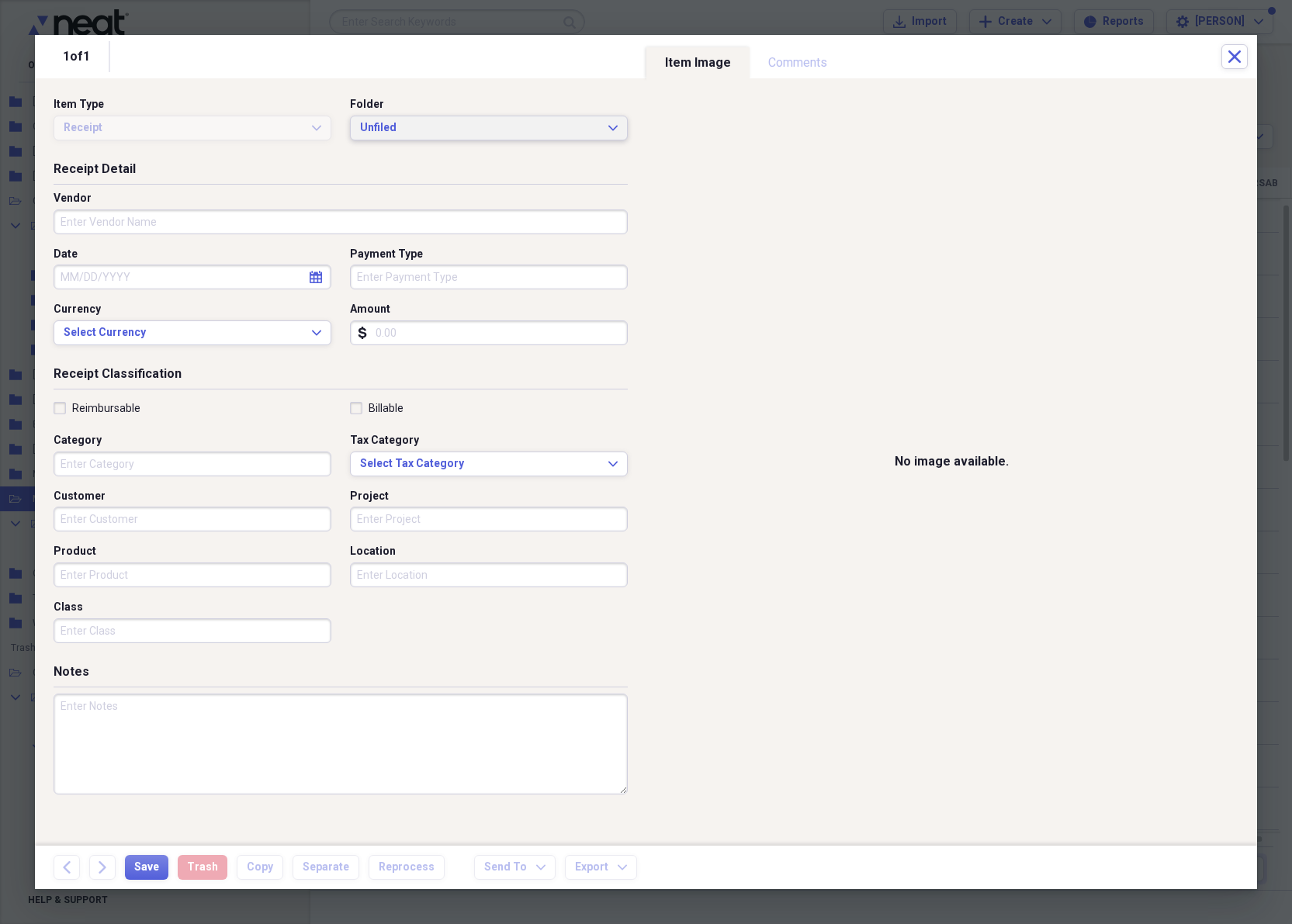 click on "Unfiled Expand" at bounding box center [489, 128] 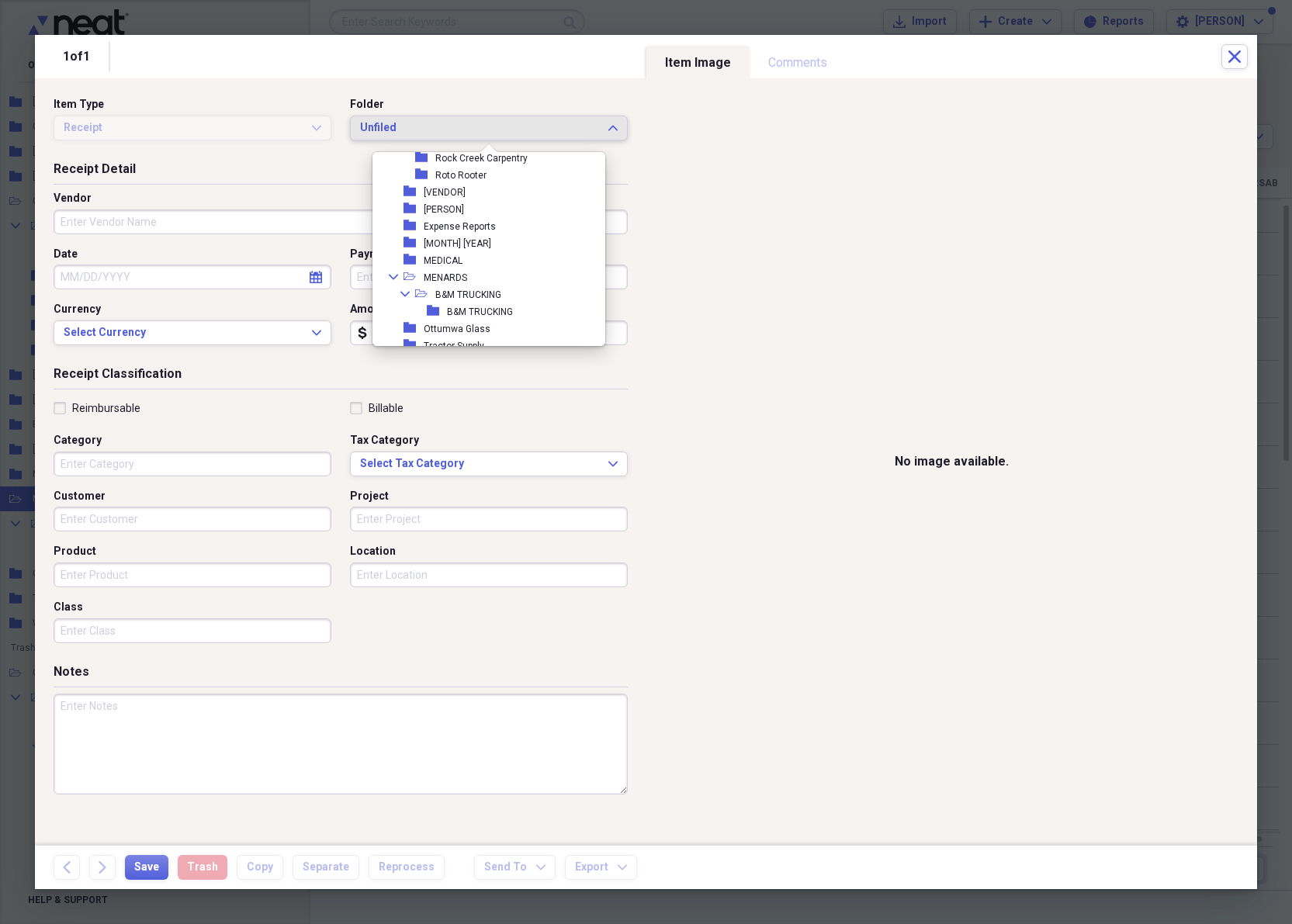 scroll, scrollTop: 292, scrollLeft: 0, axis: vertical 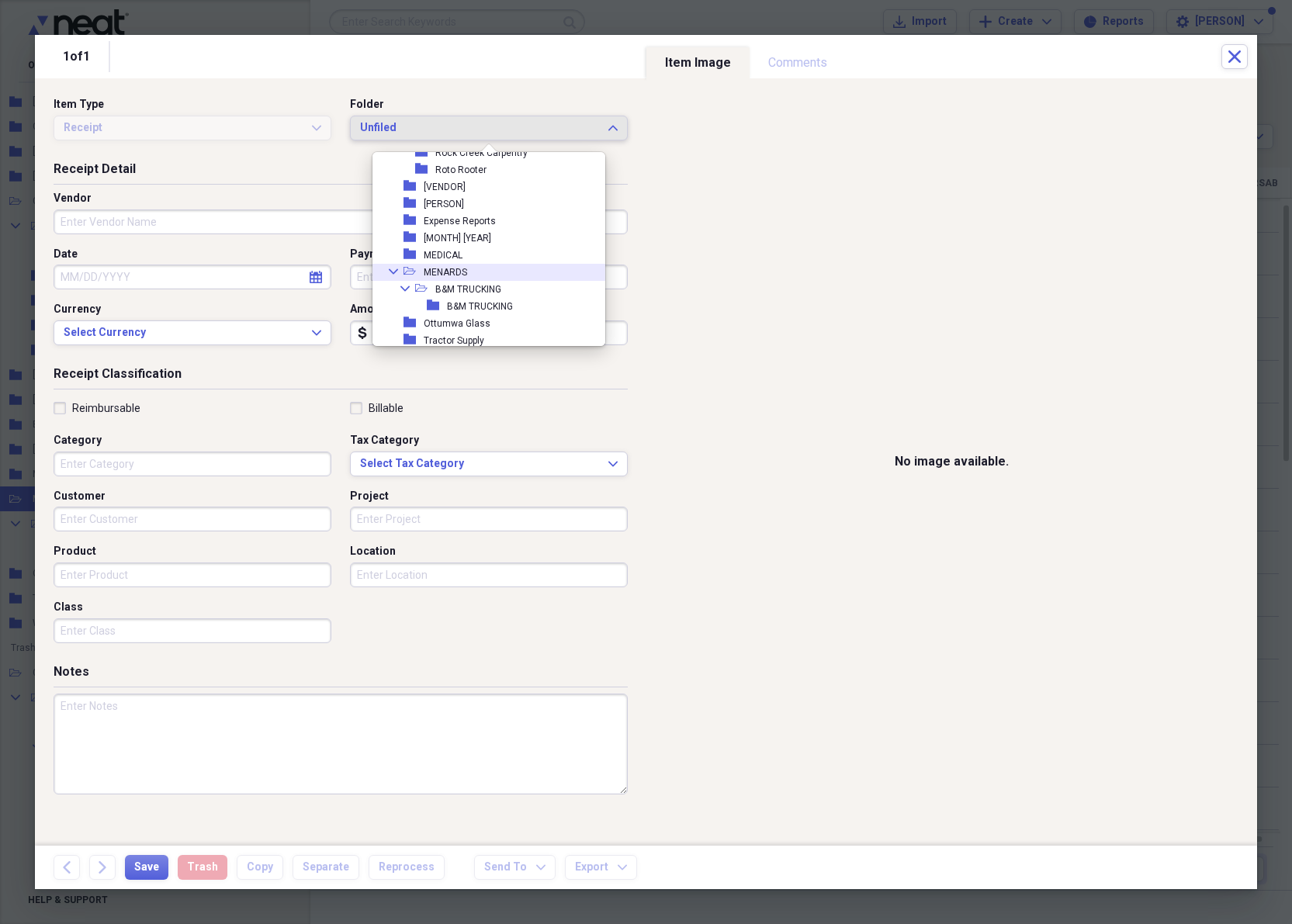 click on "MENARDS" at bounding box center [445, 272] 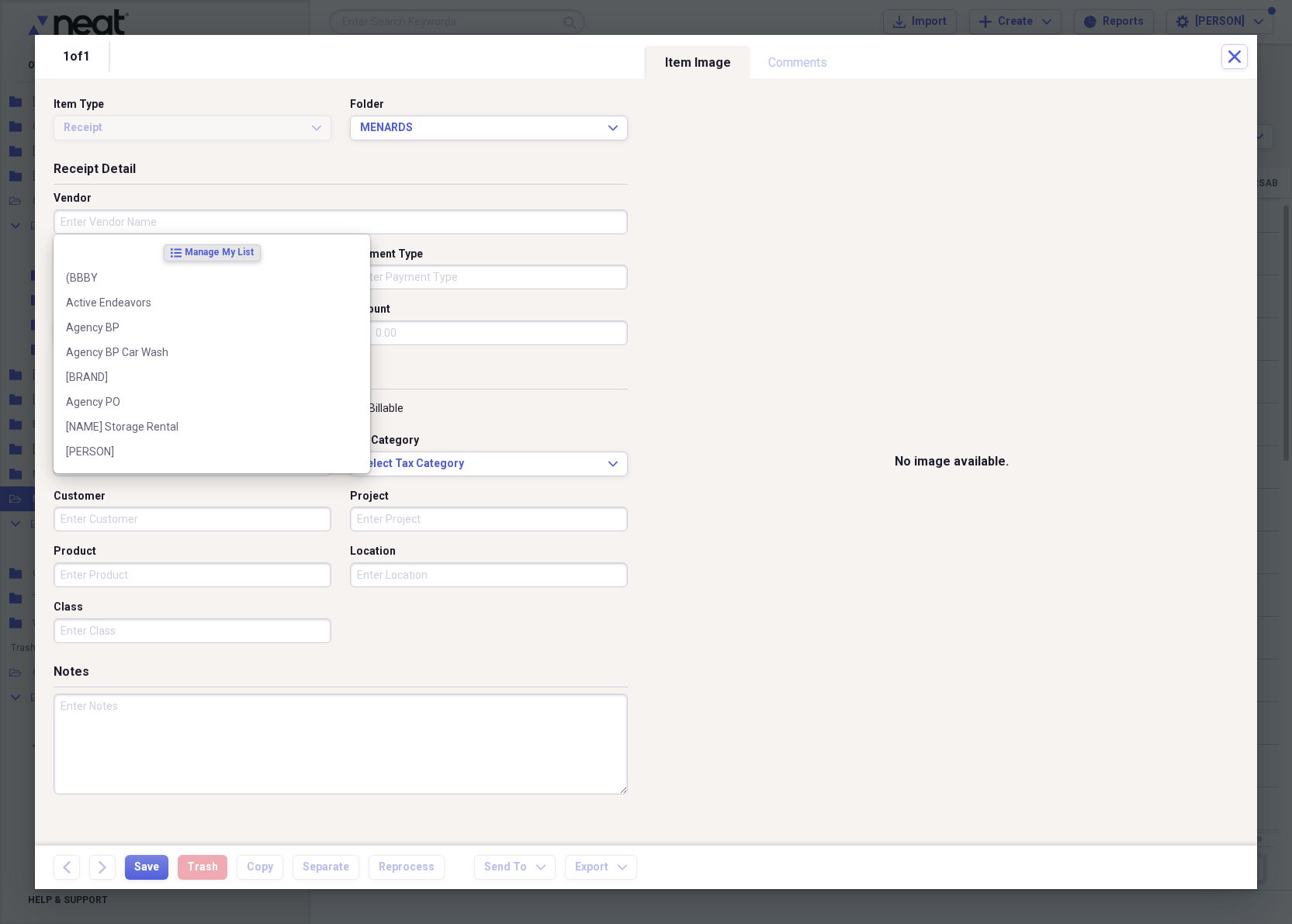 click on "Vendor" at bounding box center [341, 222] 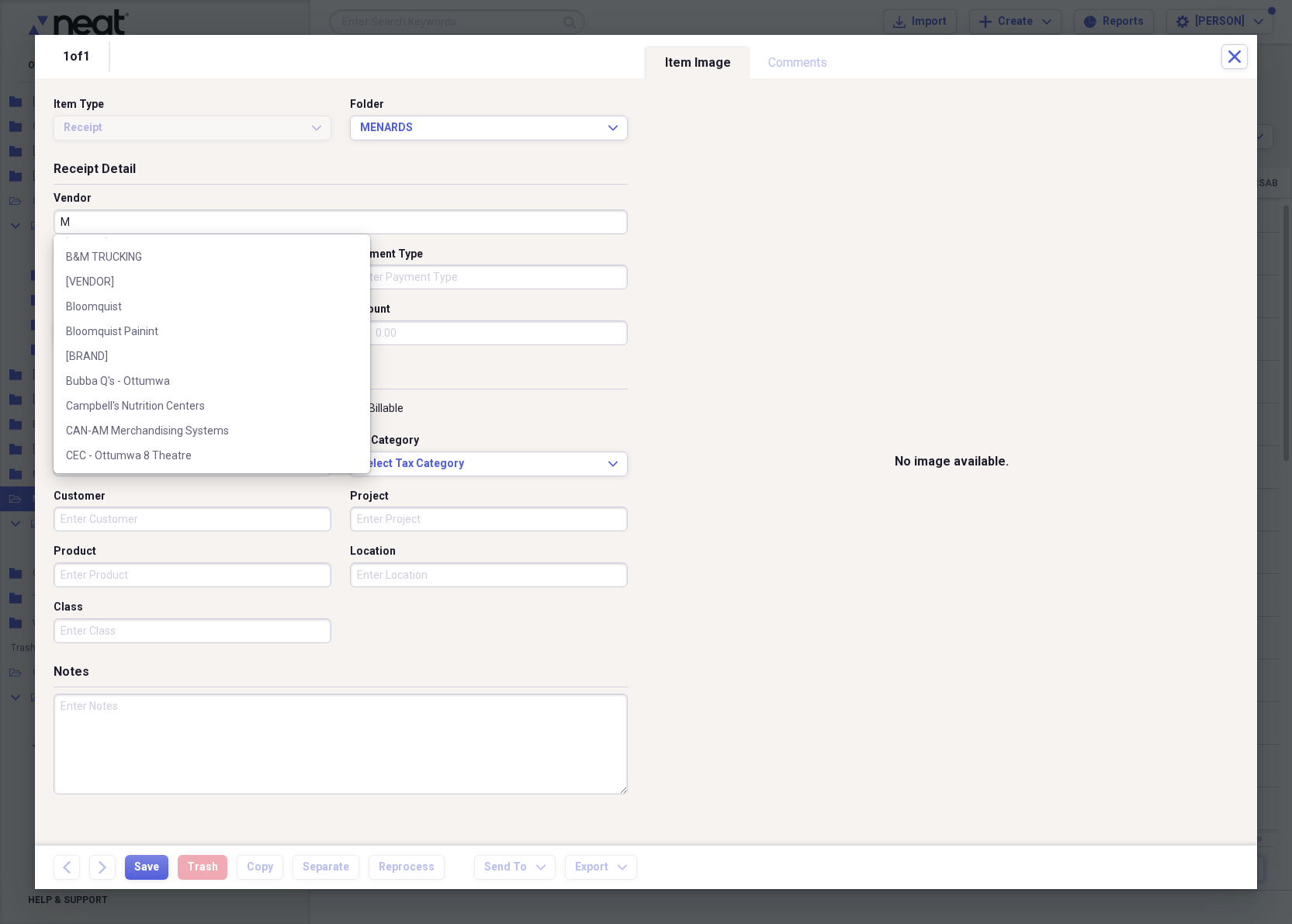 scroll, scrollTop: 0, scrollLeft: 0, axis: both 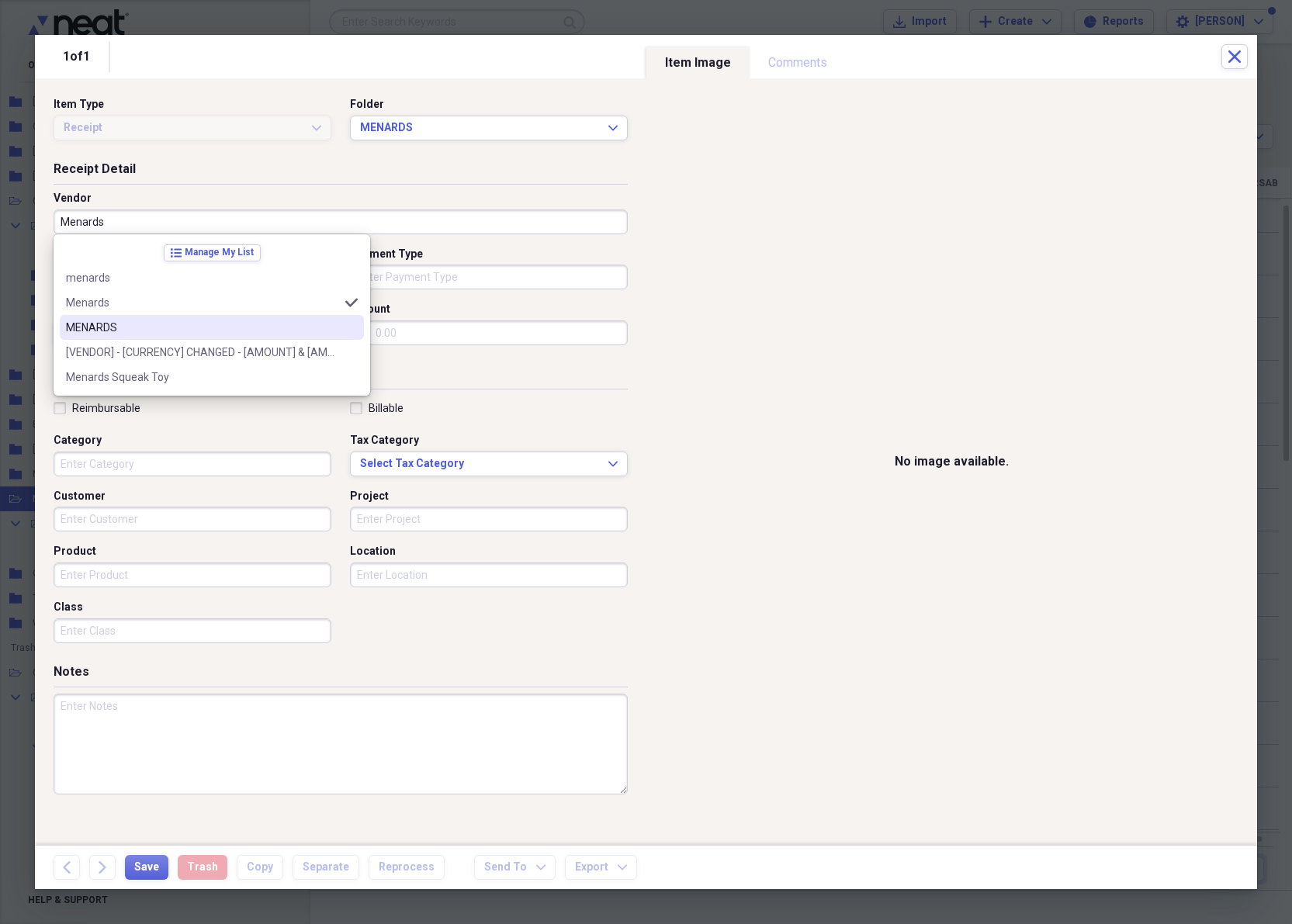 click on "MENARDS" at bounding box center (203, 327) 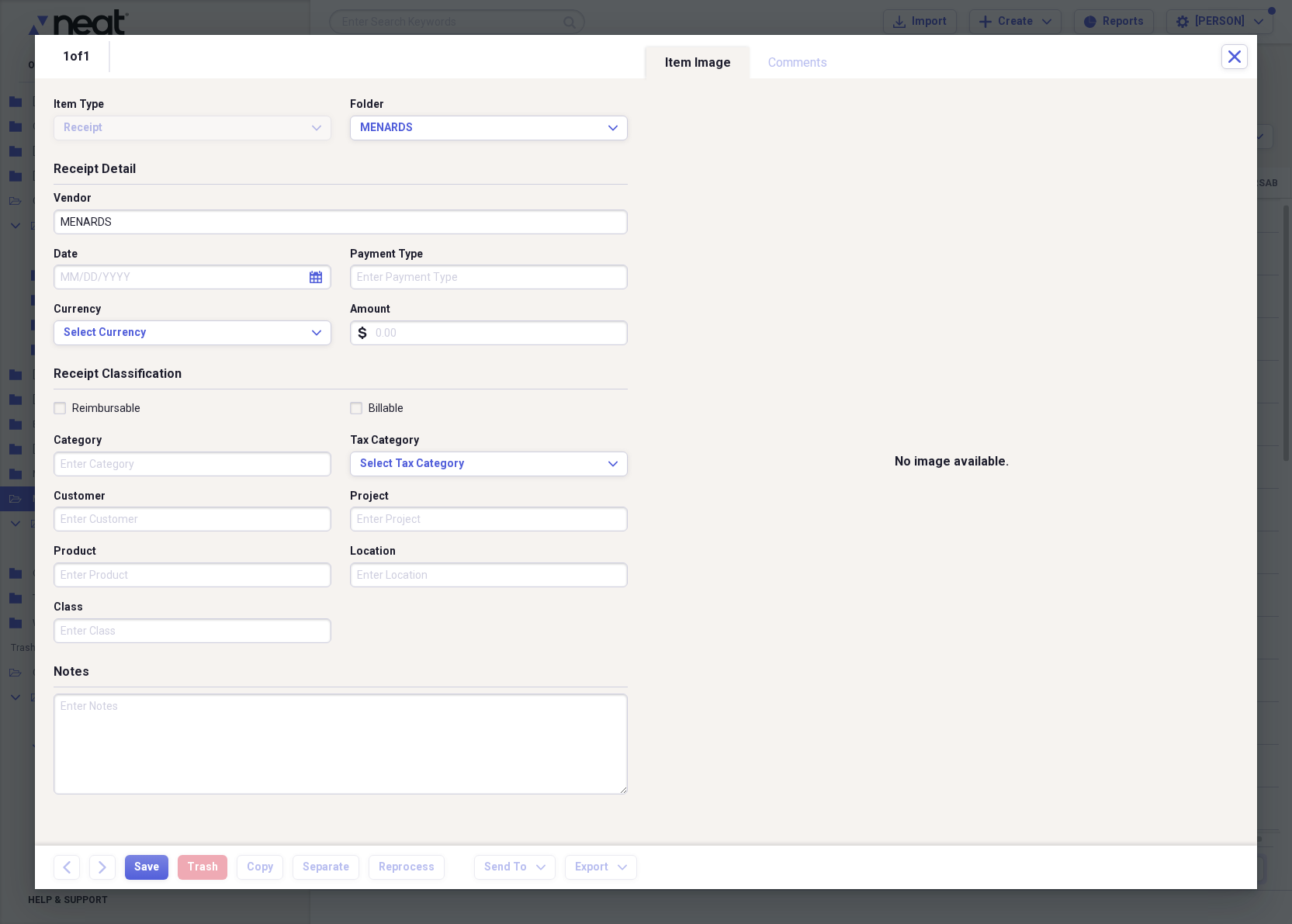 select on "7" 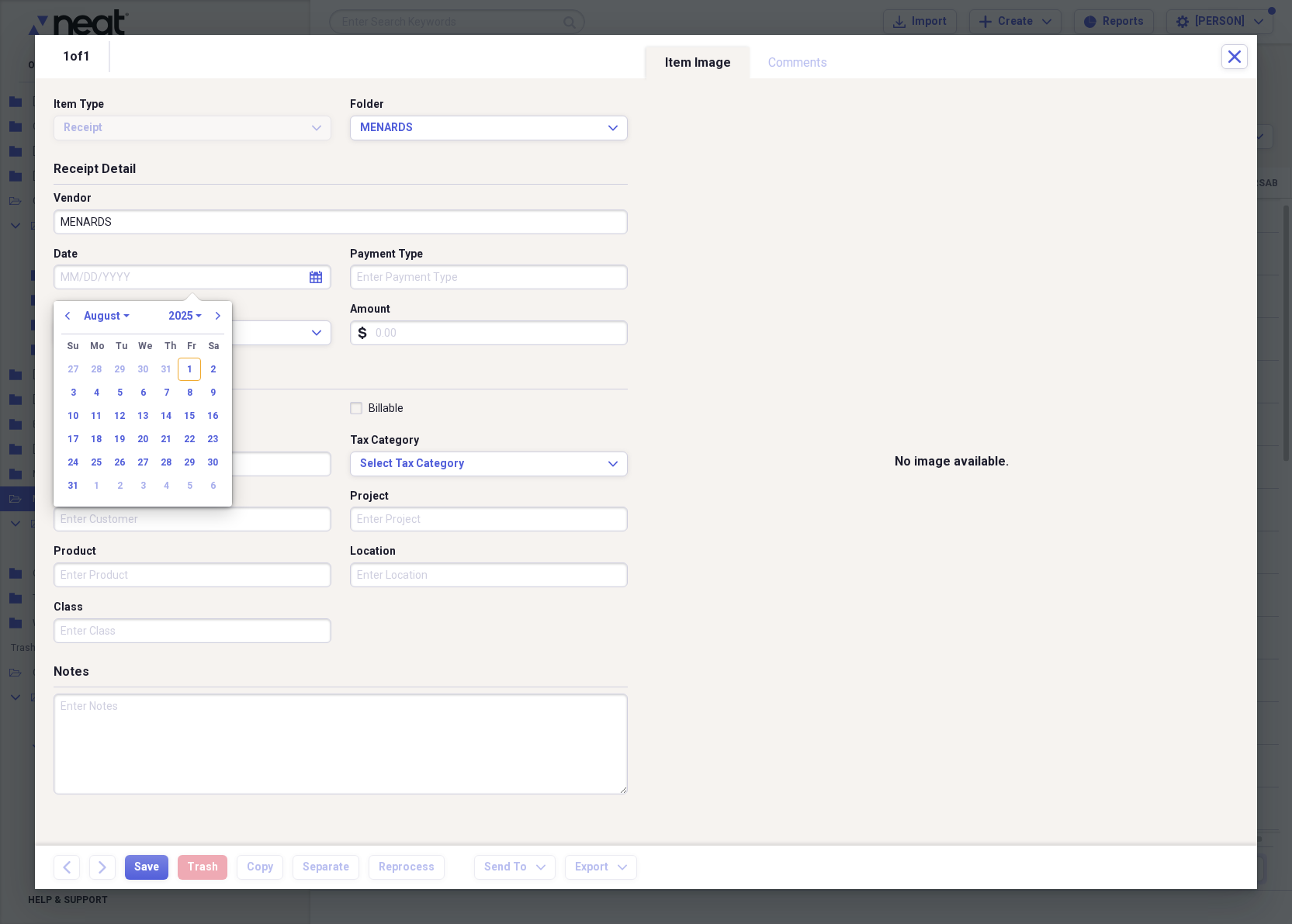 click on "Date" at bounding box center (192, 277) 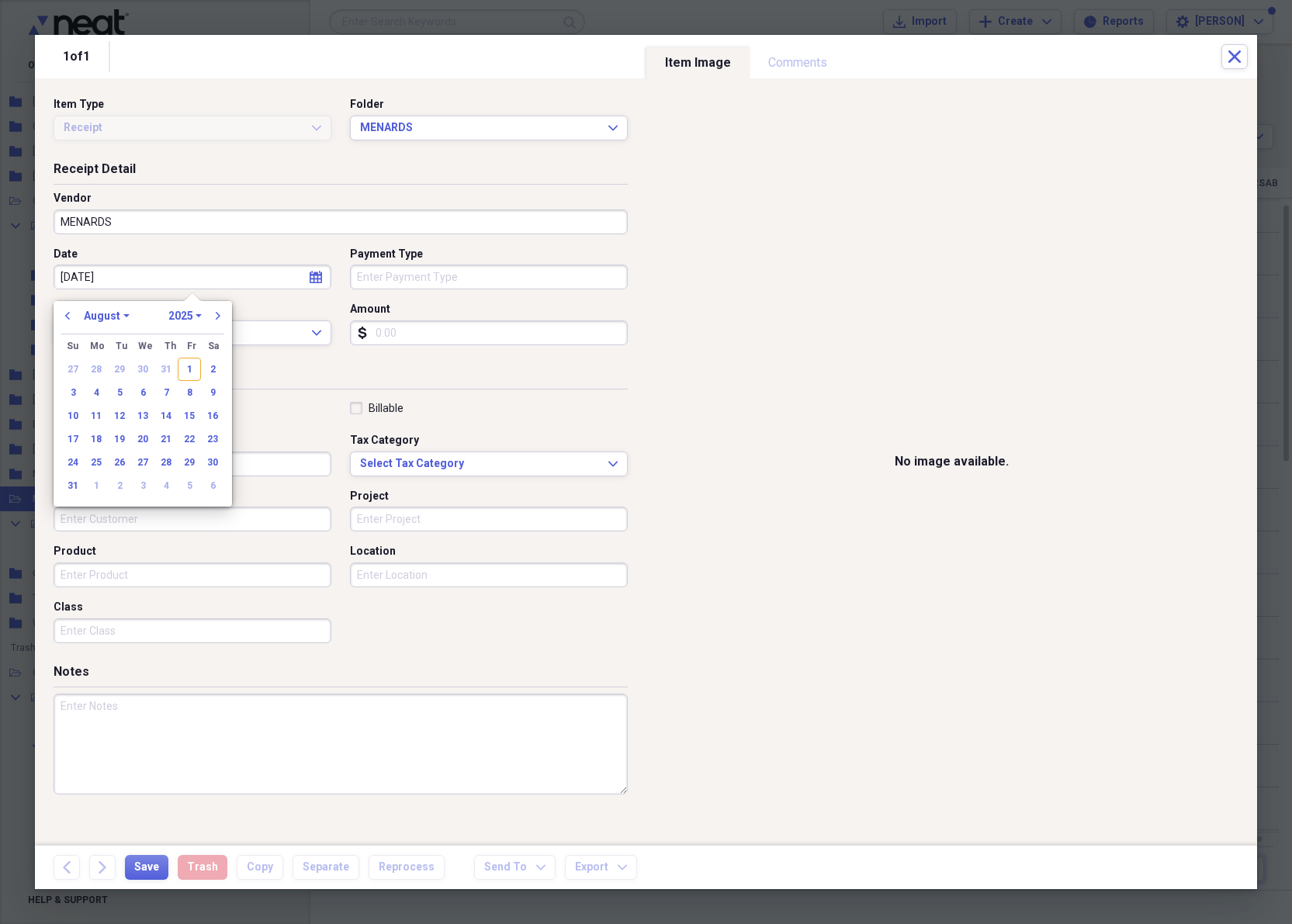 type on "7-30-25" 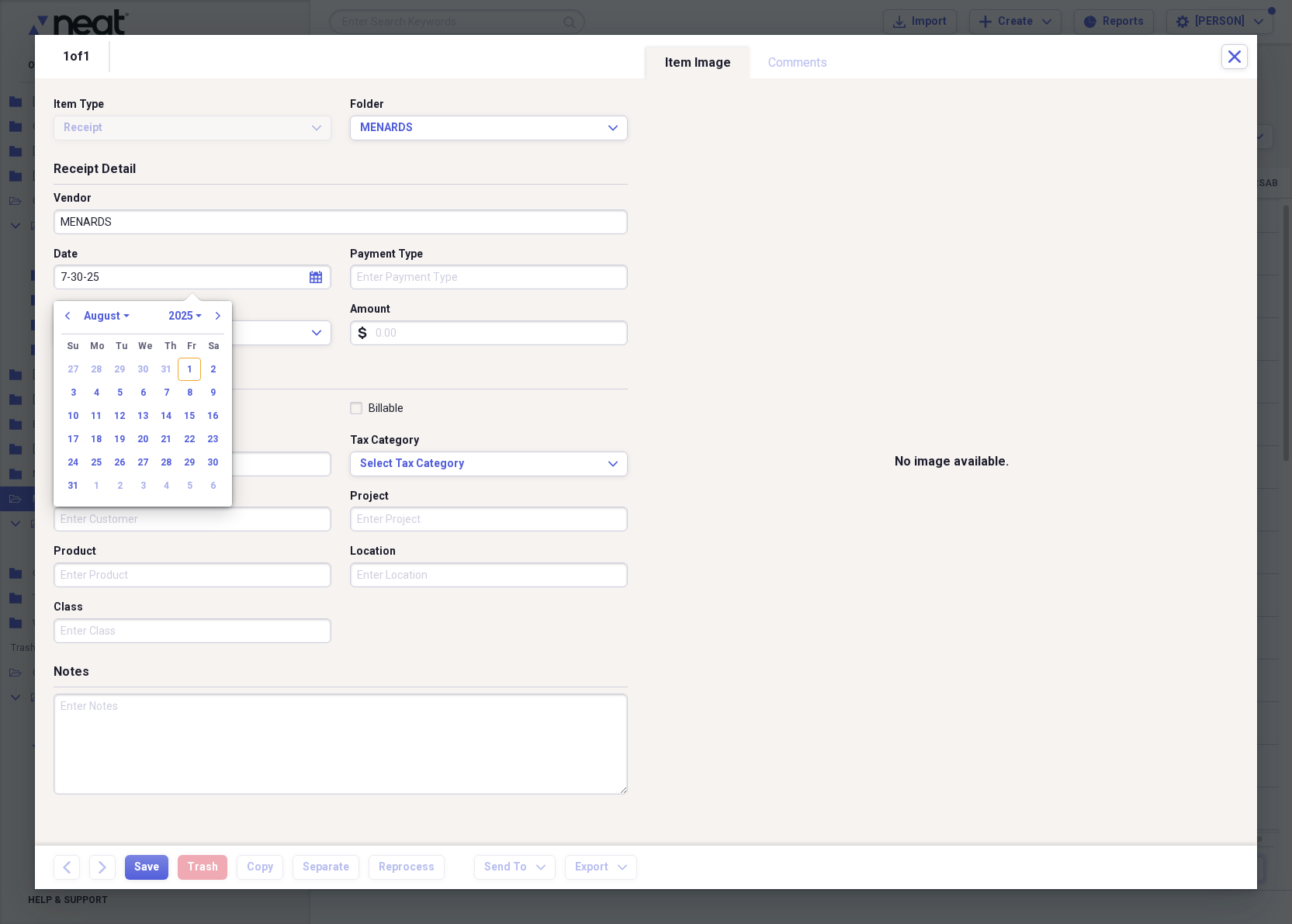 select on "6" 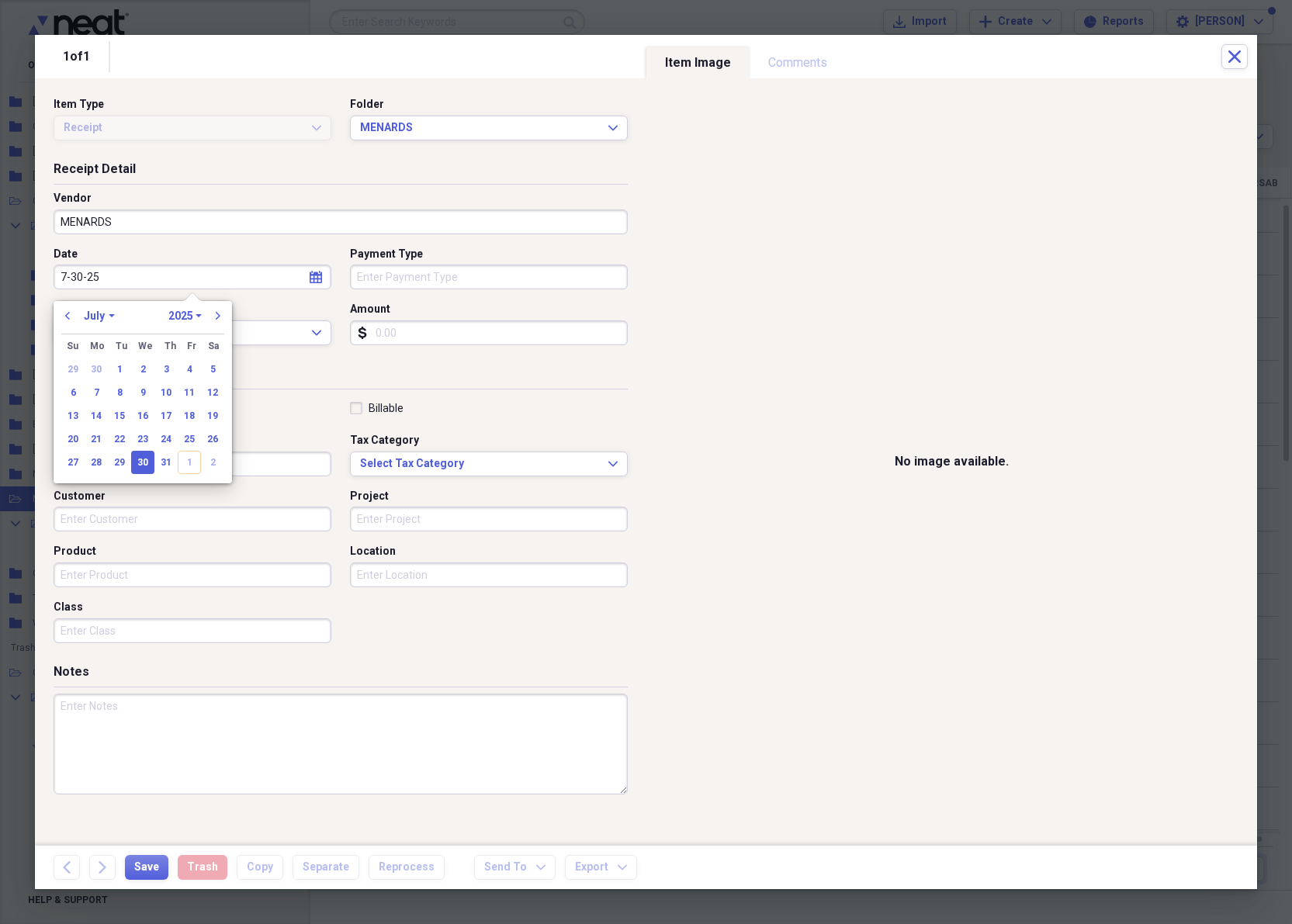 click on "7-30-25" at bounding box center (192, 277) 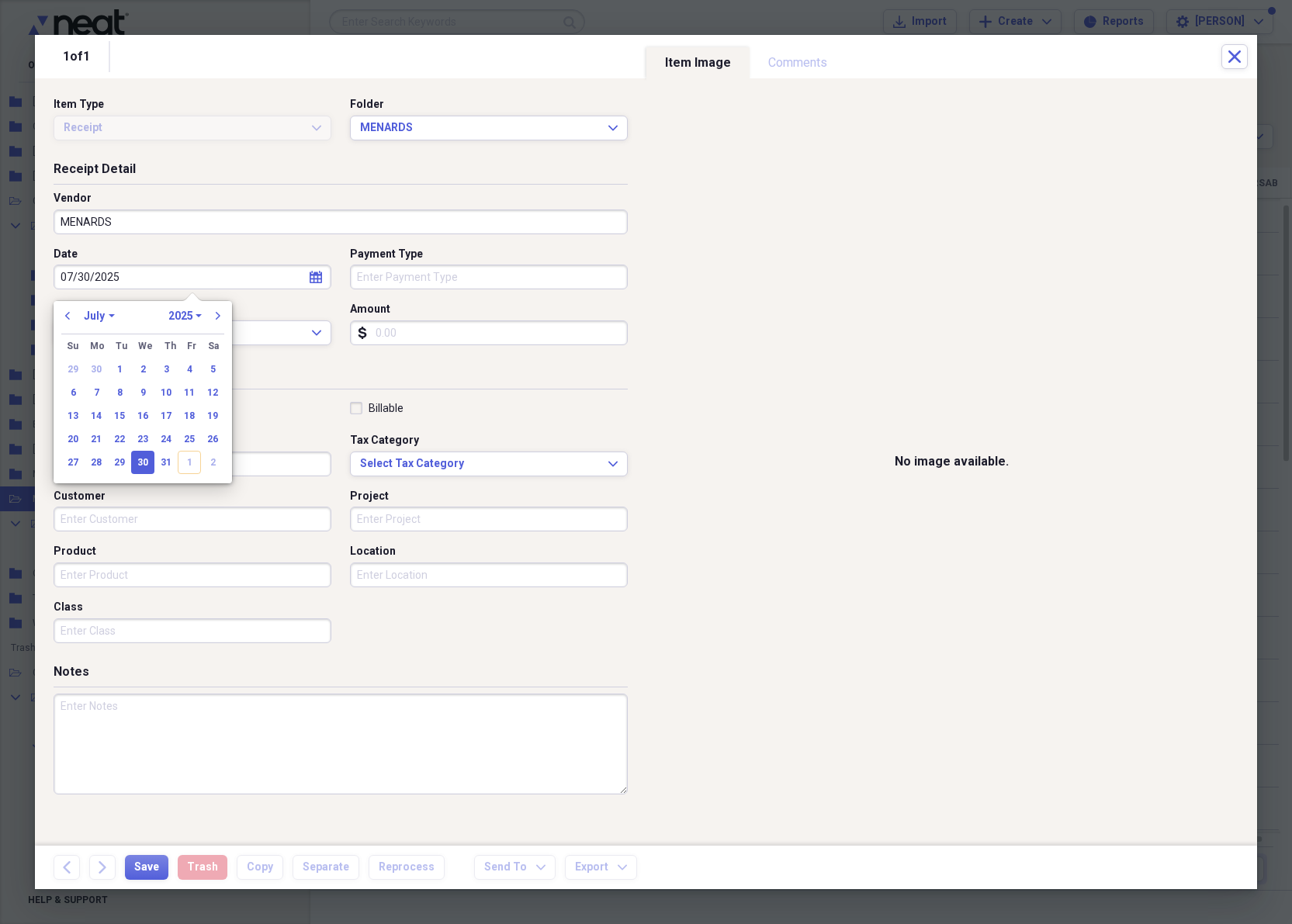 click on "Date [DATE] calendar Calendar Payment Type Currency Select Currency Expand Amount dollar-sign" at bounding box center (341, 302) 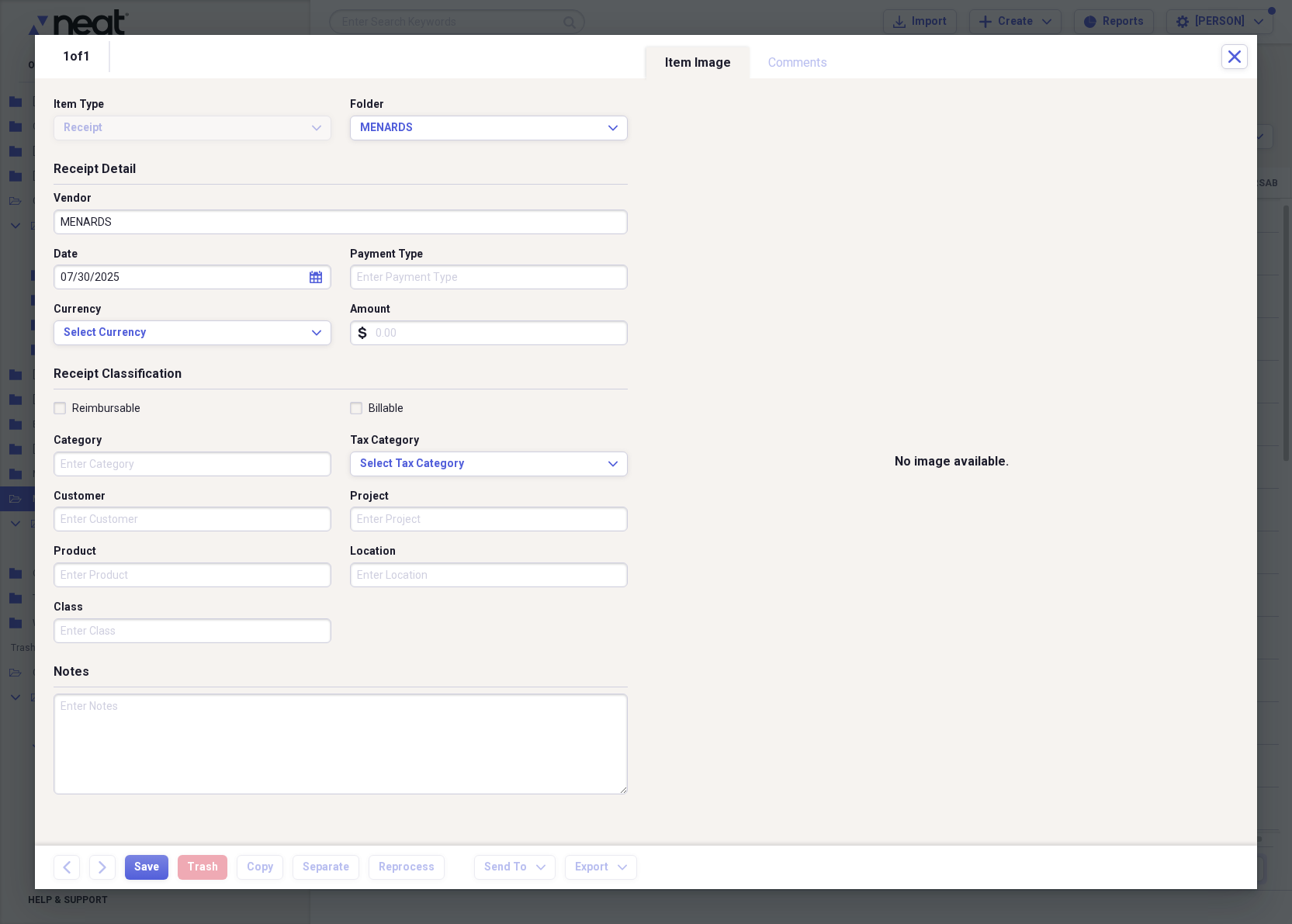 click on "Amount" at bounding box center (489, 333) 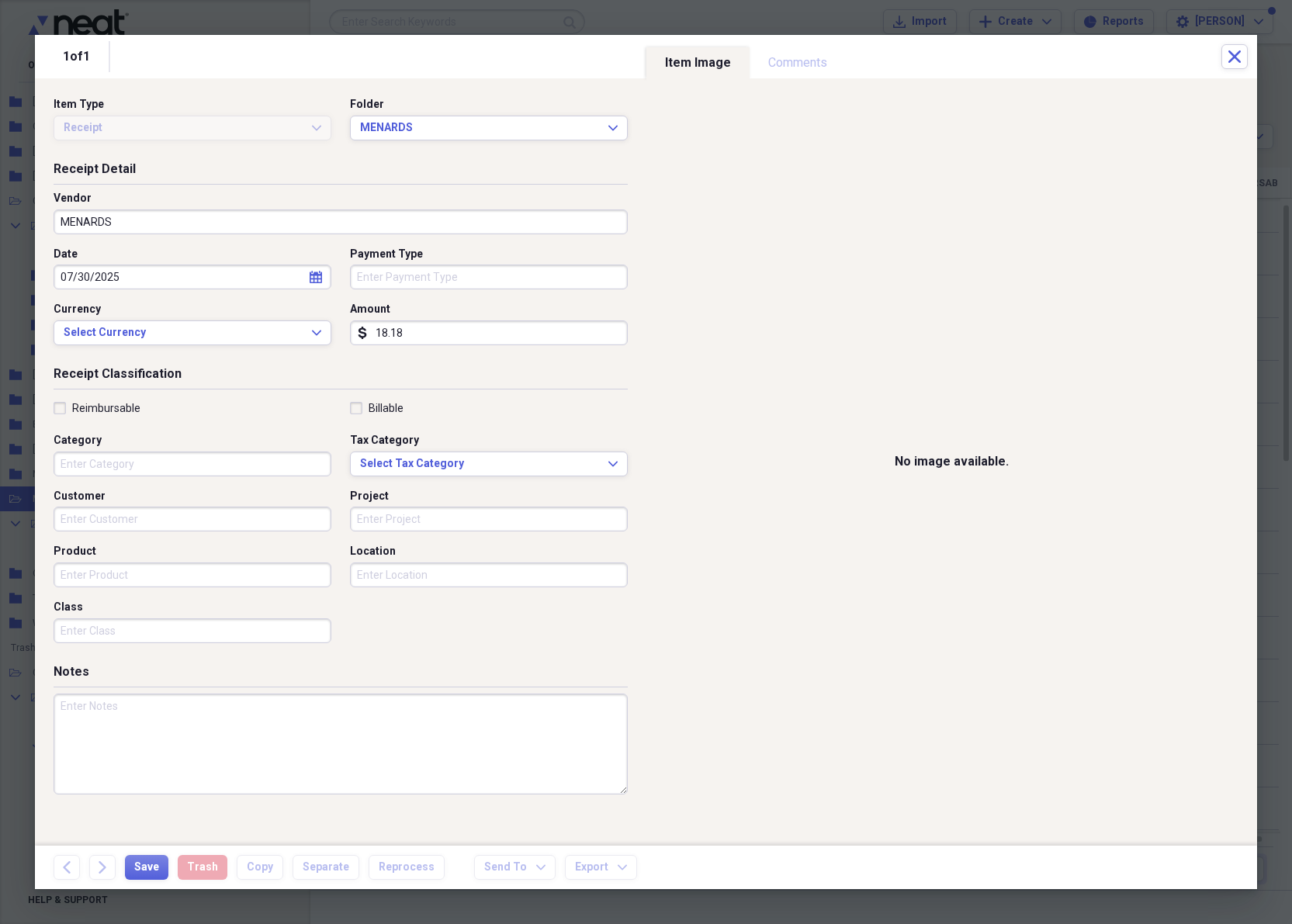type on "18.18" 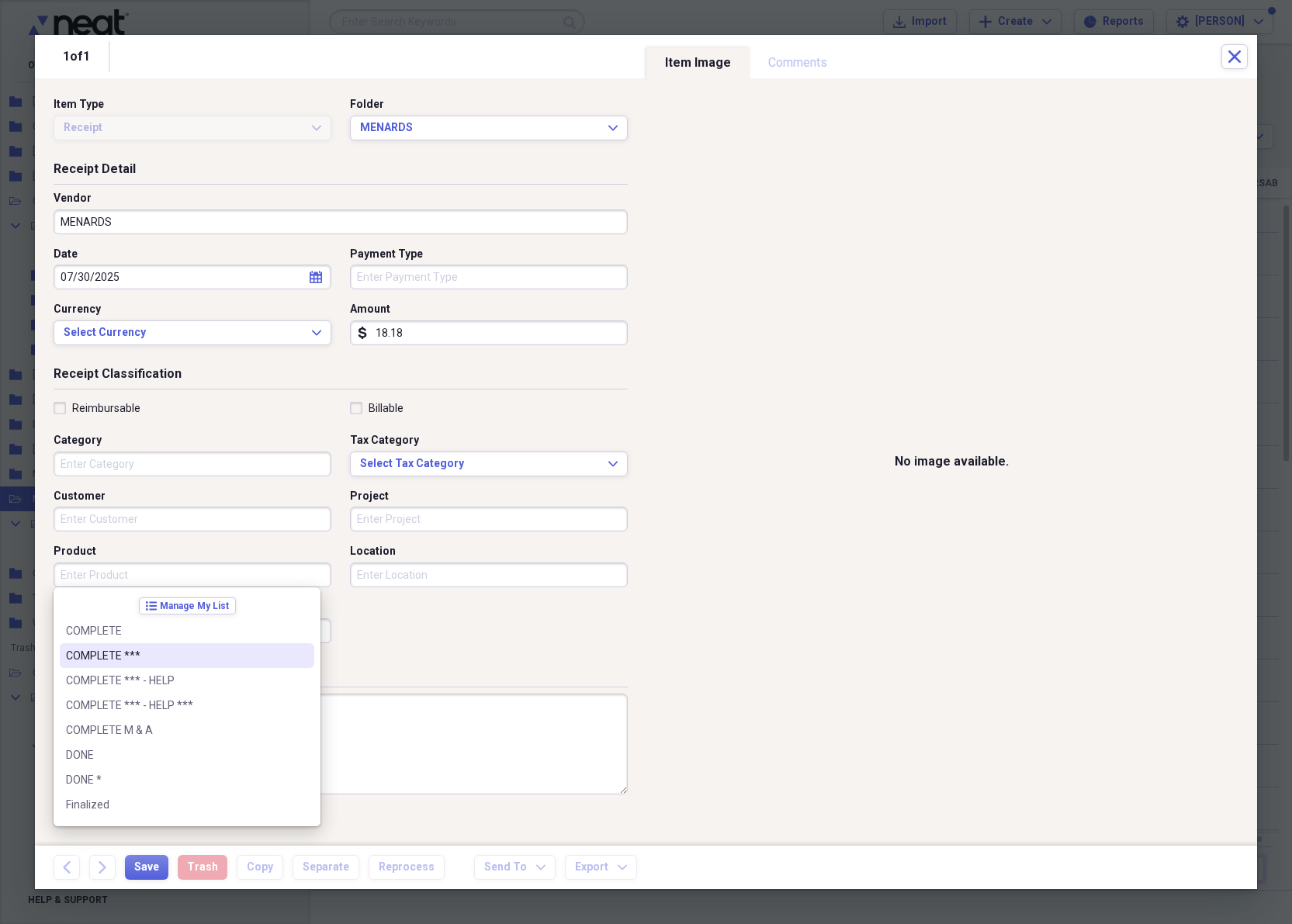 click on "COMPLETE ***" at bounding box center [178, 656] 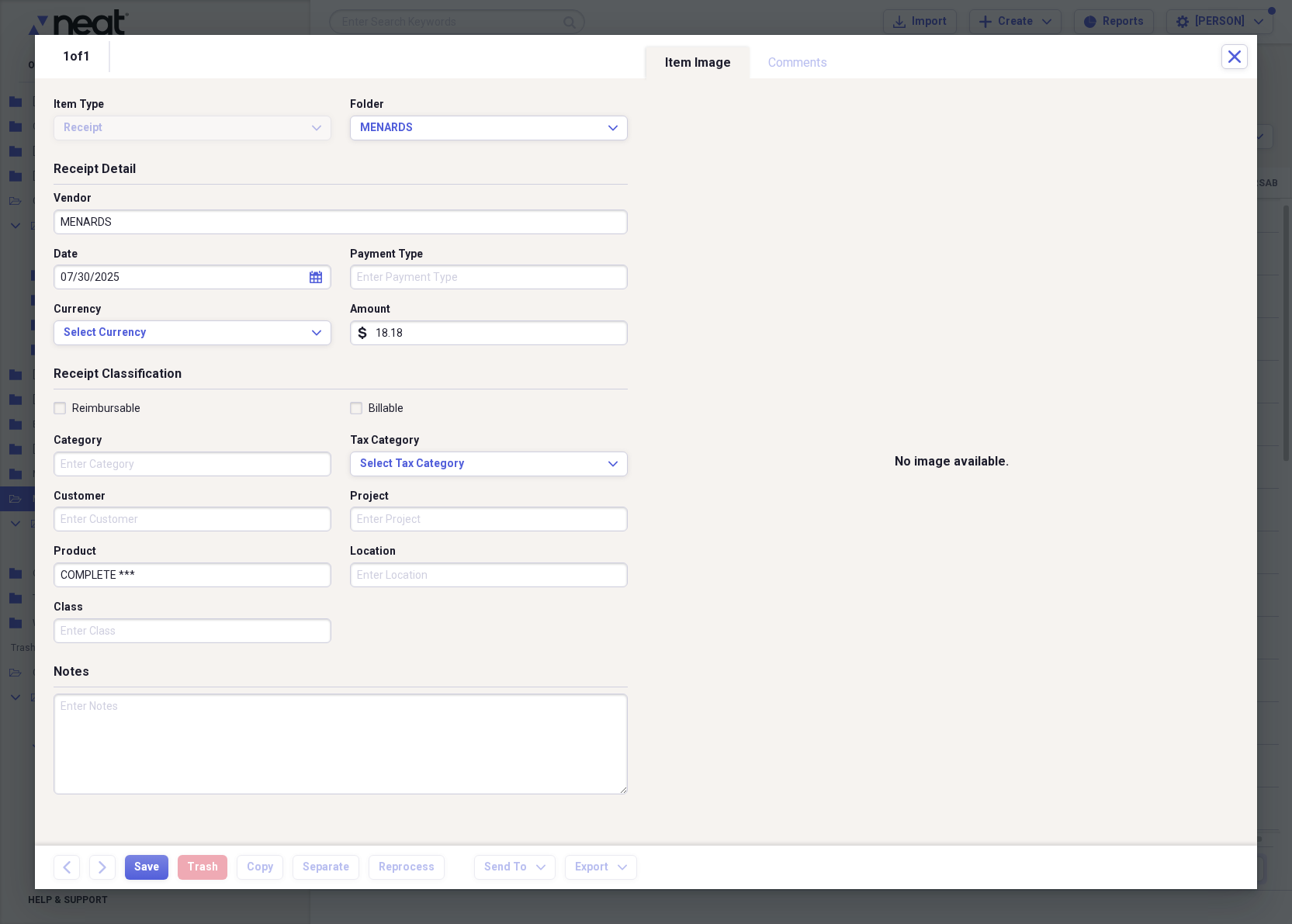 click on "Category" at bounding box center (192, 464) 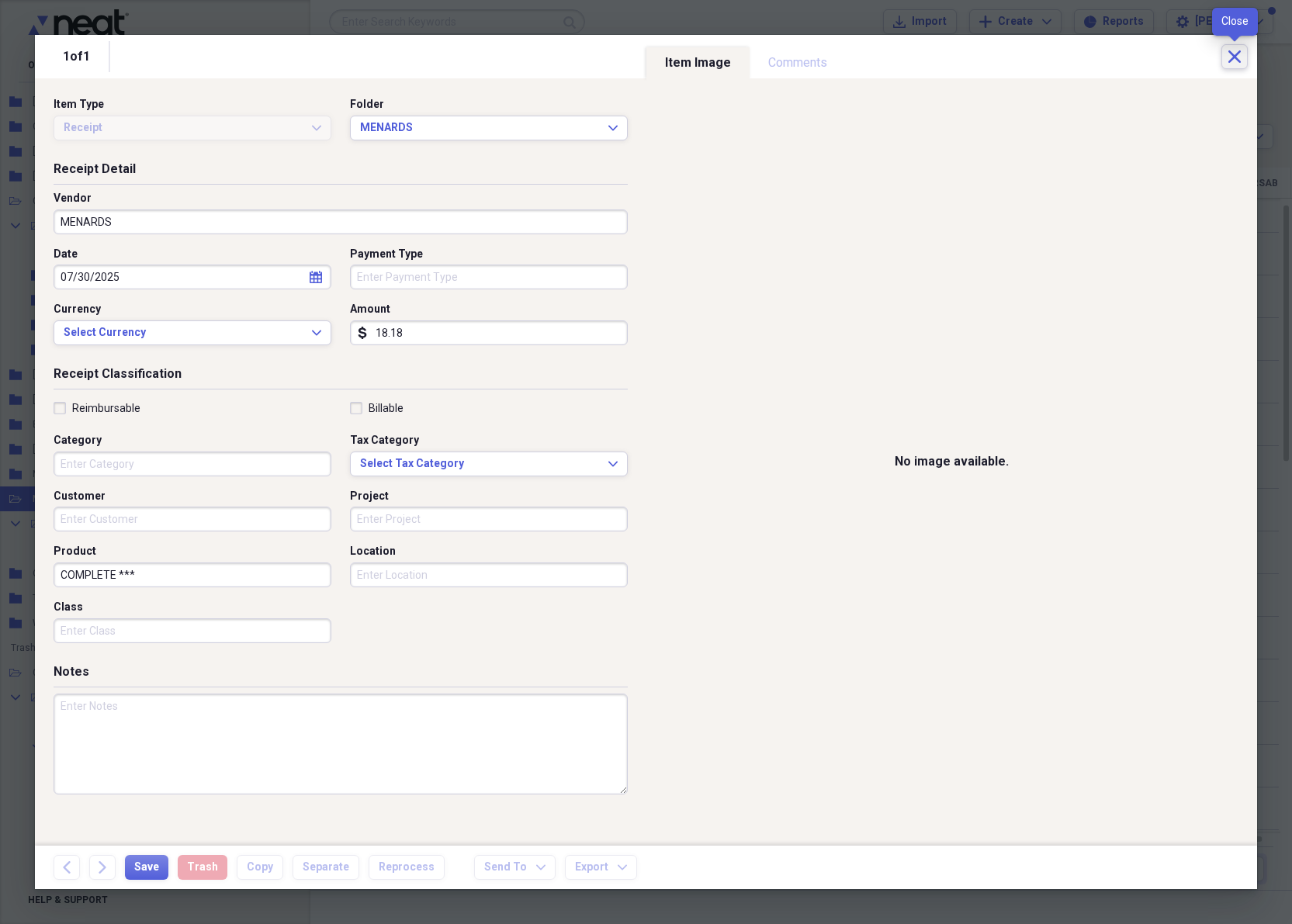 click 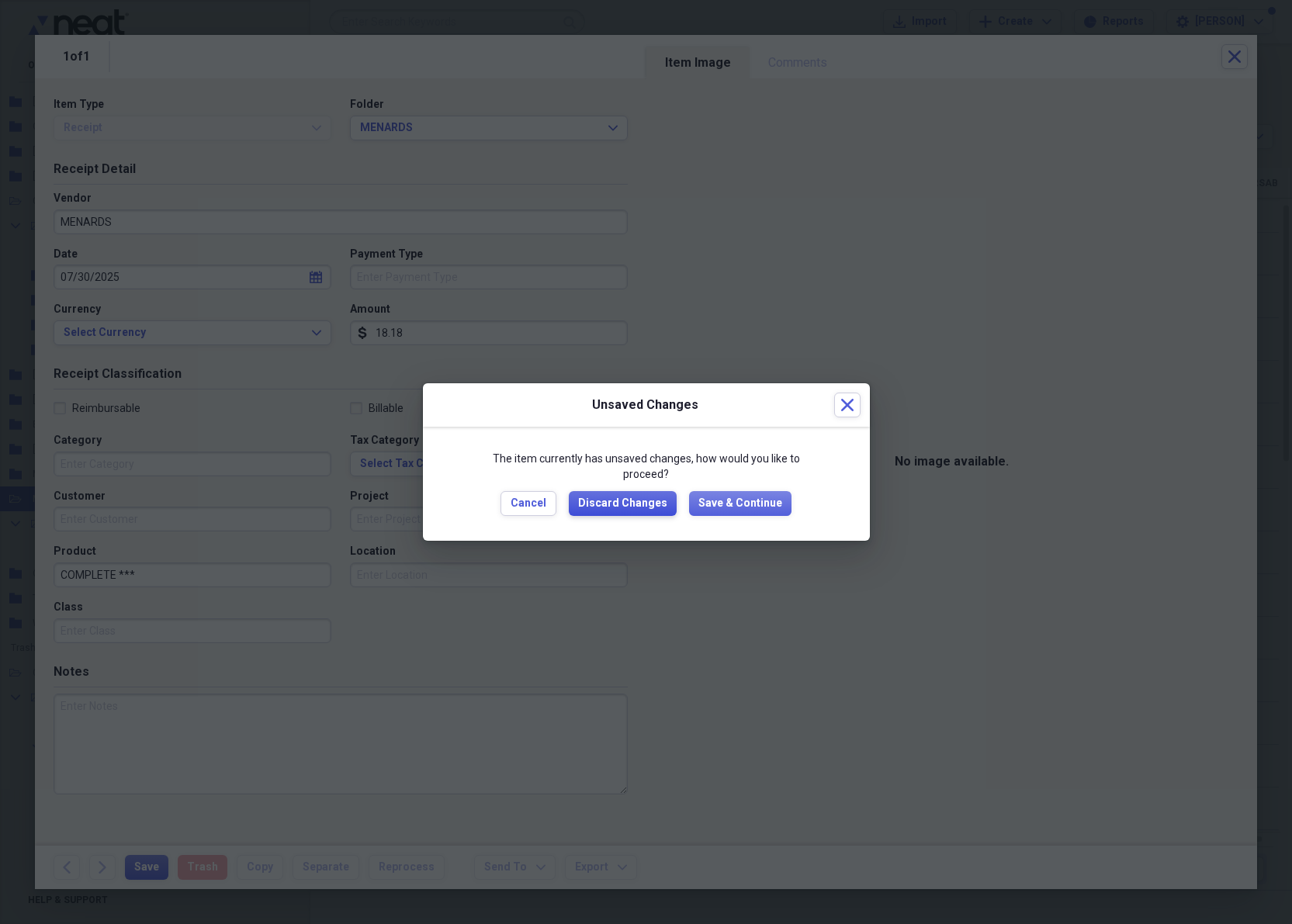 click on "Discard Changes" at bounding box center [622, 504] 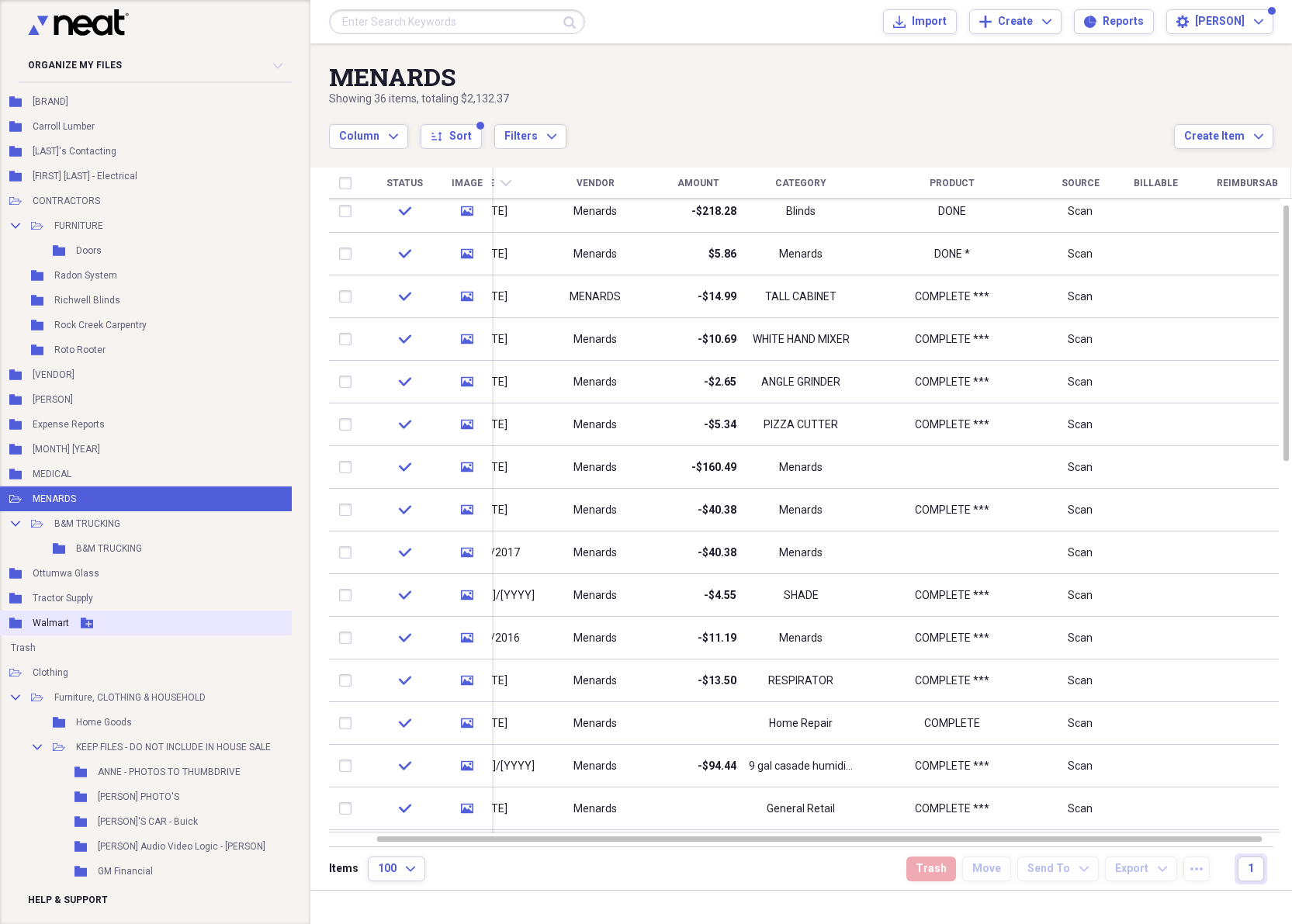 click on "Walmart" at bounding box center (50, 623) 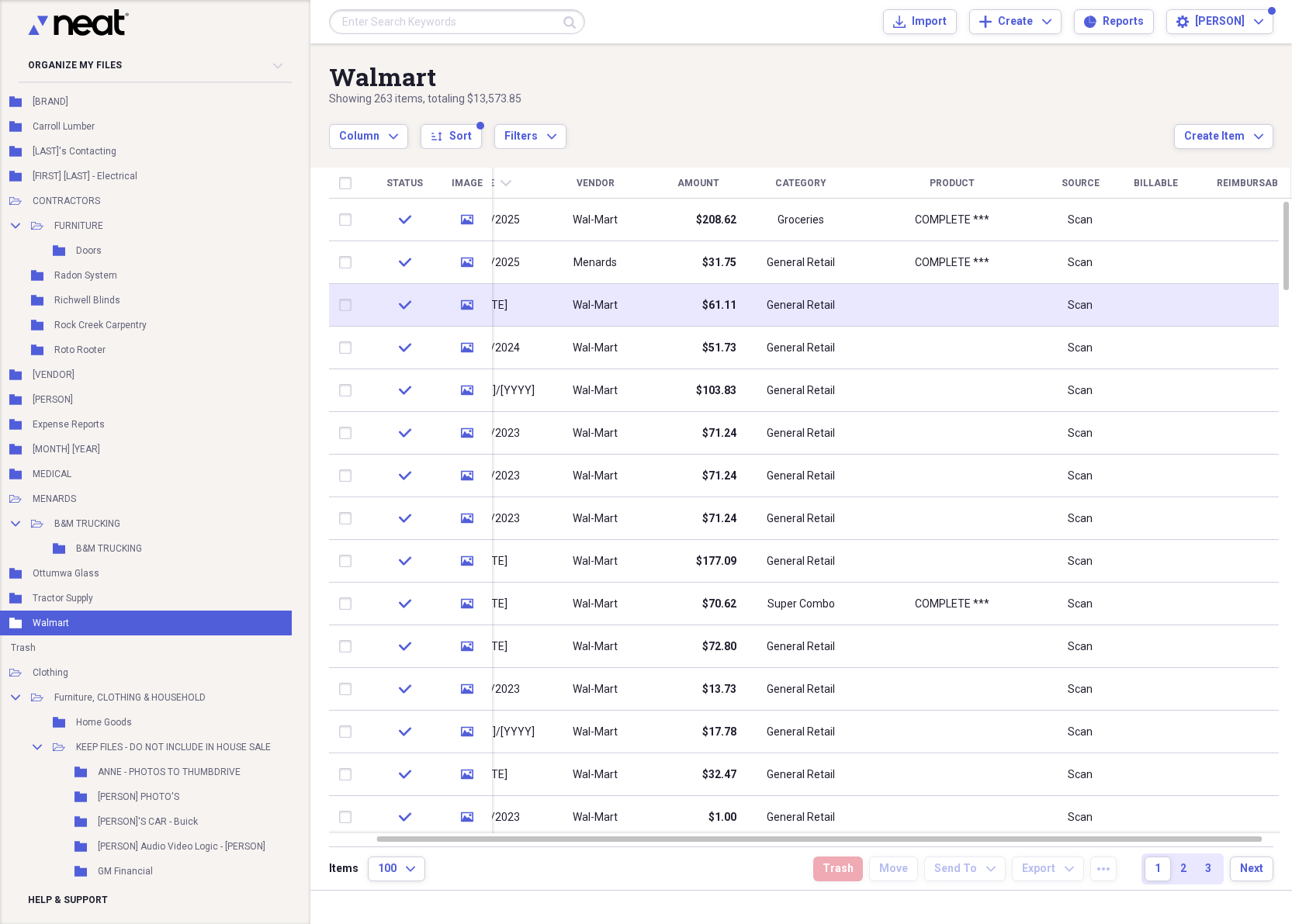 drag, startPoint x: 494, startPoint y: 324, endPoint x: 539, endPoint y: 322, distance: 45.044423 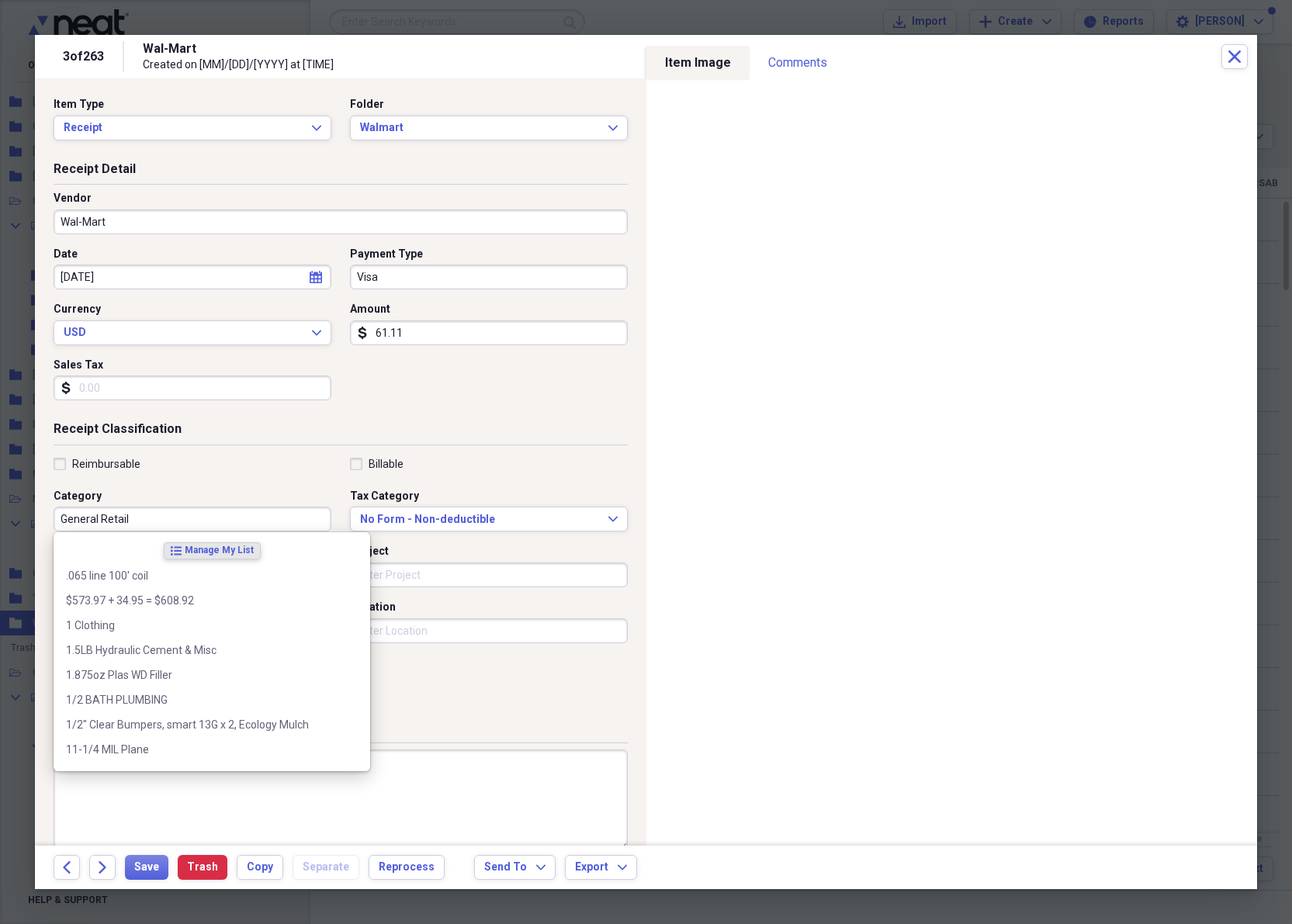 click on "General Retail" at bounding box center (192, 519) 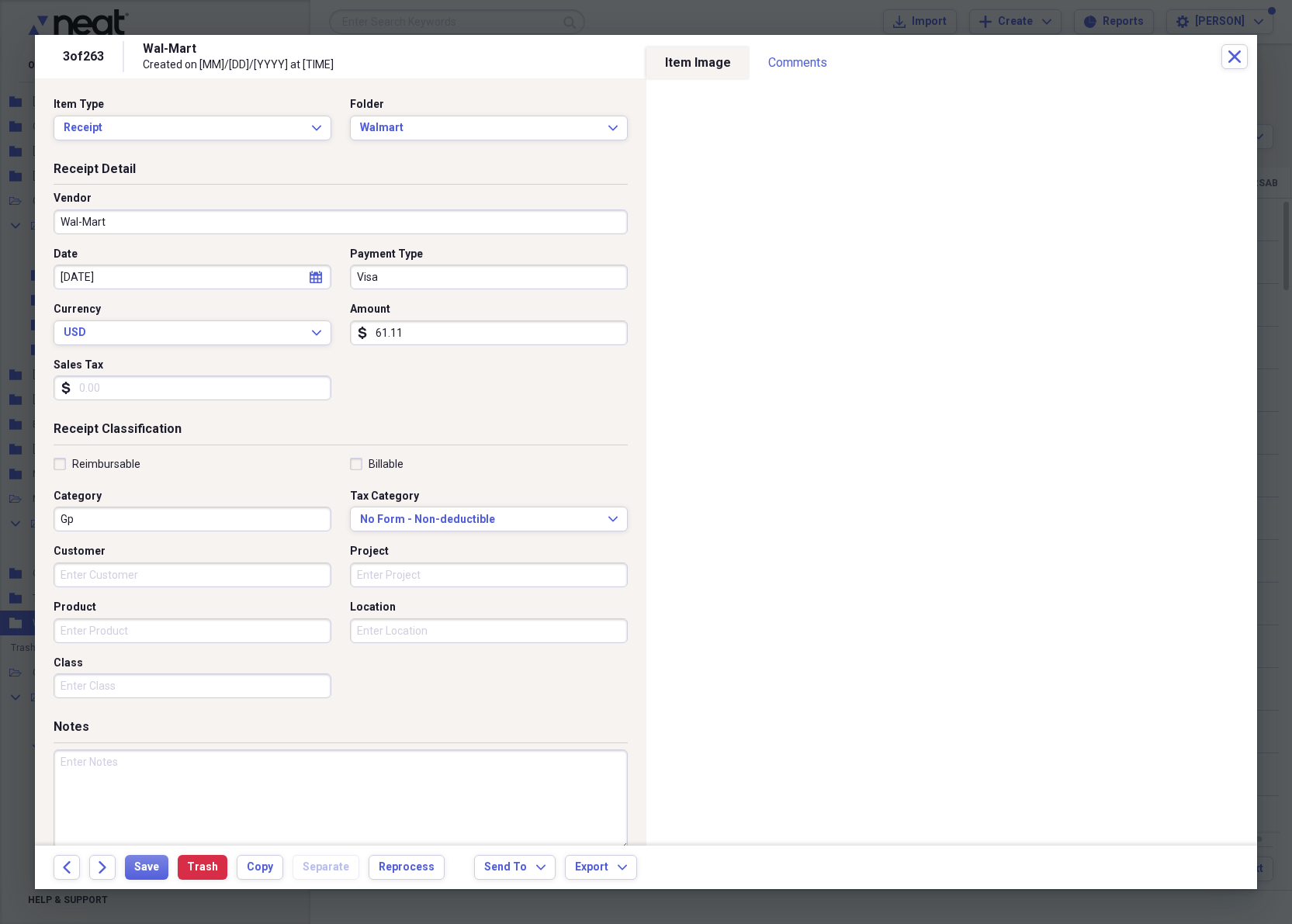 type on "G" 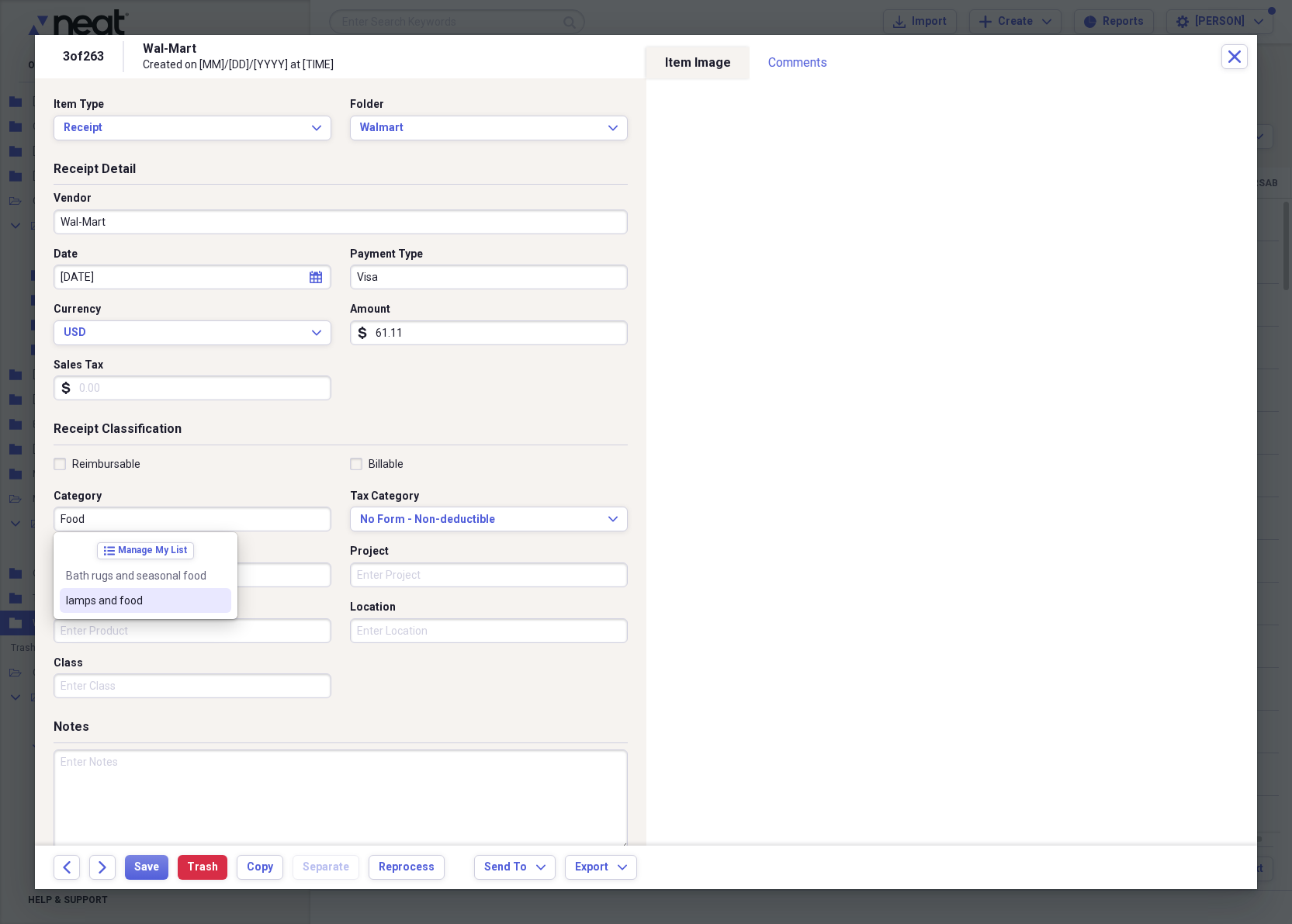 type on "Food" 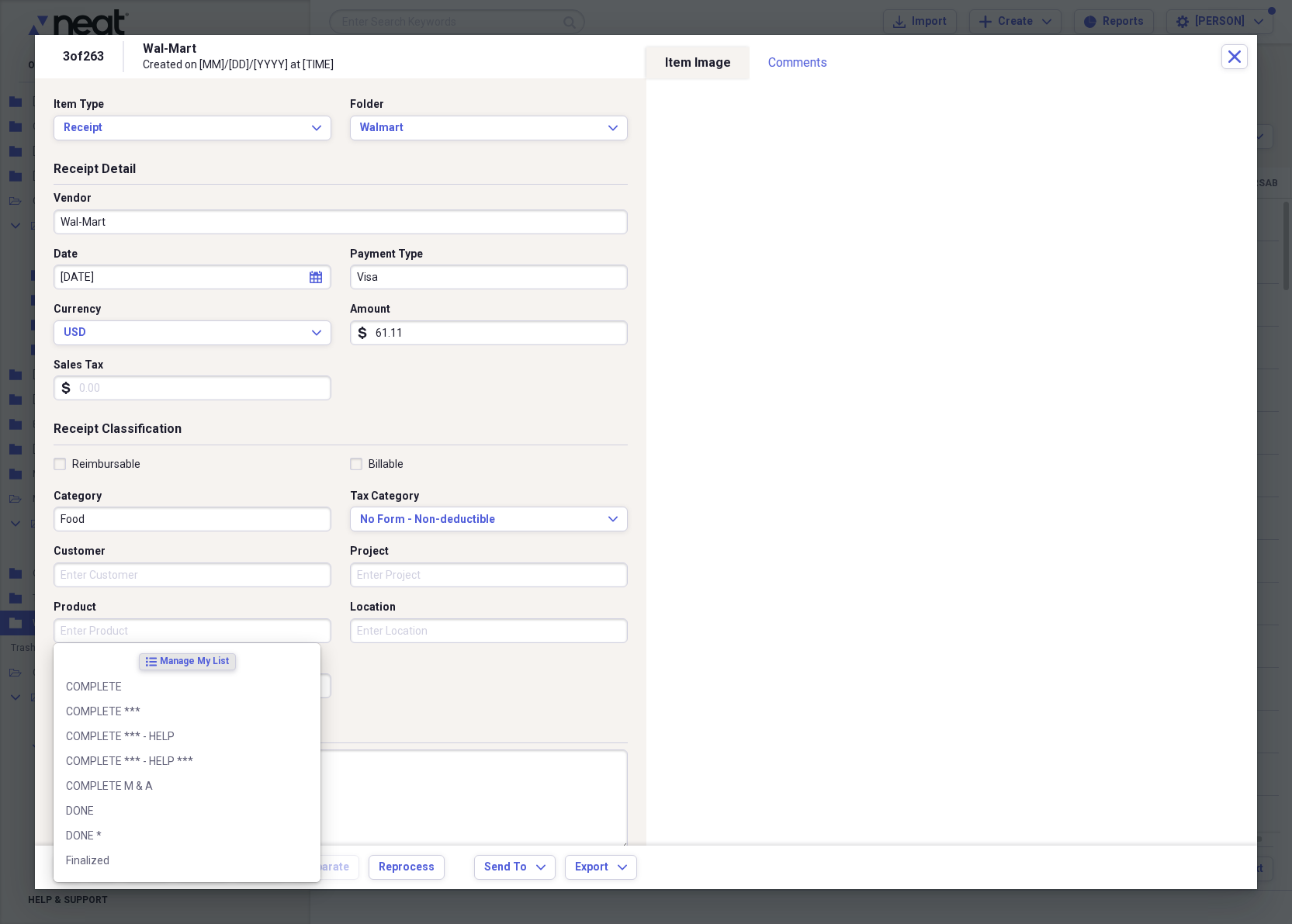click on "Product" at bounding box center (192, 631) 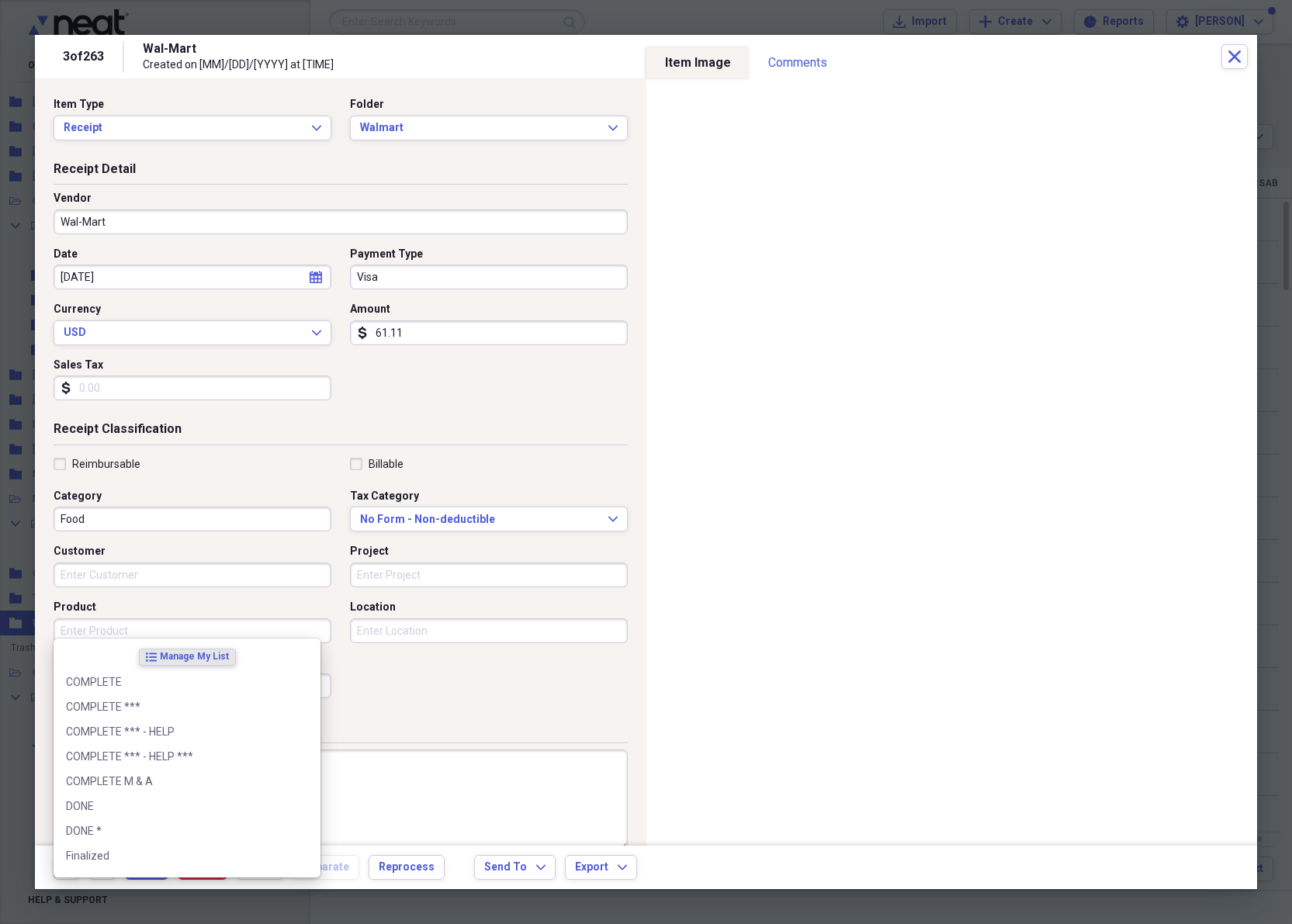 scroll, scrollTop: 5, scrollLeft: 0, axis: vertical 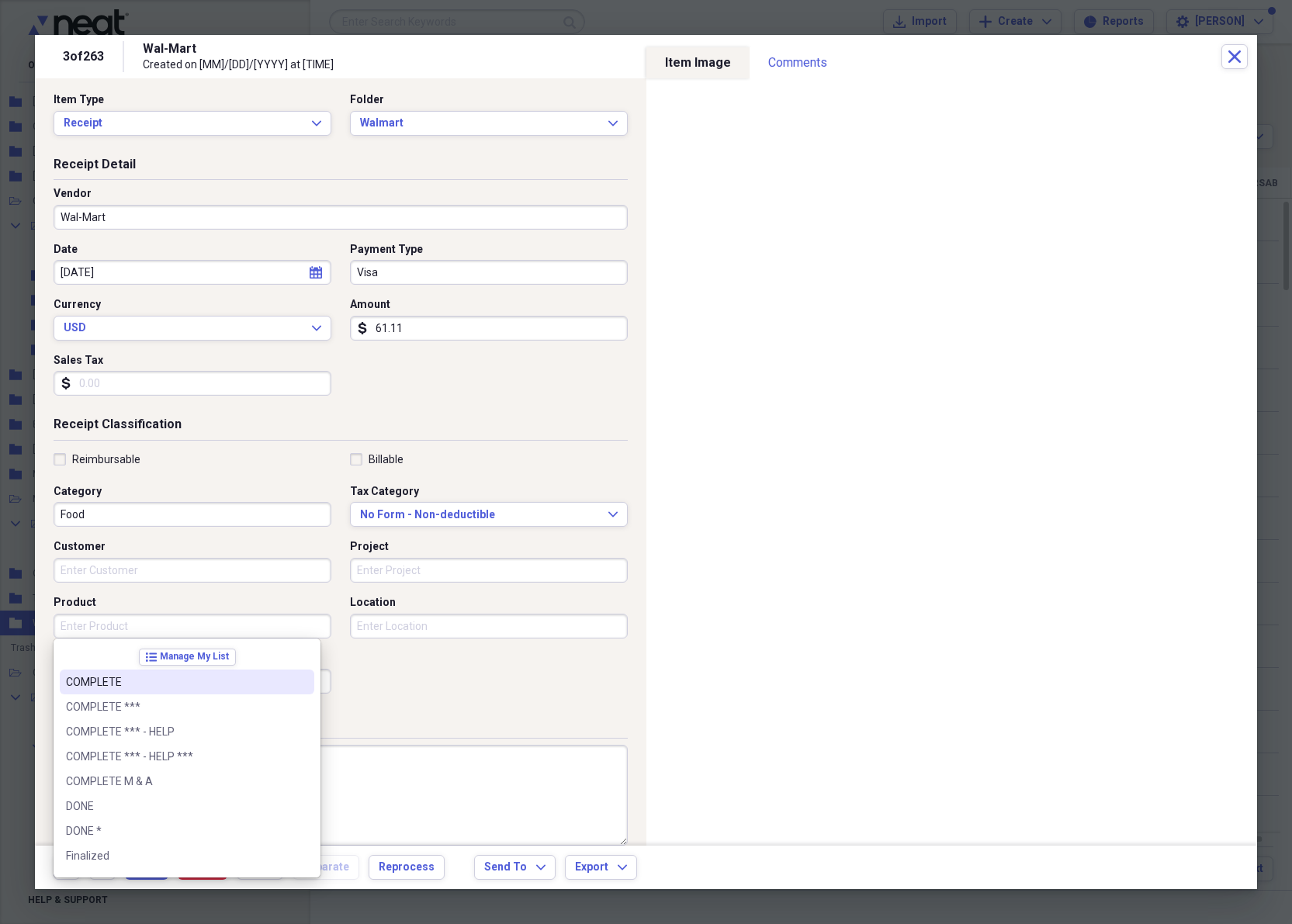 click on "Food" at bounding box center [192, 514] 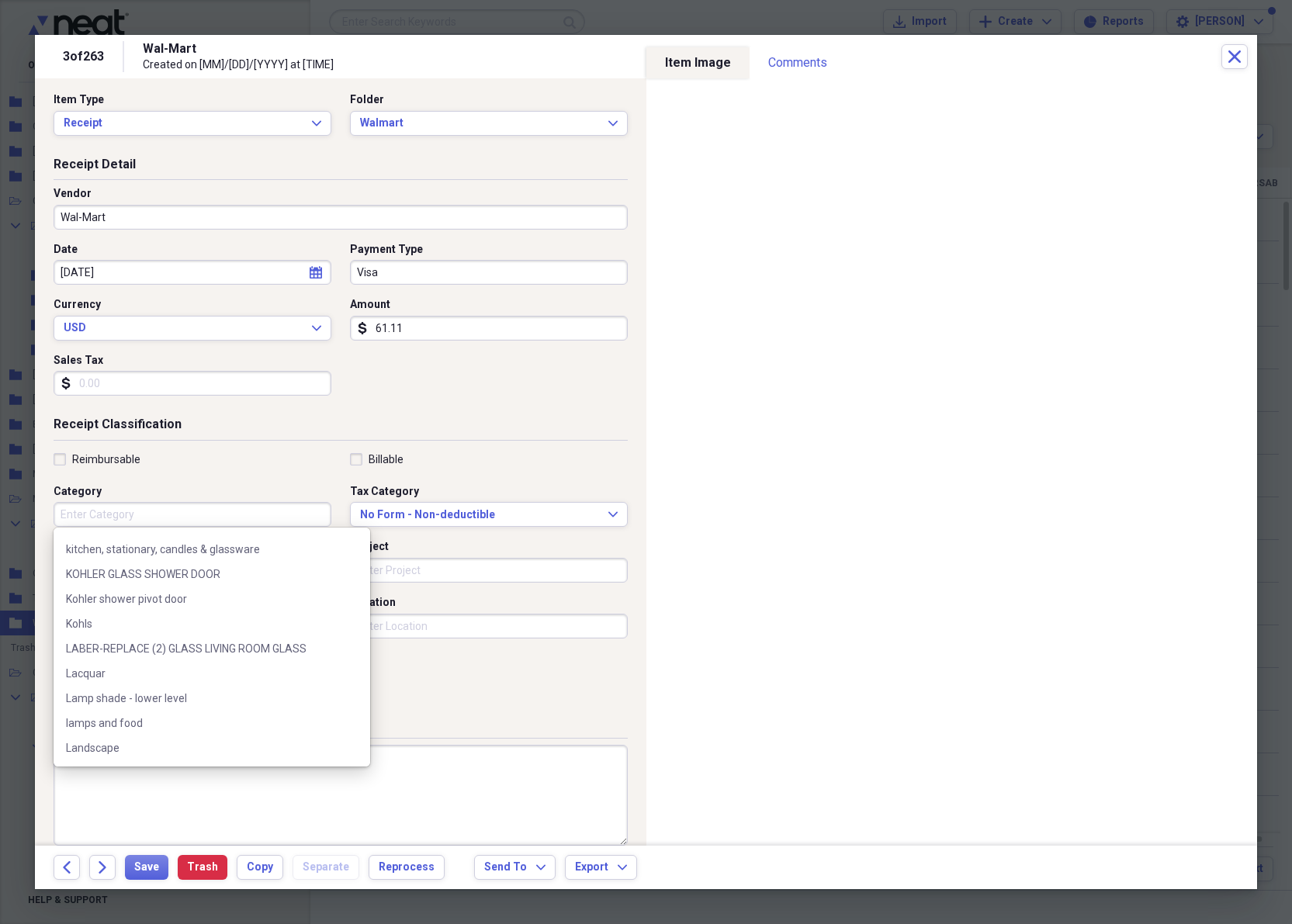 scroll, scrollTop: 0, scrollLeft: 0, axis: both 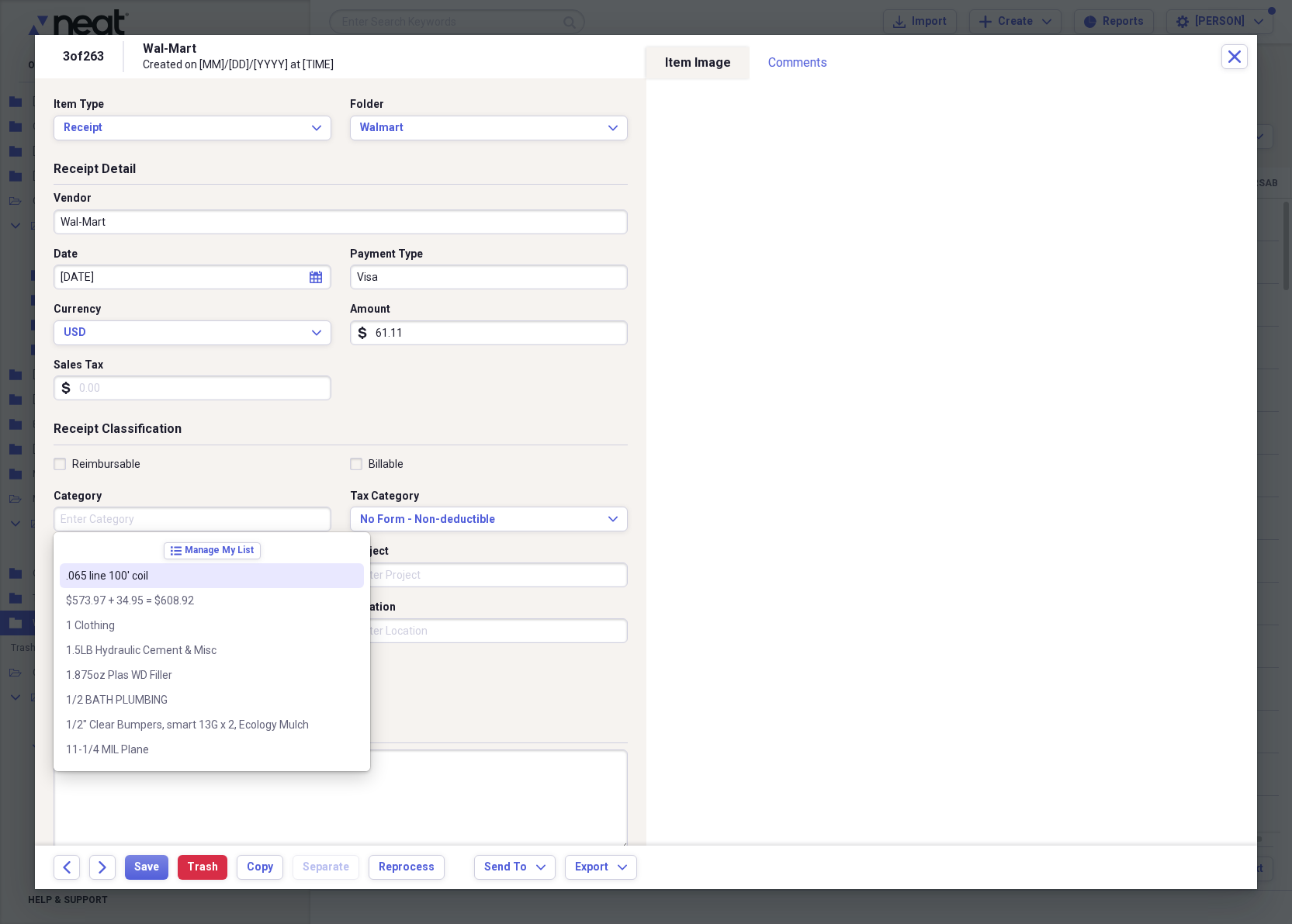 type 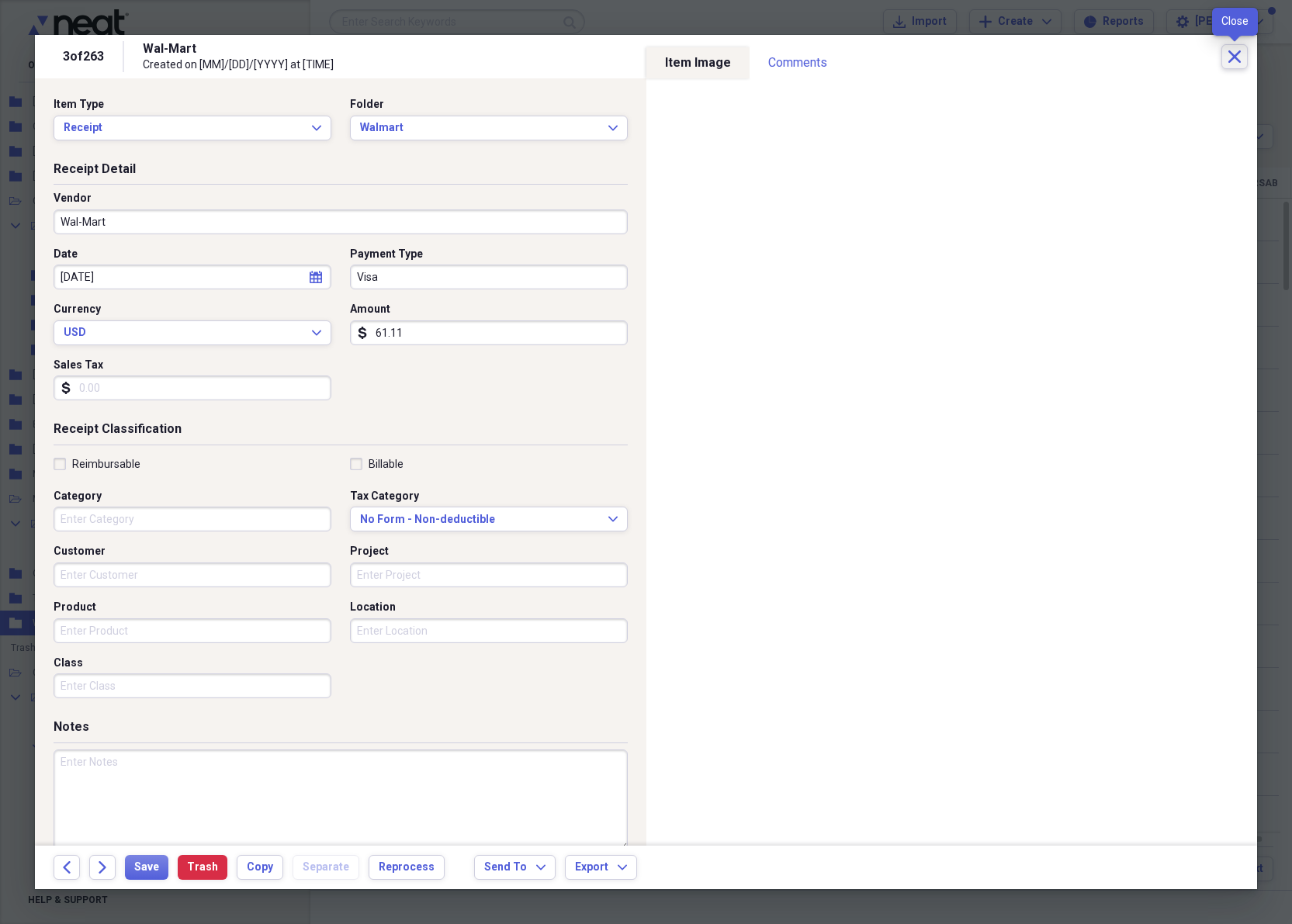 click 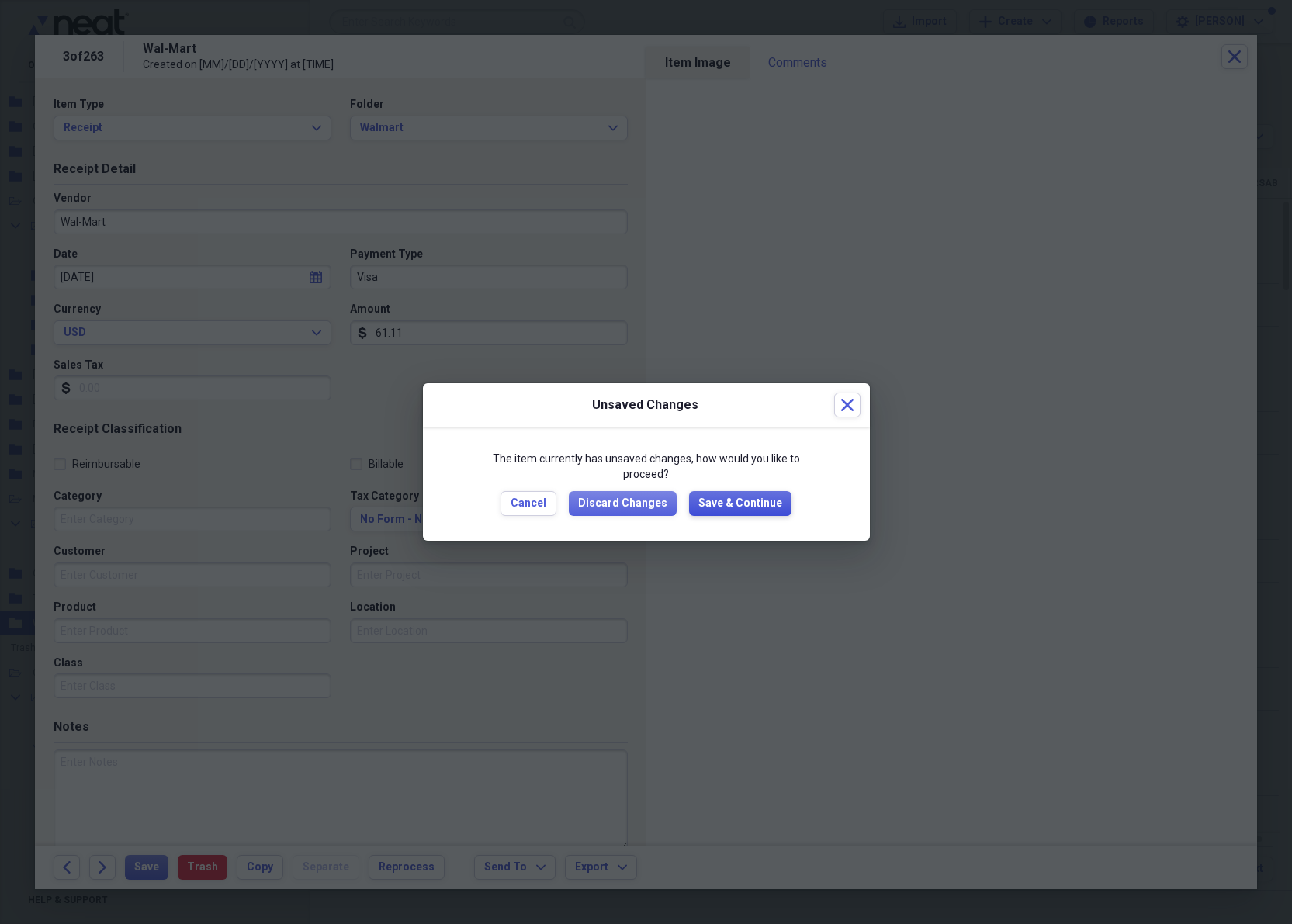click on "Save & Continue" at bounding box center (740, 504) 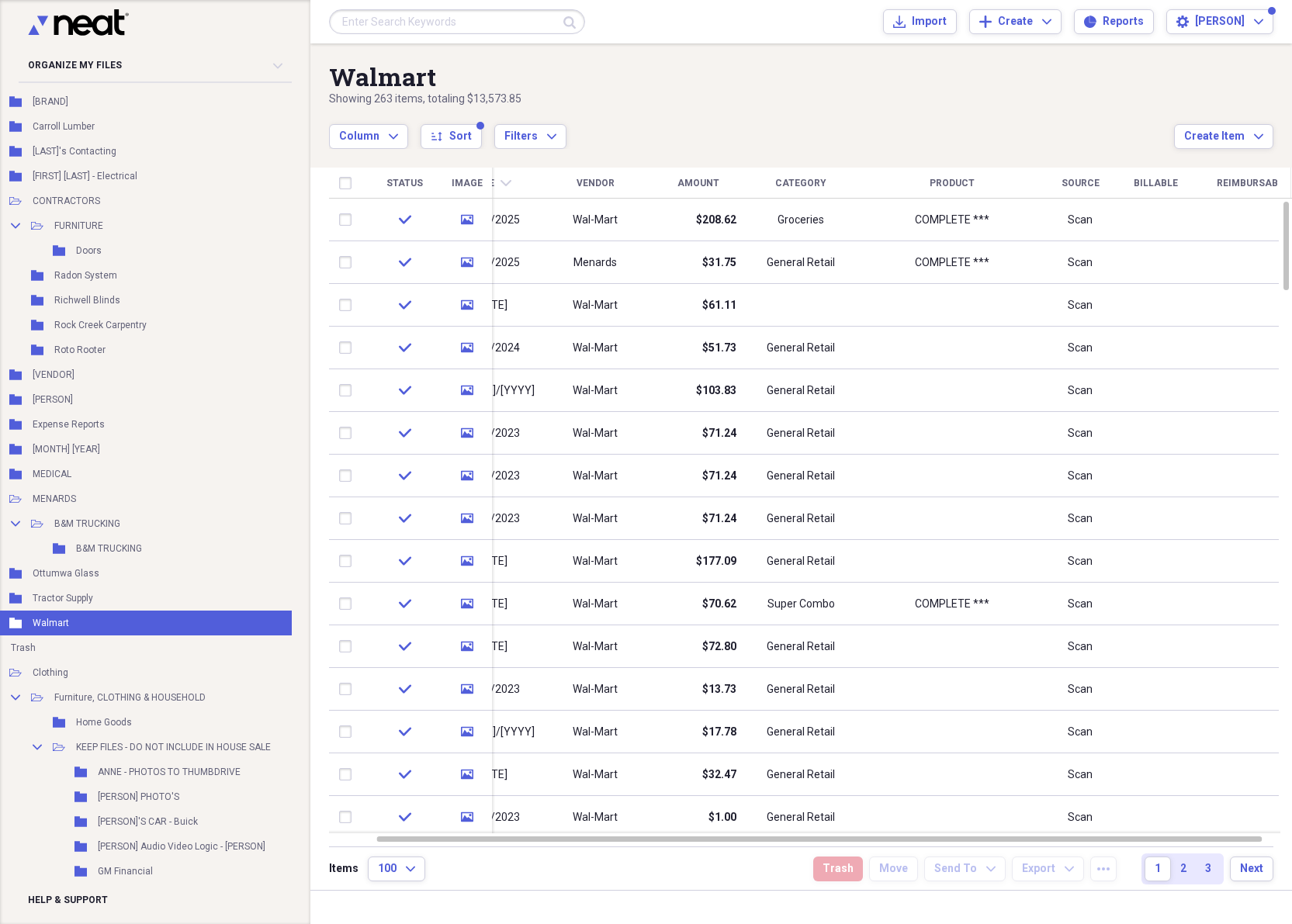 drag, startPoint x: 491, startPoint y: 175, endPoint x: 519, endPoint y: 181, distance: 28.63564 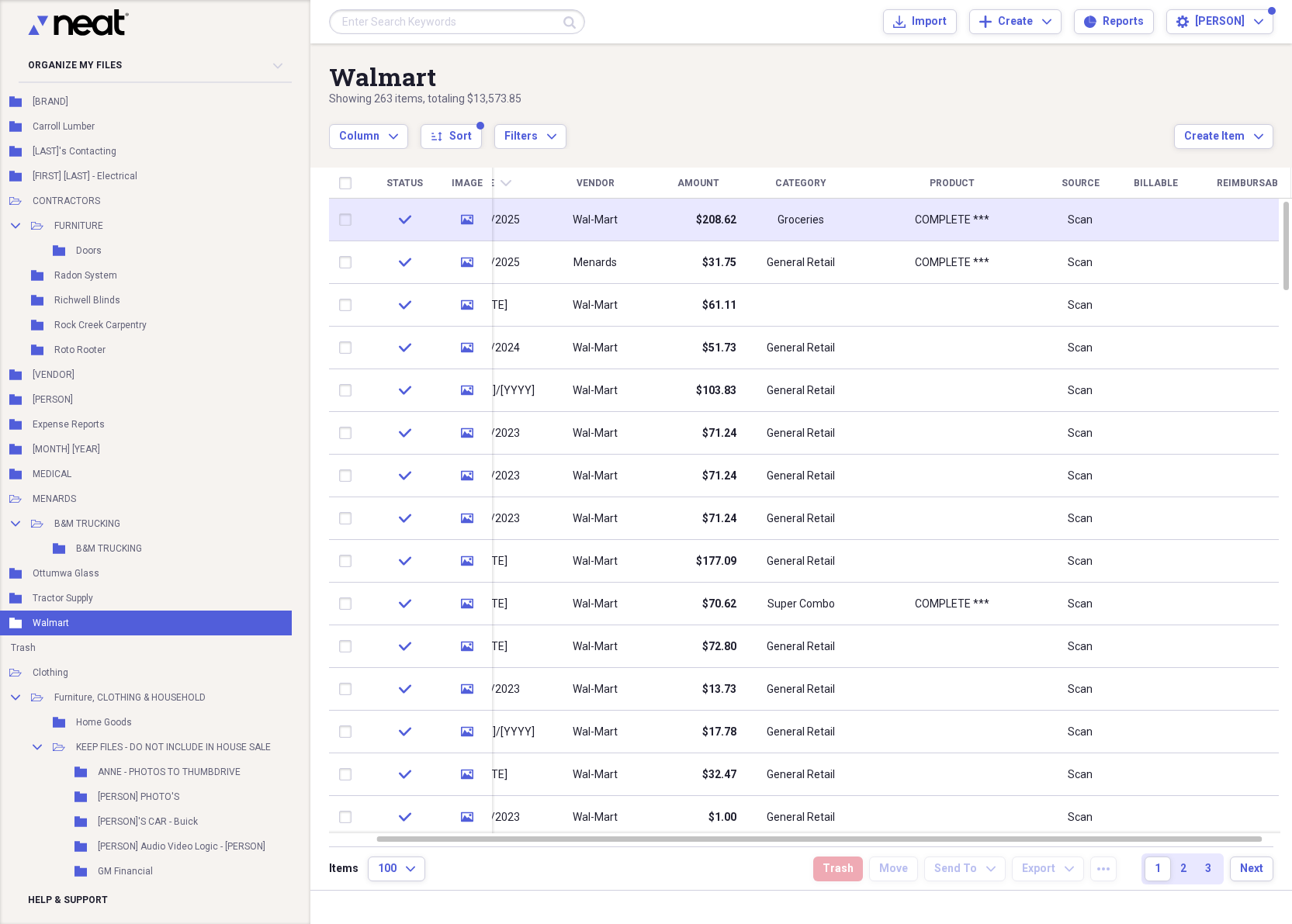 click on "06/22/2025" at bounding box center [490, 220] 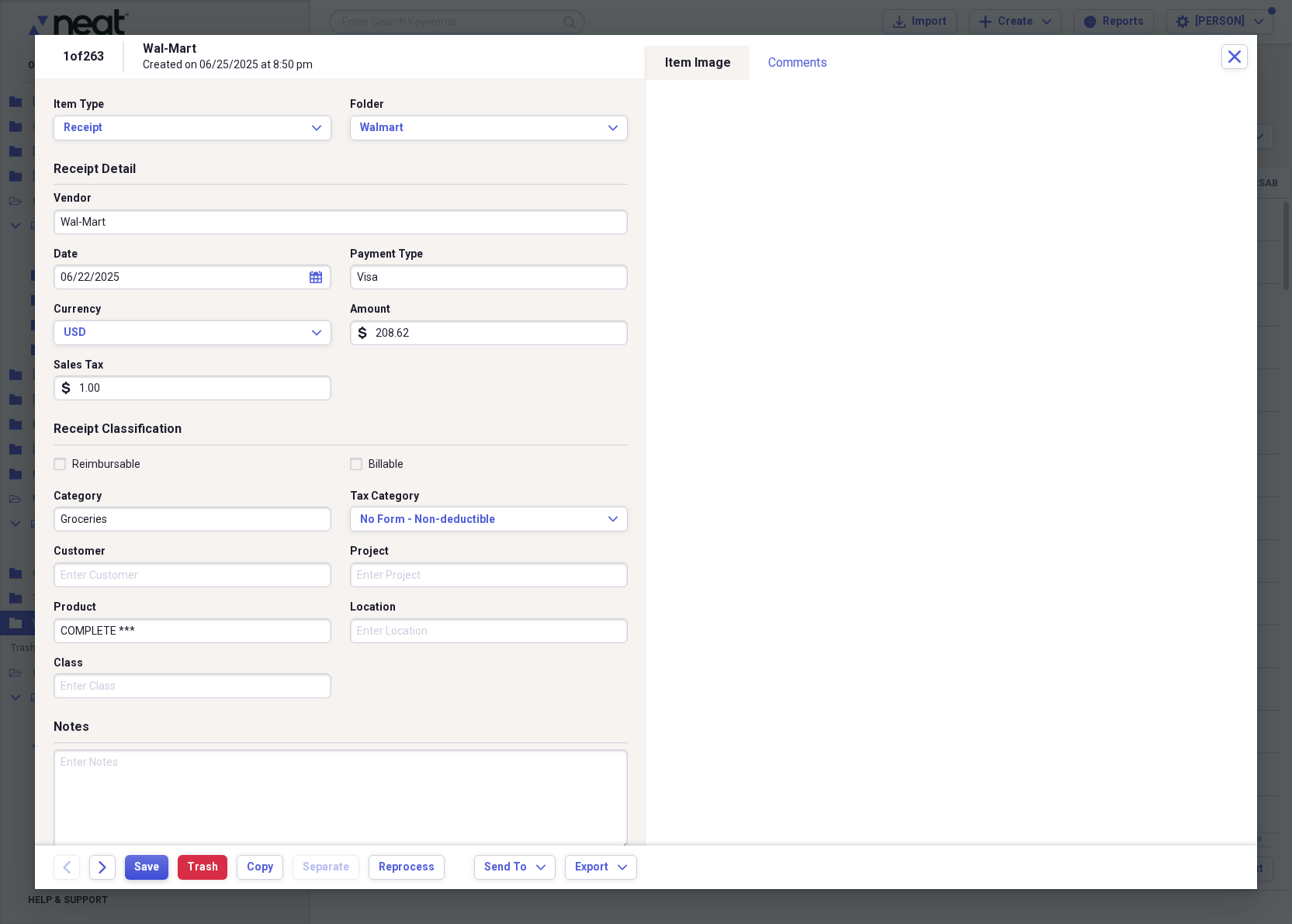click on "Save" at bounding box center [147, 867] 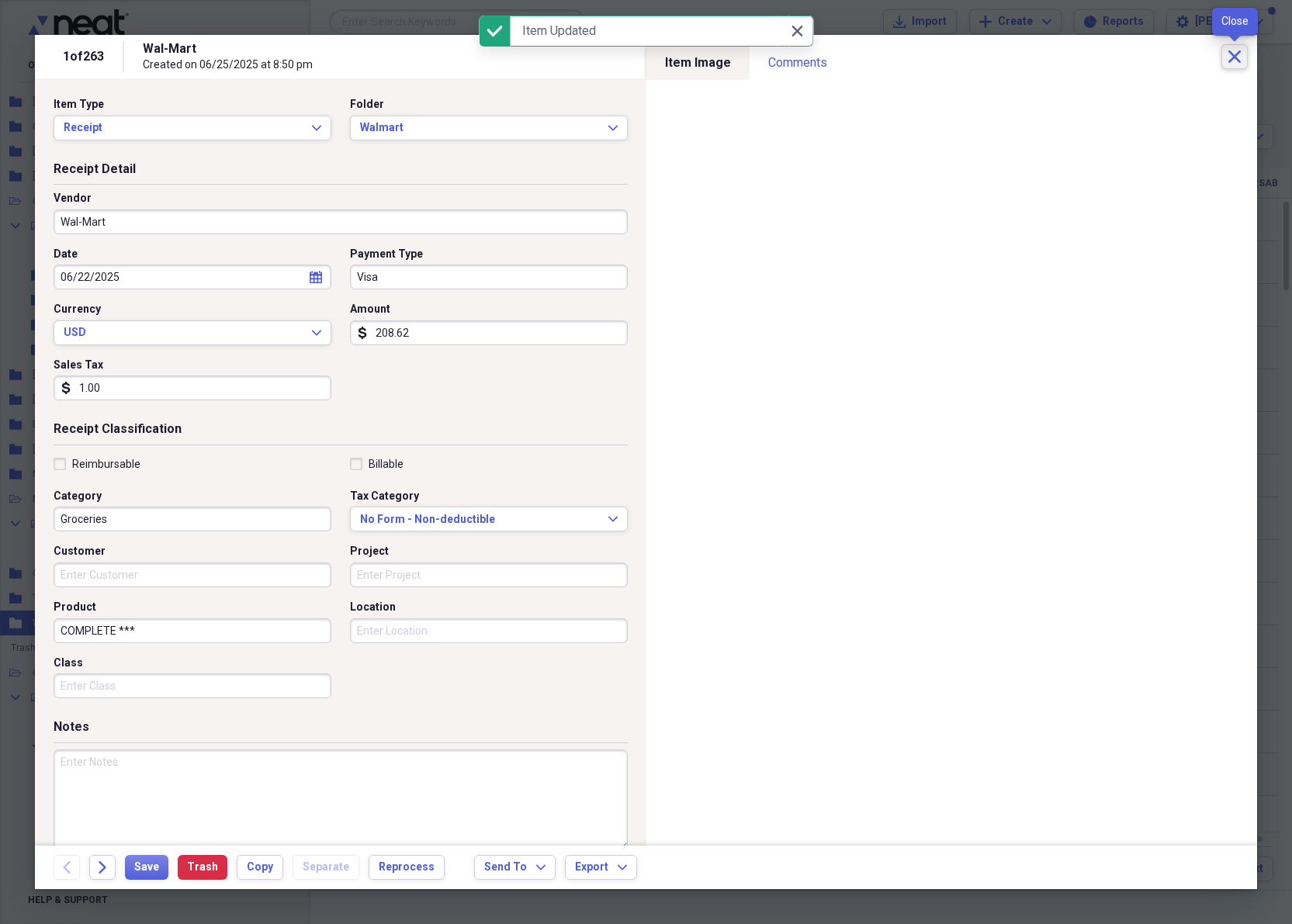 click 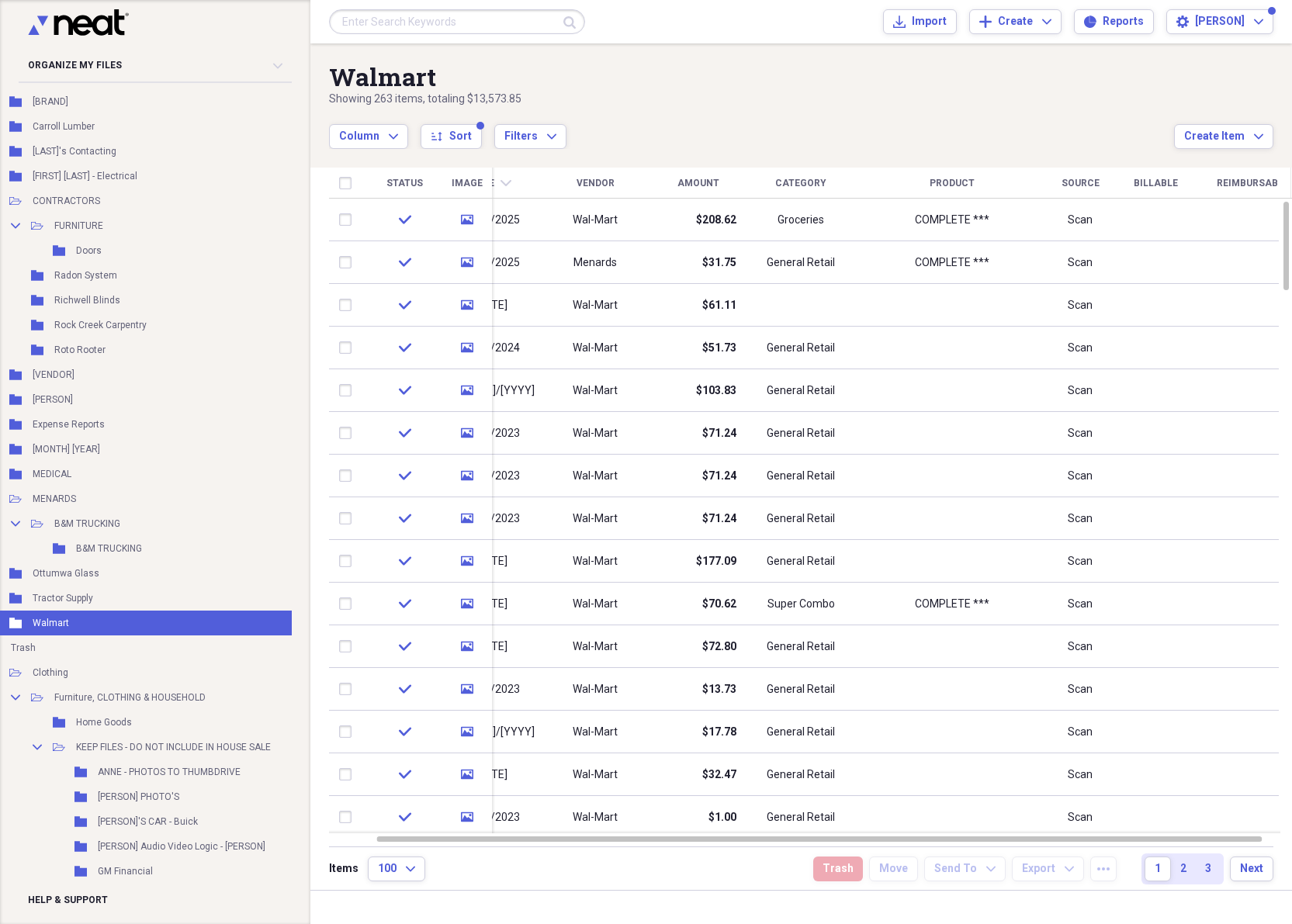 drag, startPoint x: 494, startPoint y: 194, endPoint x: 503, endPoint y: 193, distance: 9.055385 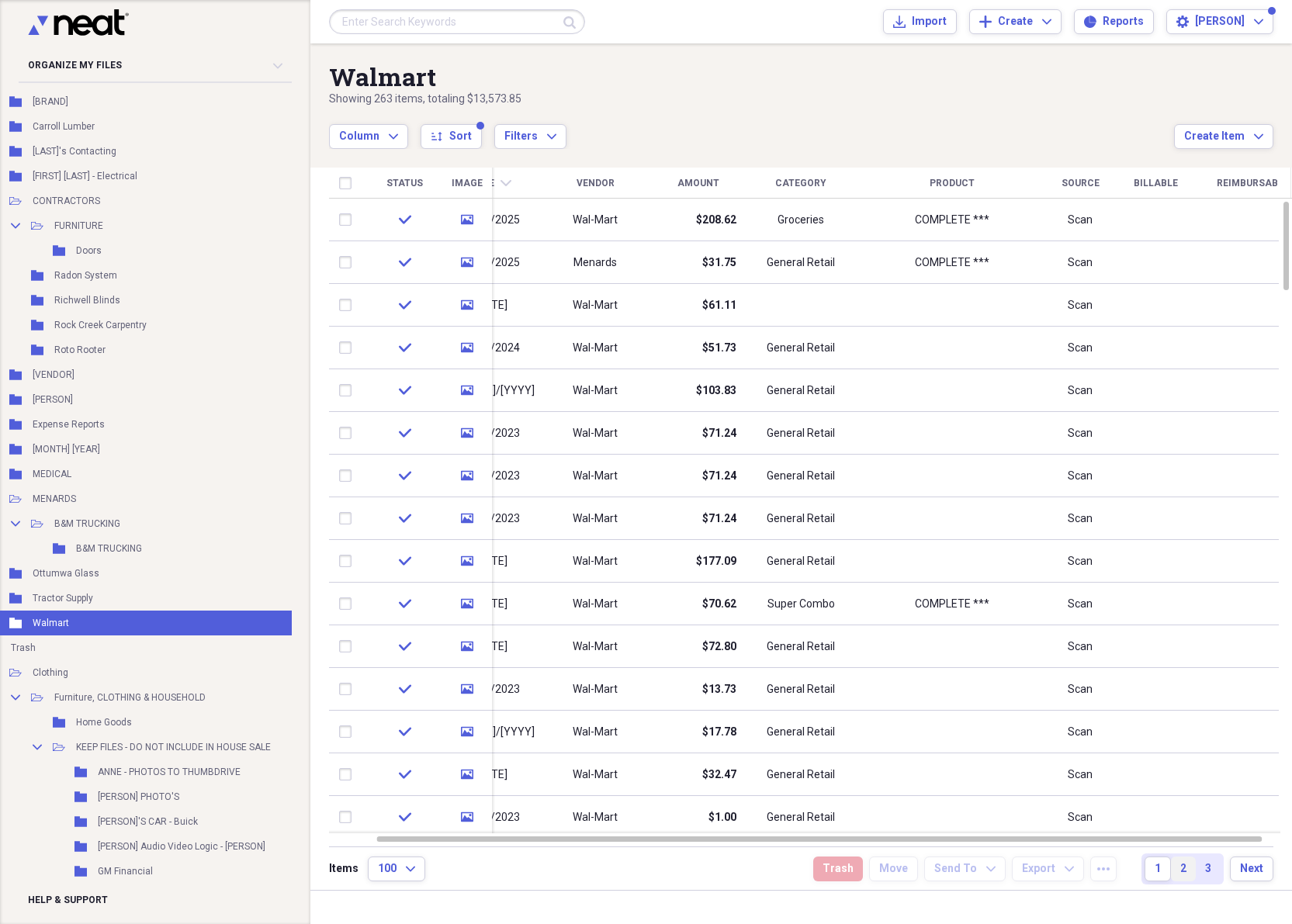 click on "2" at bounding box center [1183, 869] 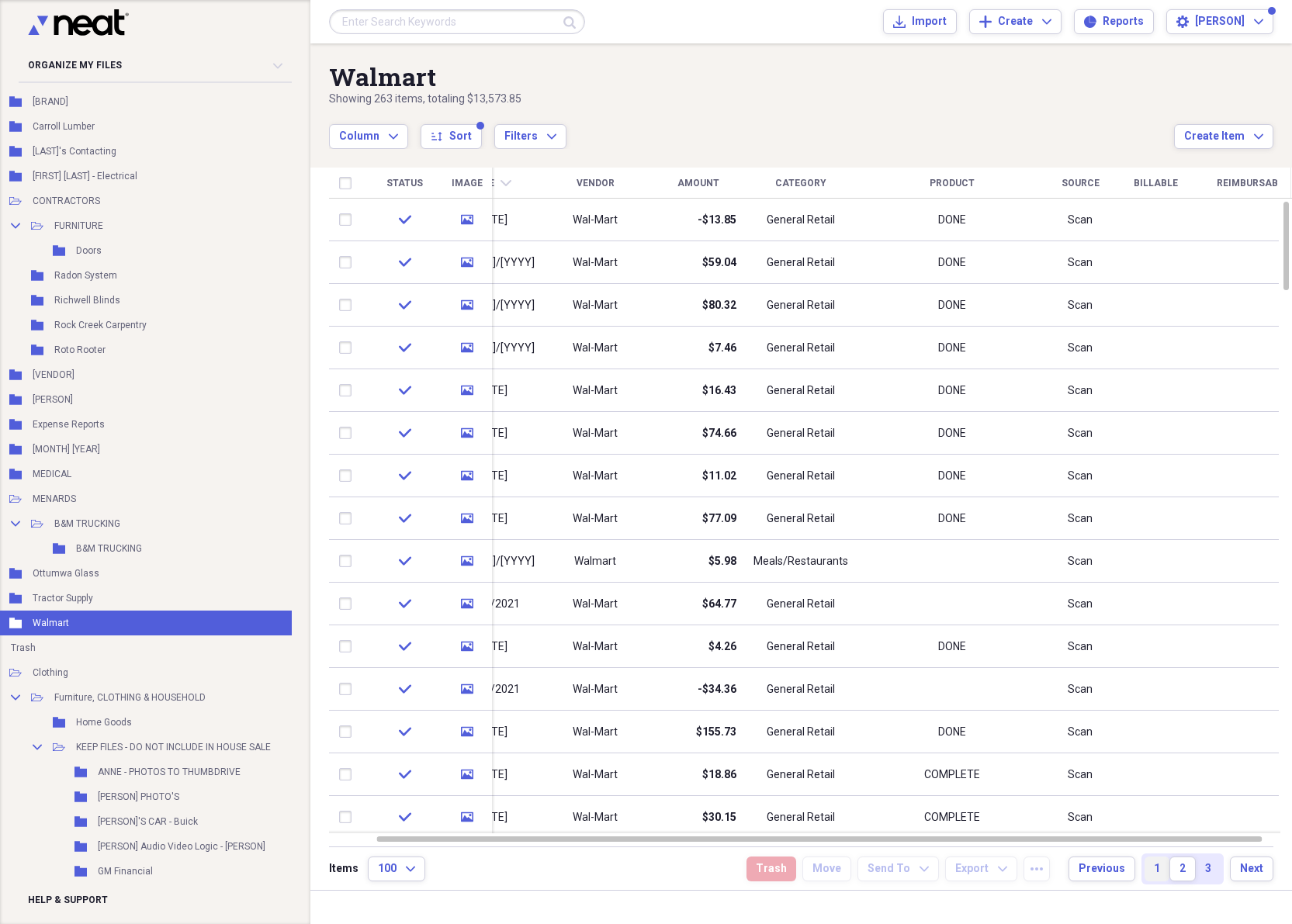 click on "1" at bounding box center (1157, 869) 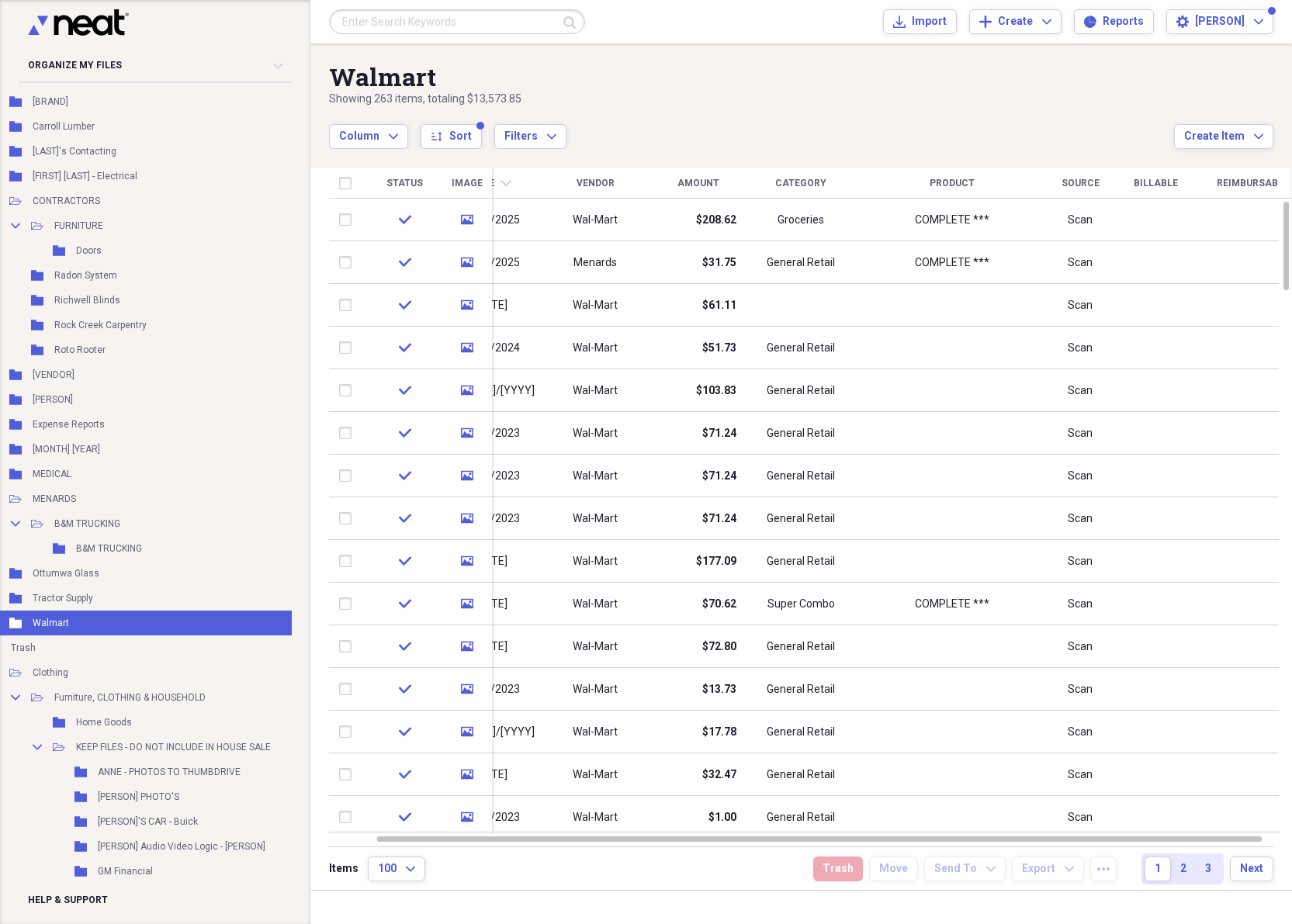 drag, startPoint x: 504, startPoint y: 182, endPoint x: 514, endPoint y: 183, distance: 10.049876 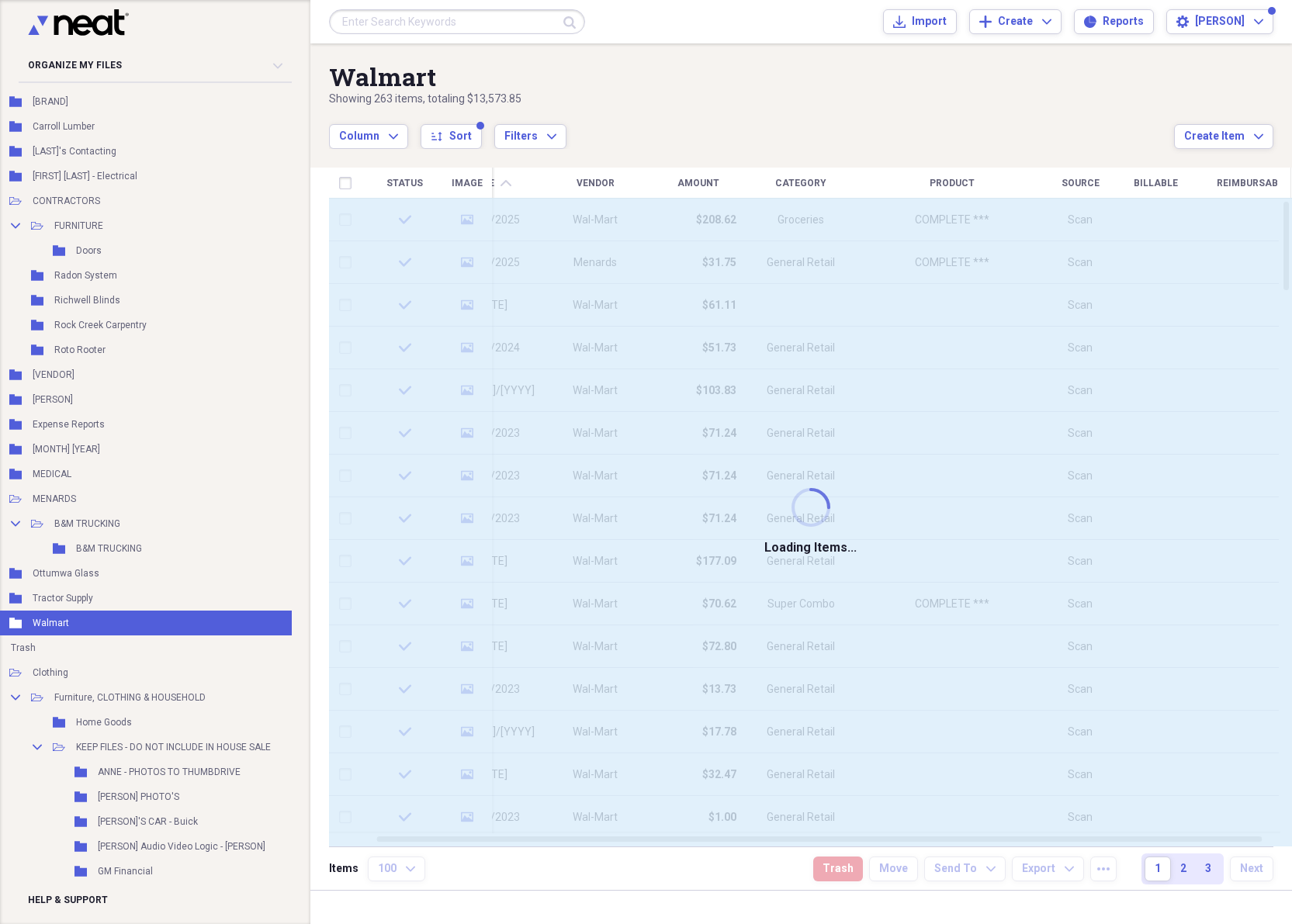 click 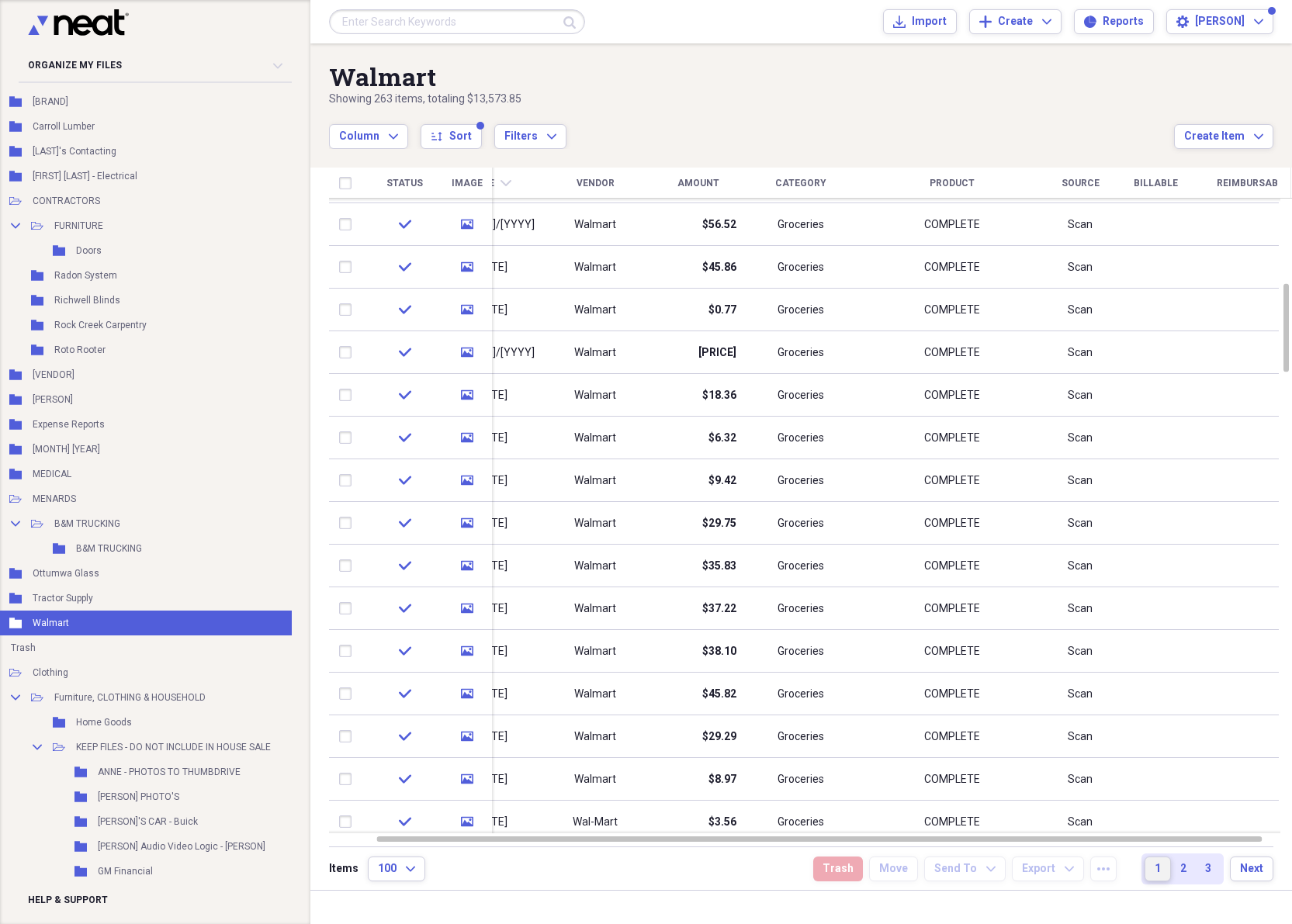 click on "3" at bounding box center [1208, 869] 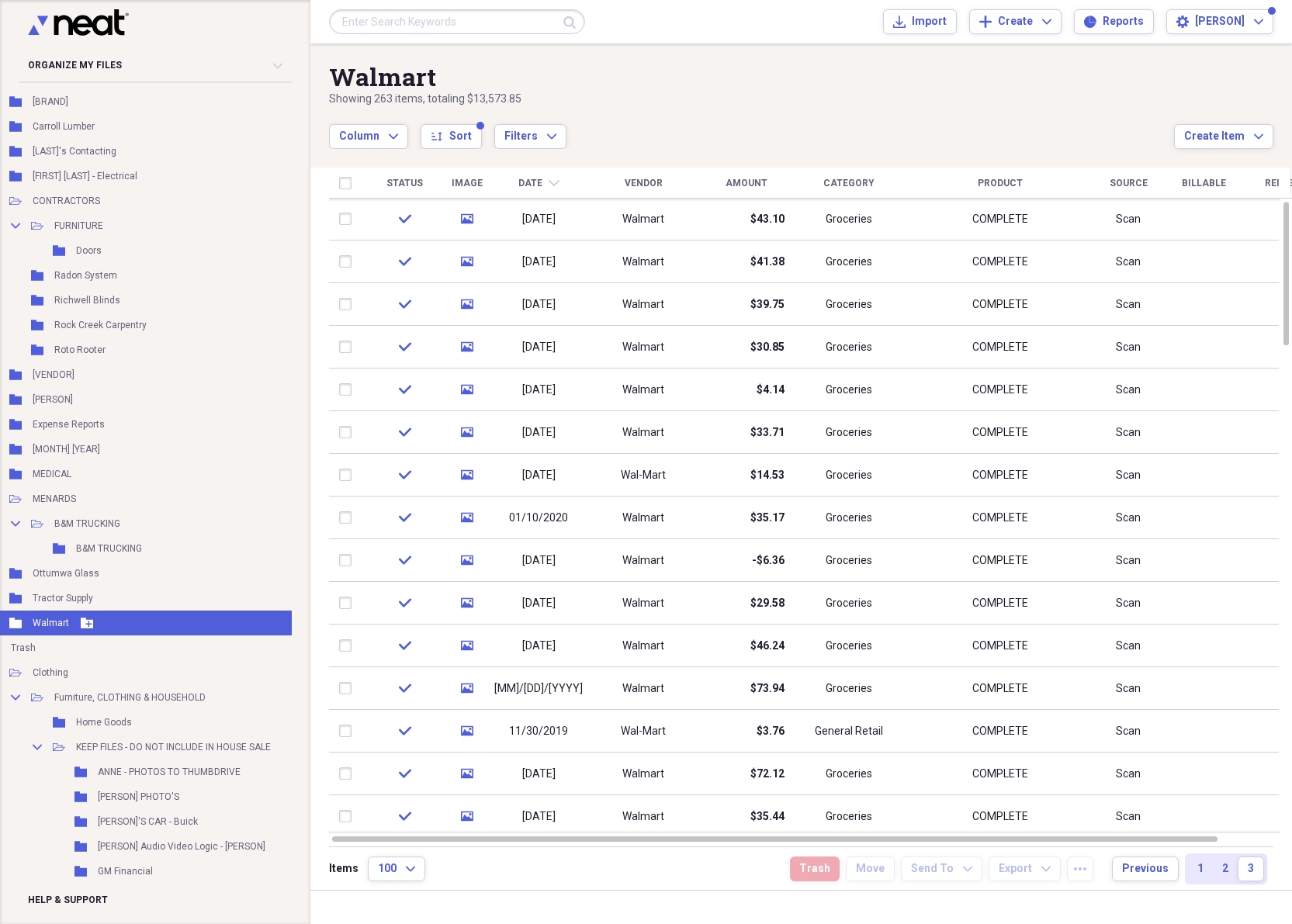 click 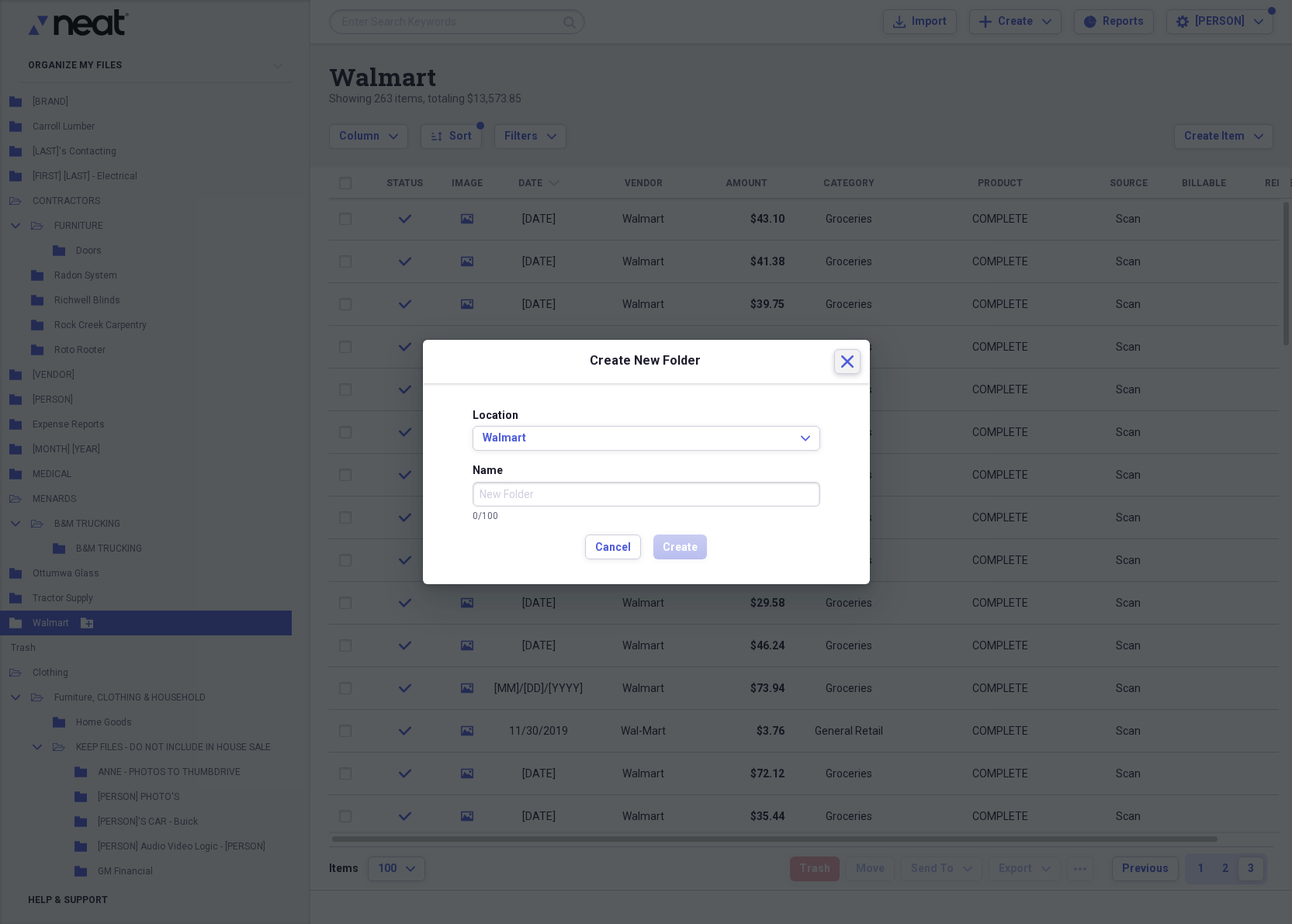 click on "Close" at bounding box center (847, 362) 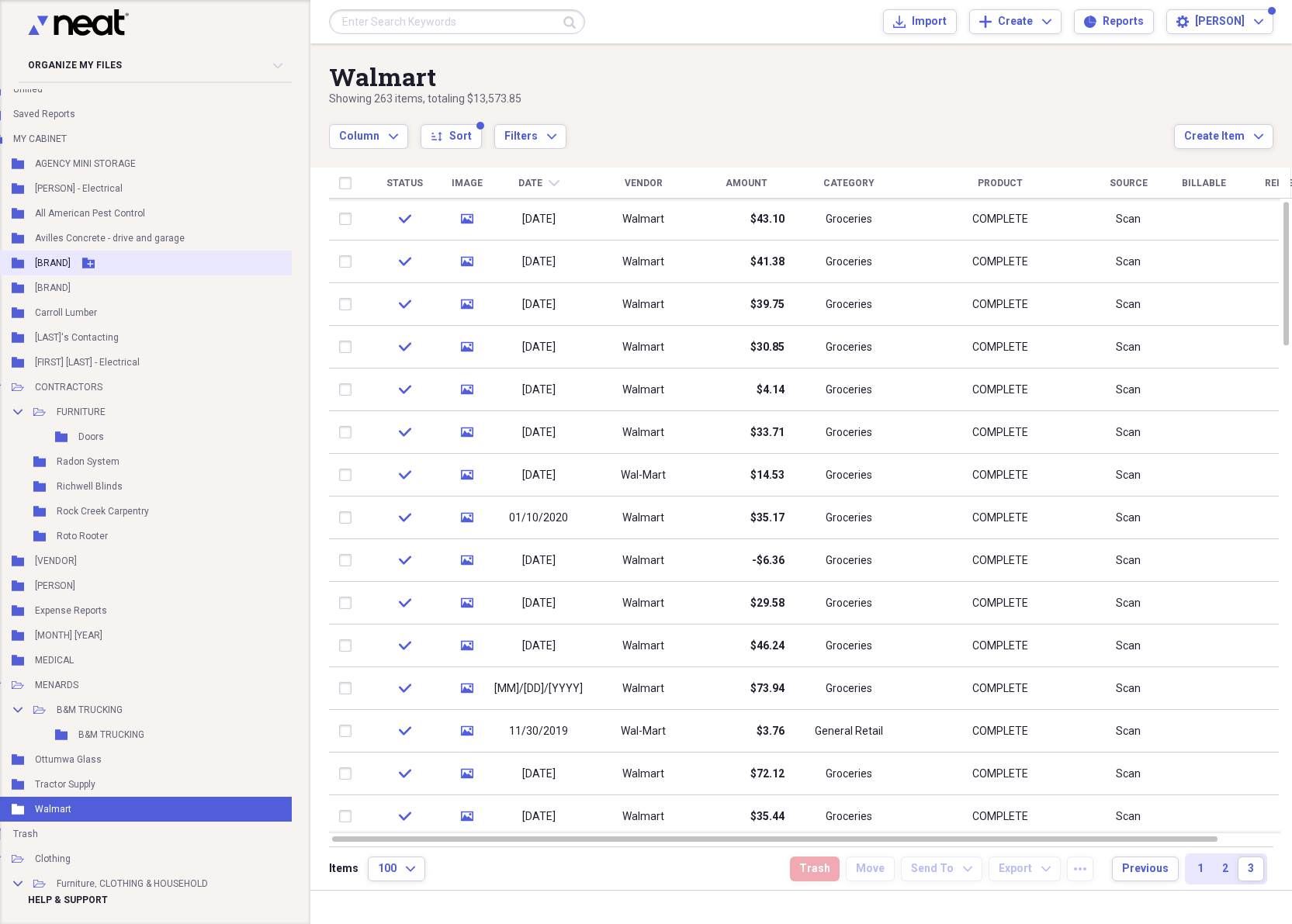 scroll, scrollTop: 62, scrollLeft: 45, axis: both 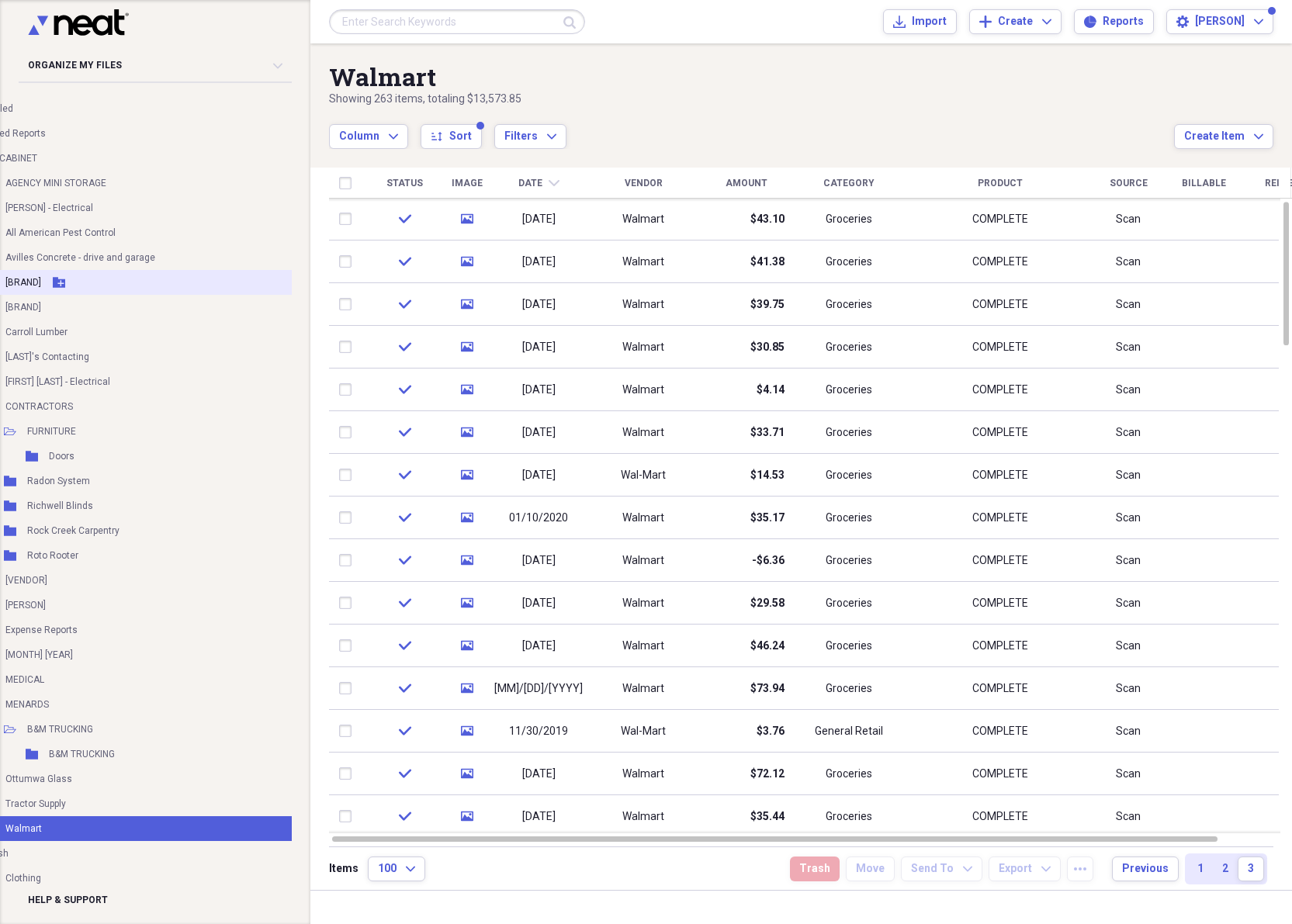 click on "Folder Bix Basements Add Folder" at bounding box center (137, 282) 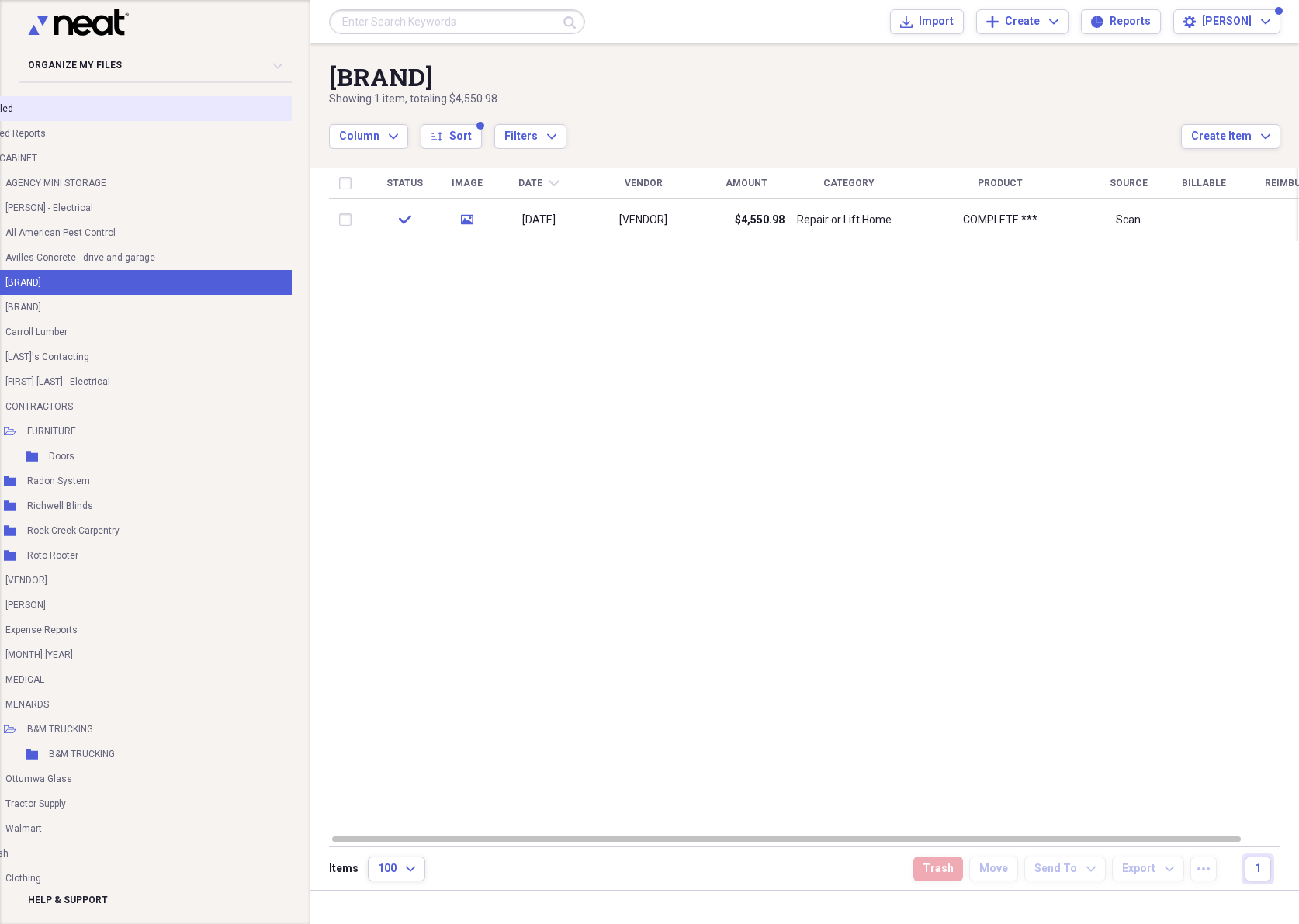drag, startPoint x: 12, startPoint y: 109, endPoint x: 41, endPoint y: 99, distance: 30.675723 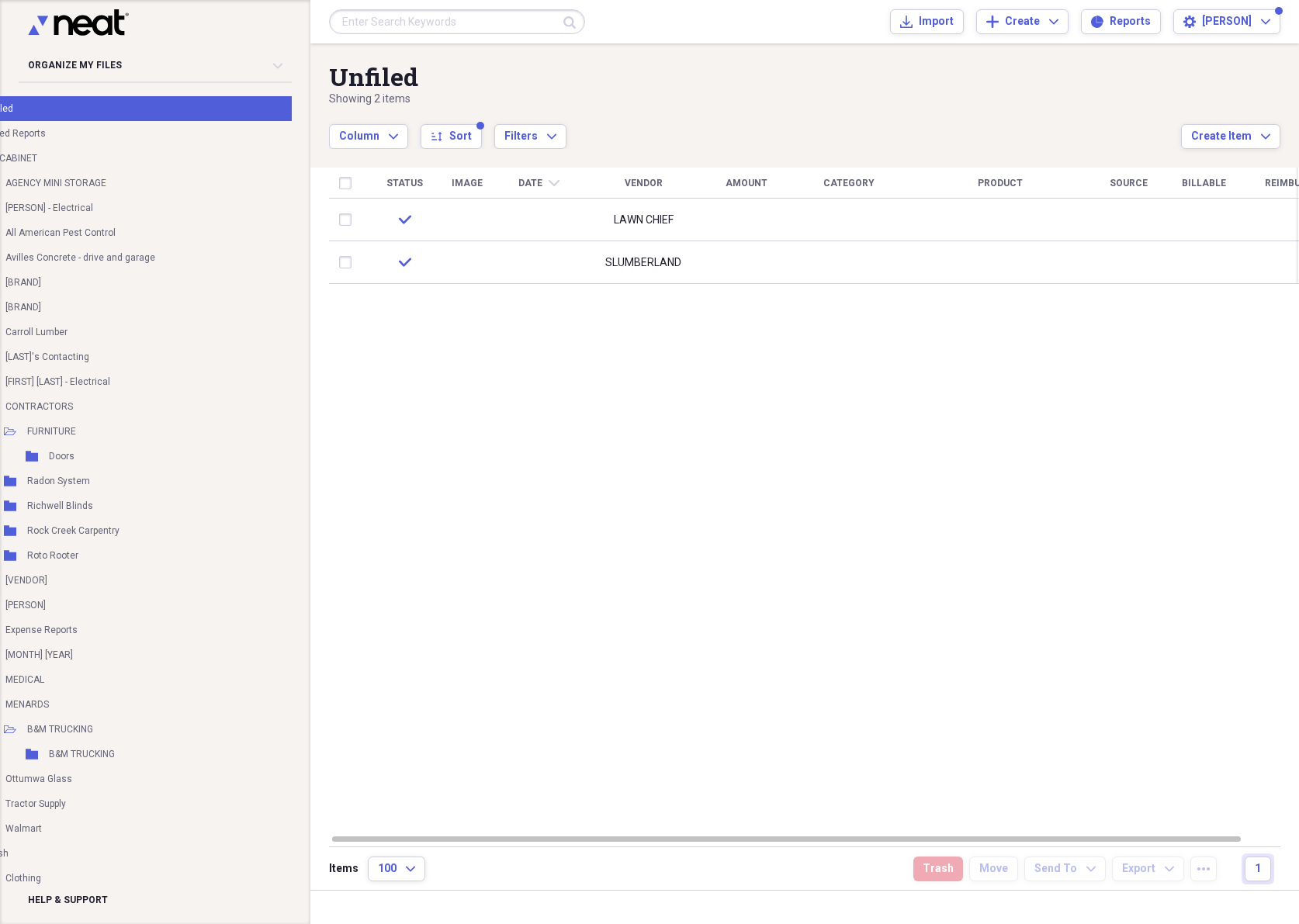 drag, startPoint x: 42, startPoint y: 103, endPoint x: 113, endPoint y: 116, distance: 72.18033 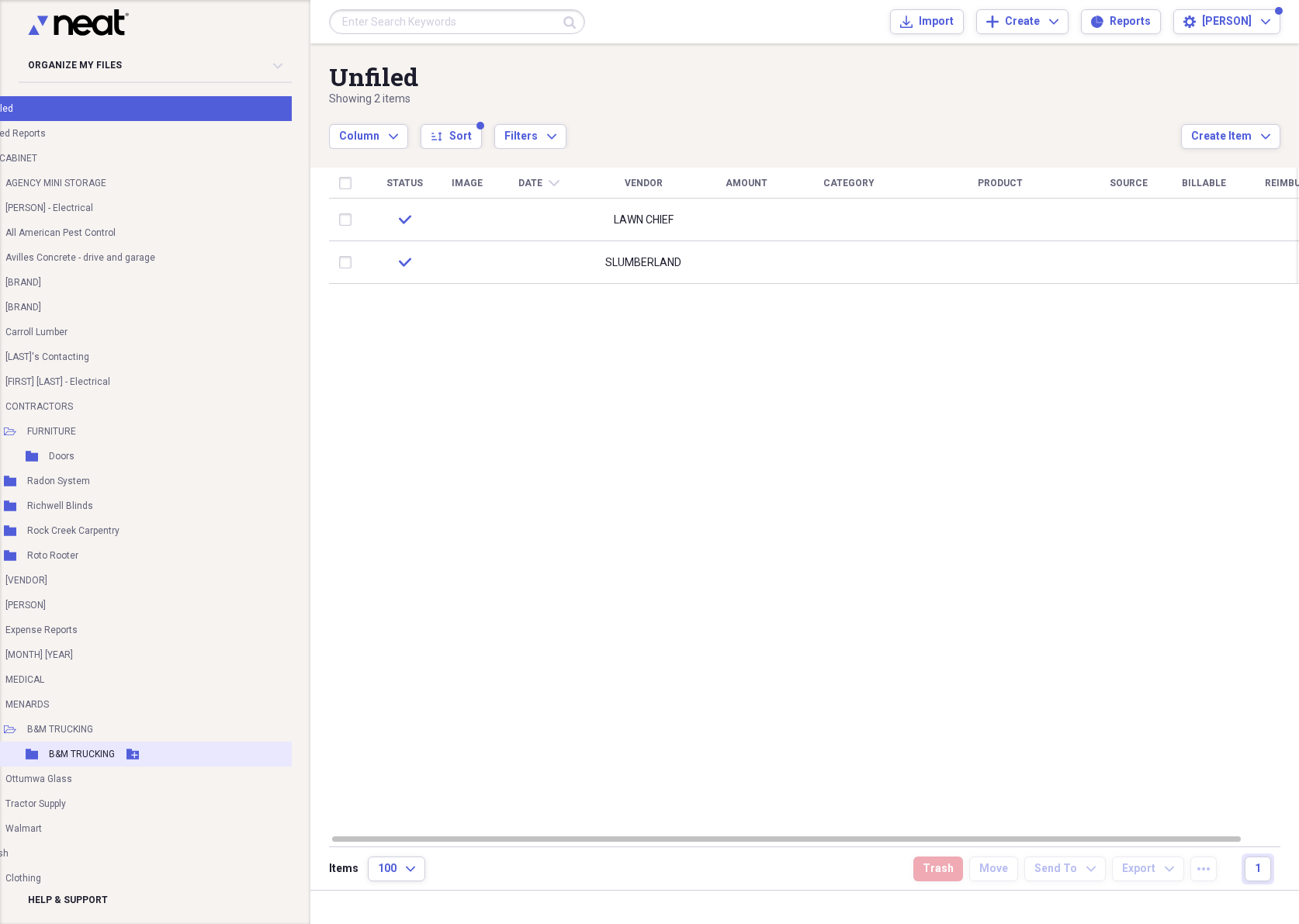 click on "Folder [BRAND] Add Folder" at bounding box center [137, 754] 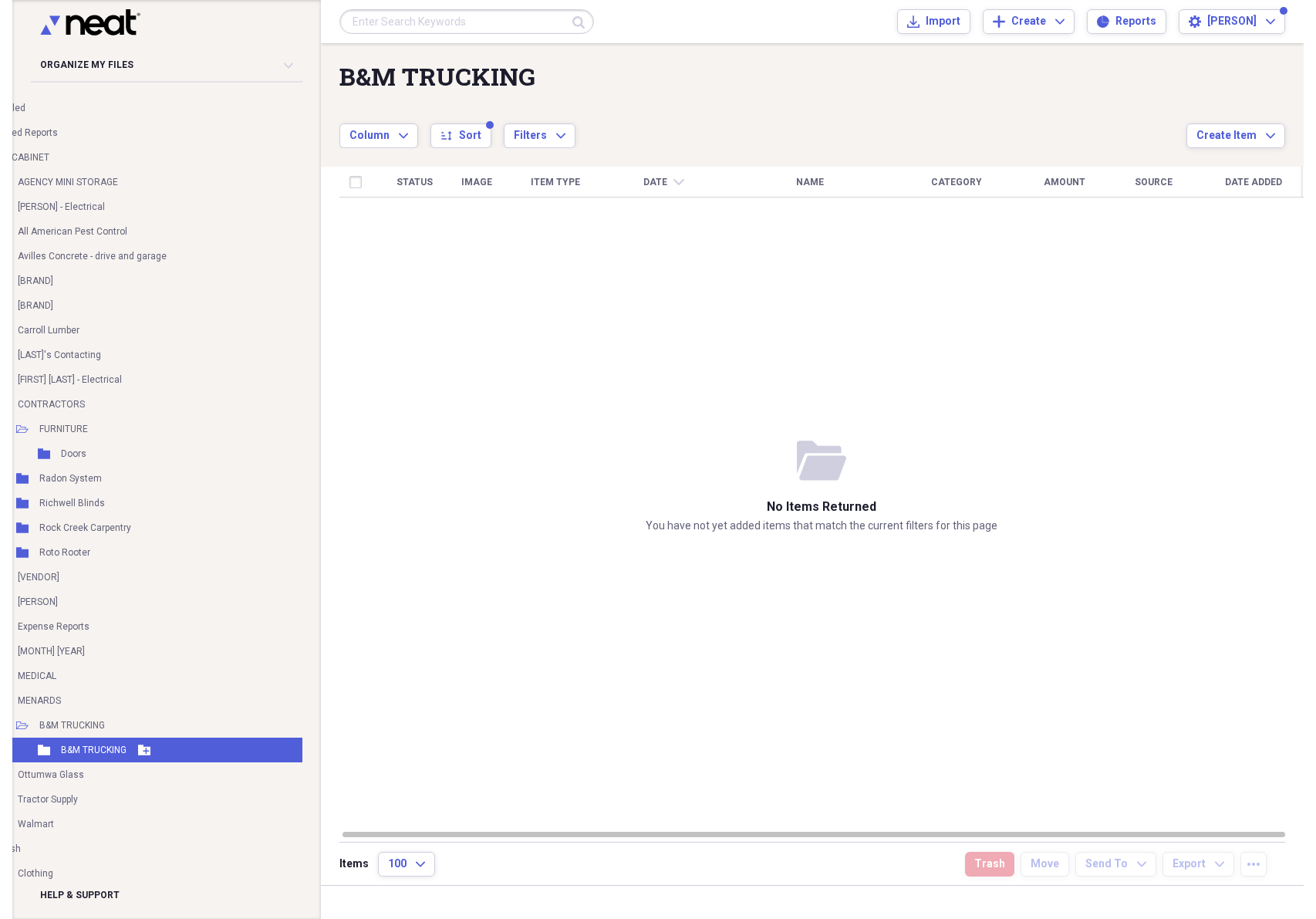 scroll, scrollTop: 53, scrollLeft: 67, axis: both 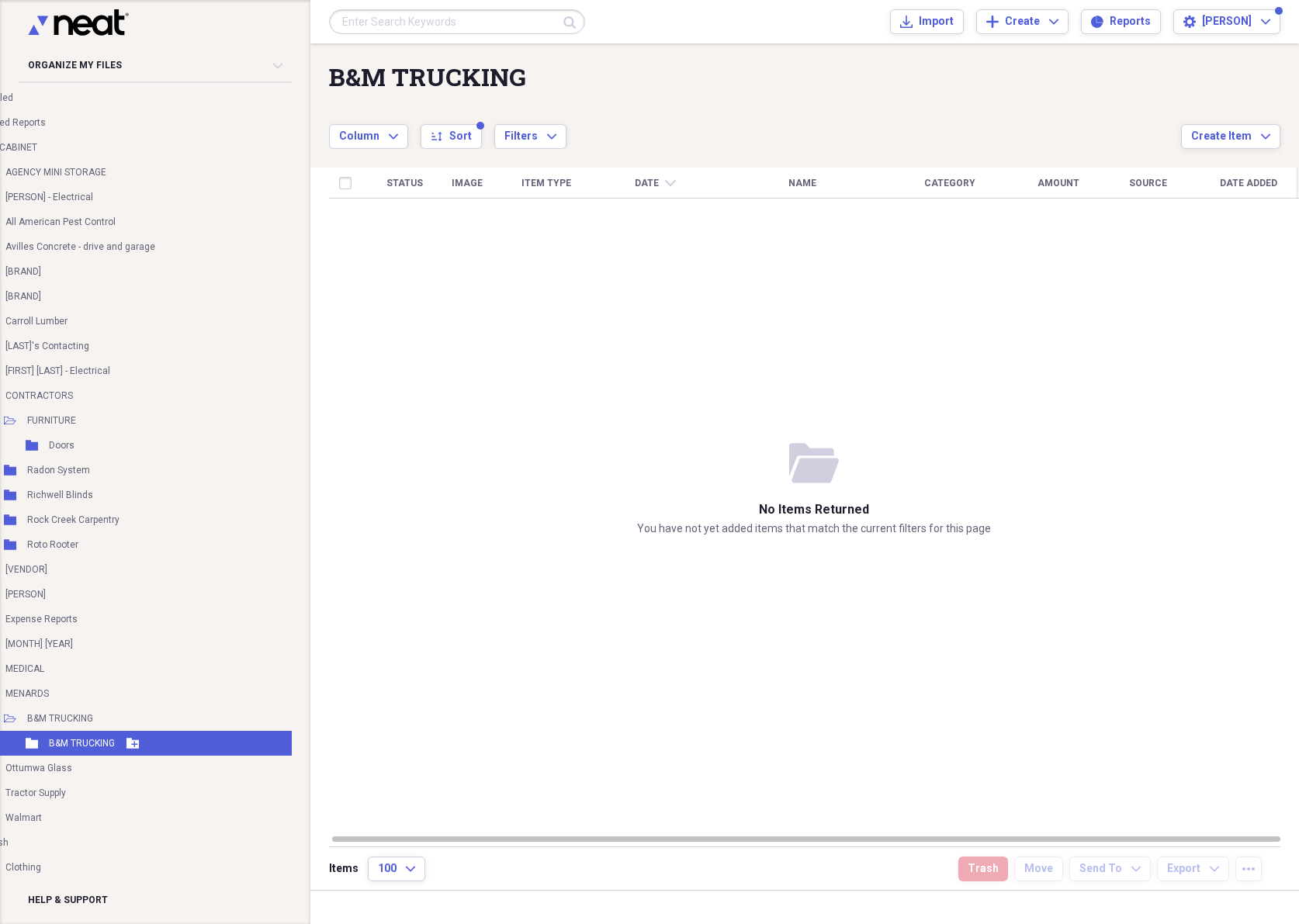 click on "Folder [BRAND] Add Folder" at bounding box center (137, 743) 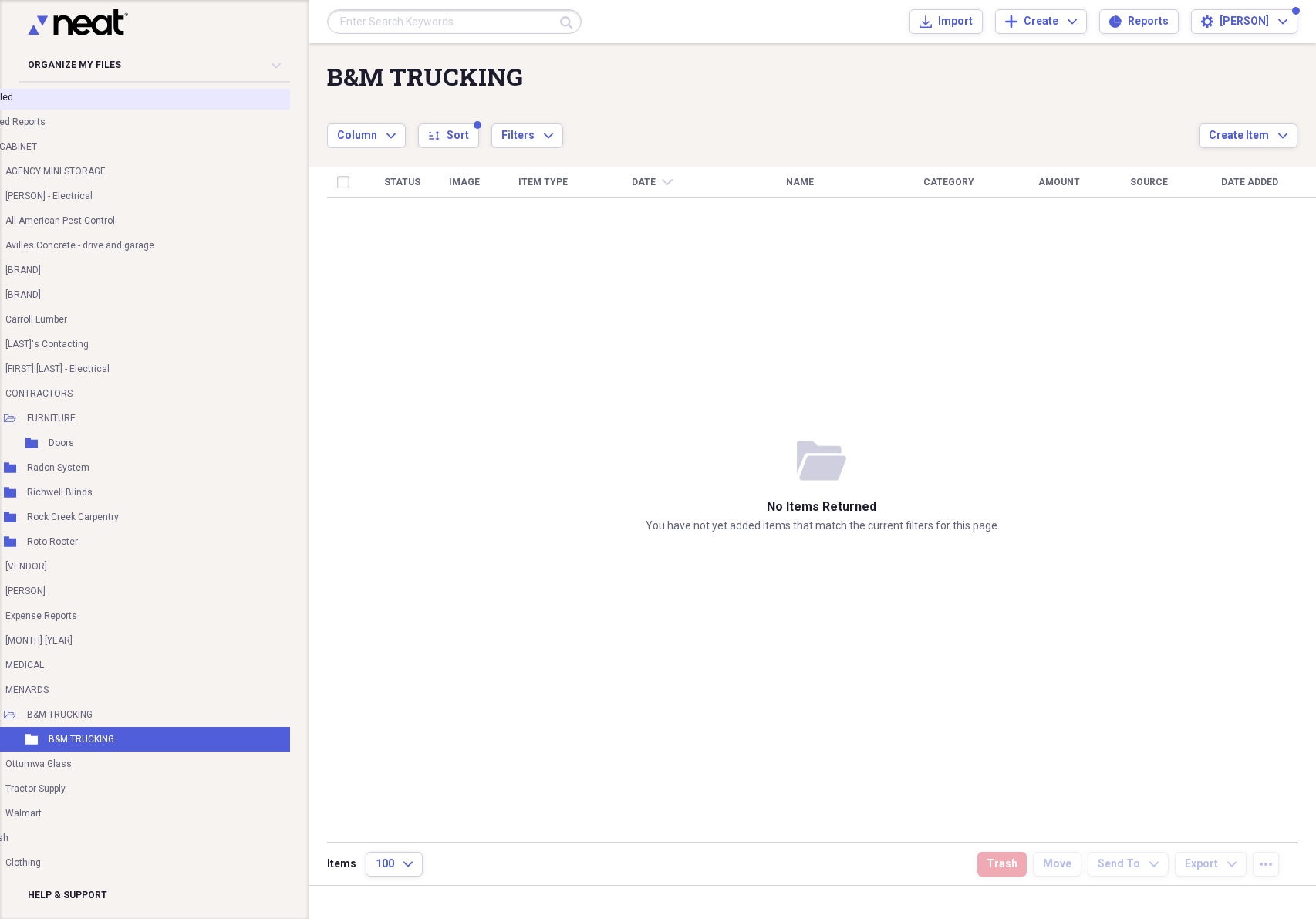 drag, startPoint x: 20, startPoint y: 96, endPoint x: 69, endPoint y: 97, distance: 49.0102 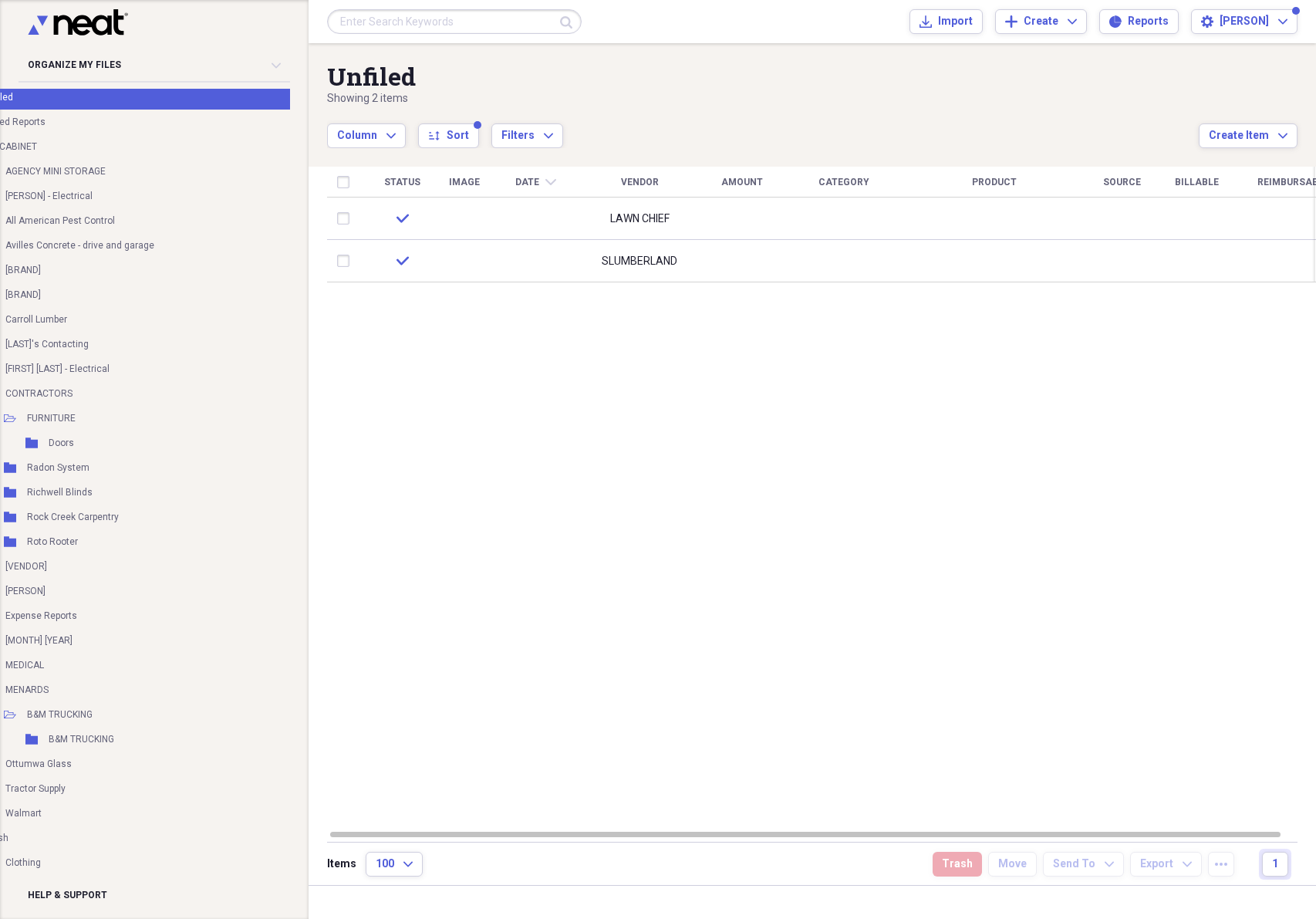 click on "Unfiled Unfiled" at bounding box center [137, 97] 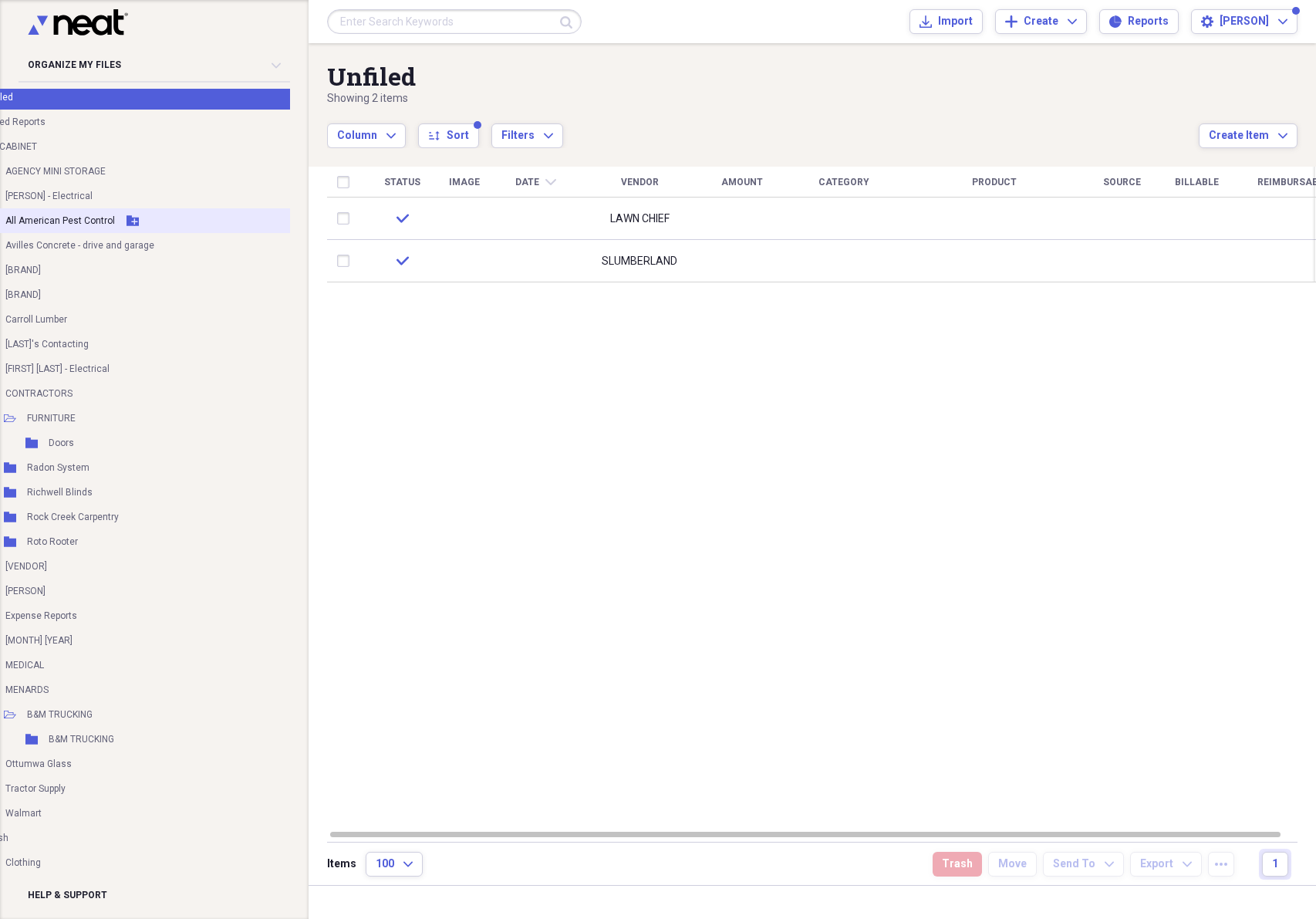 scroll, scrollTop: 53, scrollLeft: 79, axis: both 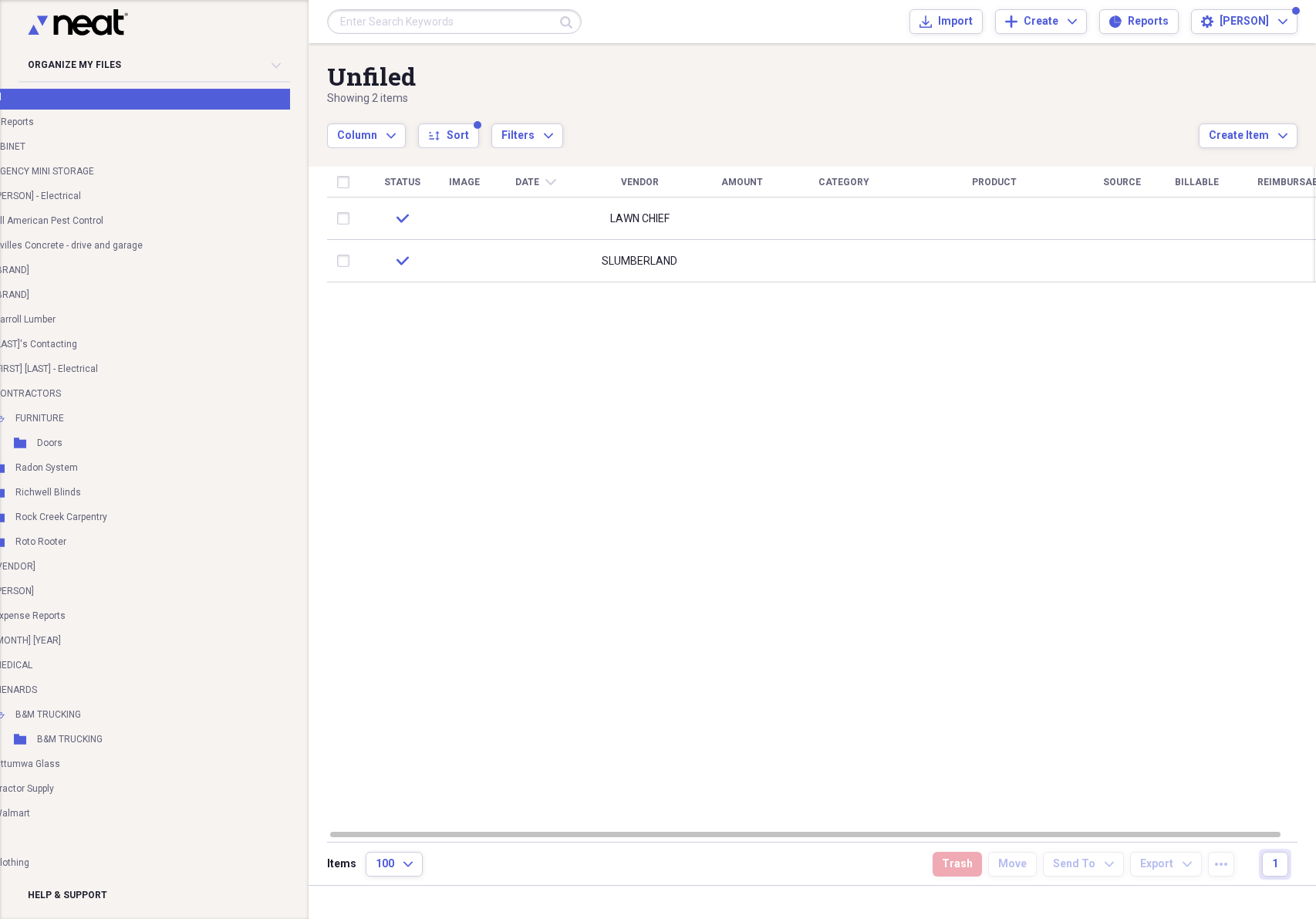click on "Showing 2 items" at bounding box center (763, 99) 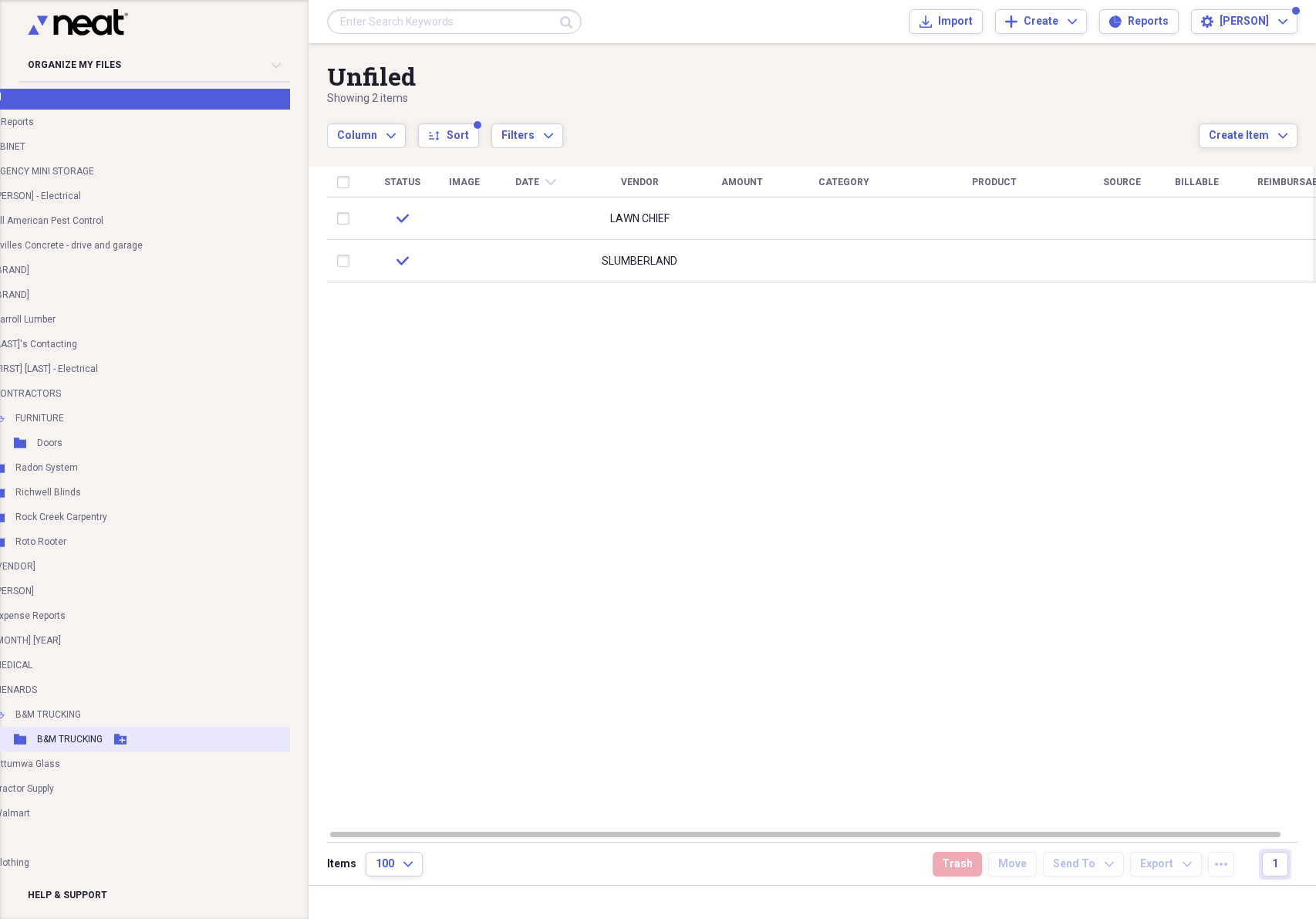 click on "Folder" 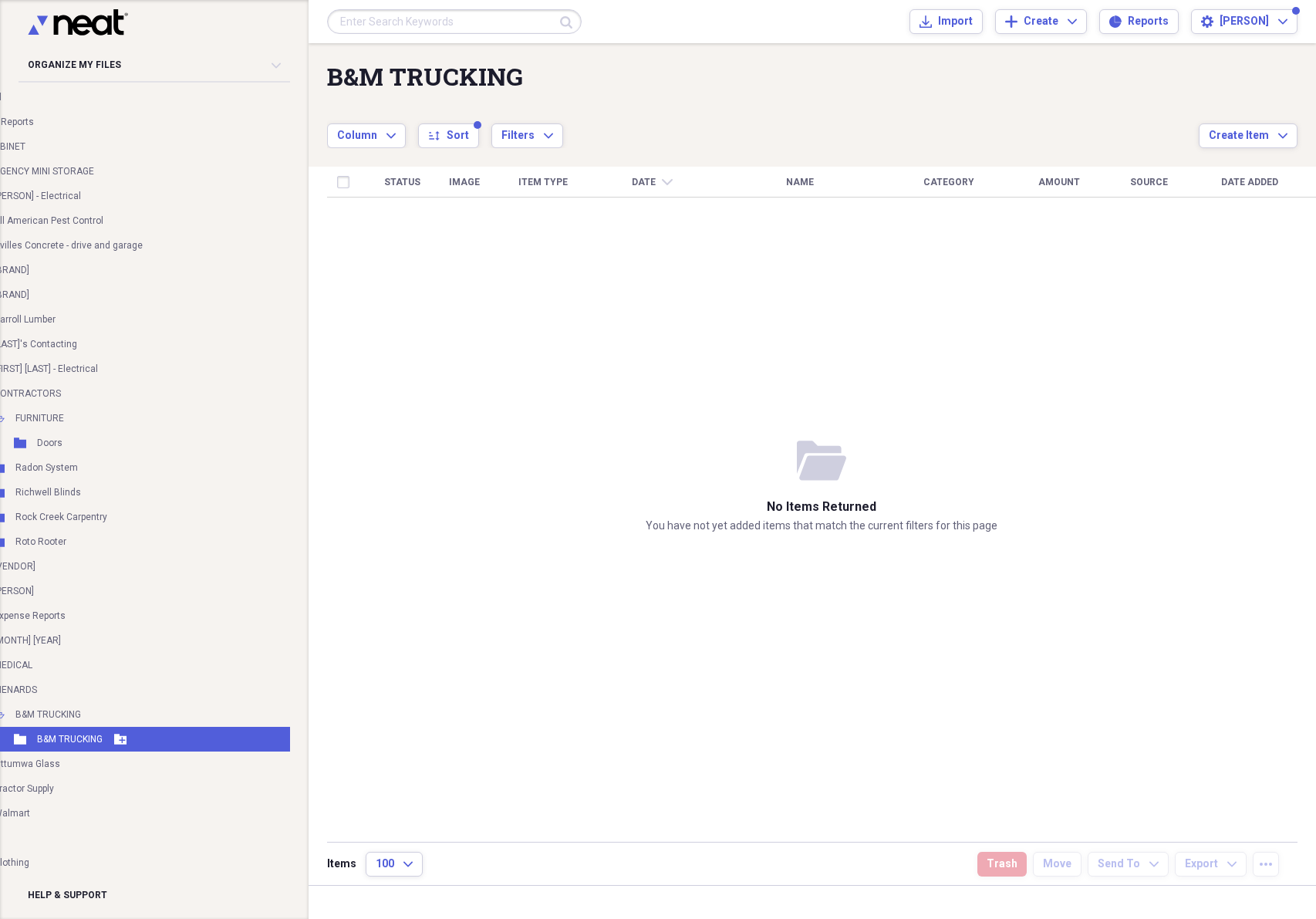 click on "Folder" 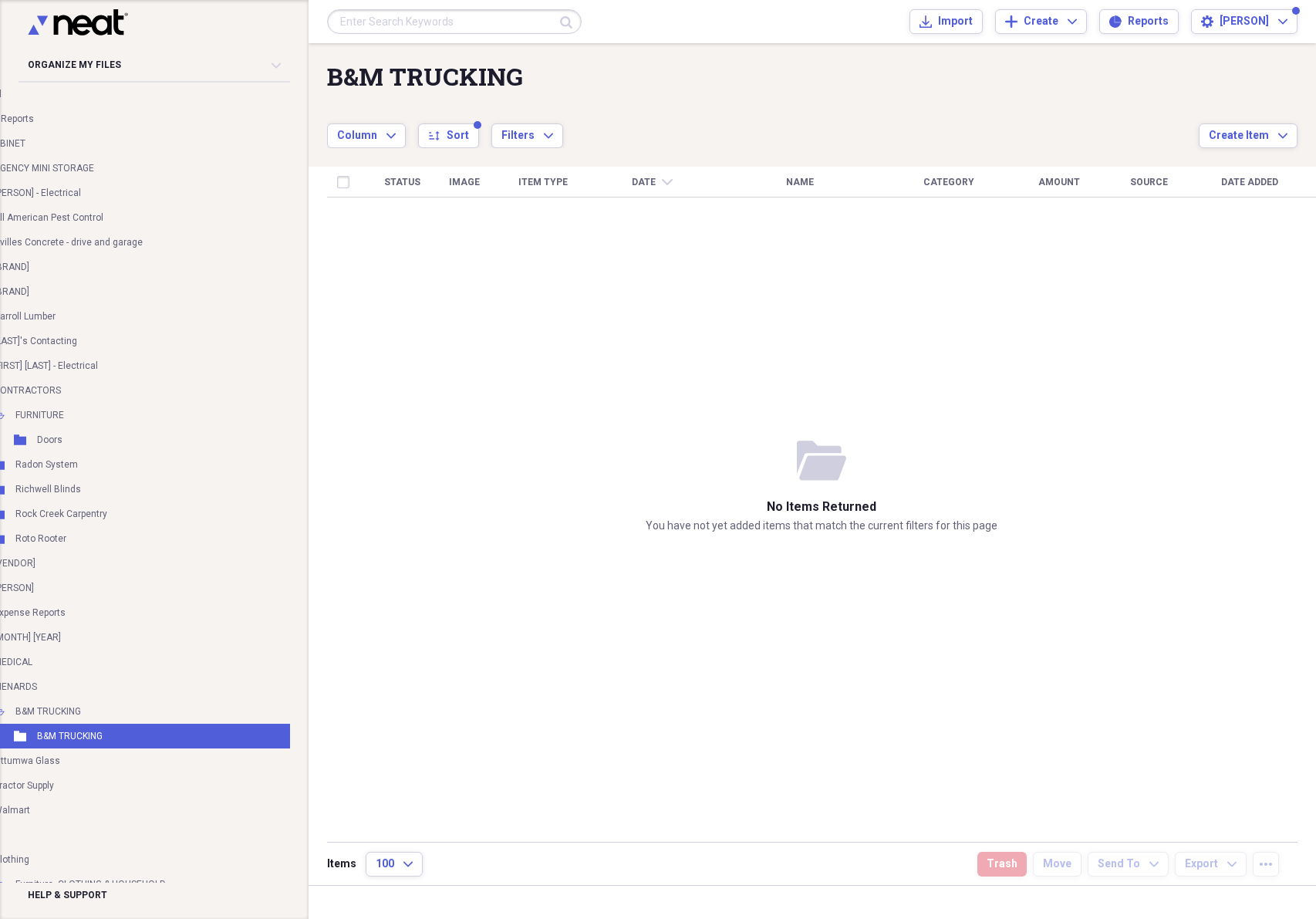 click on "Collapse" 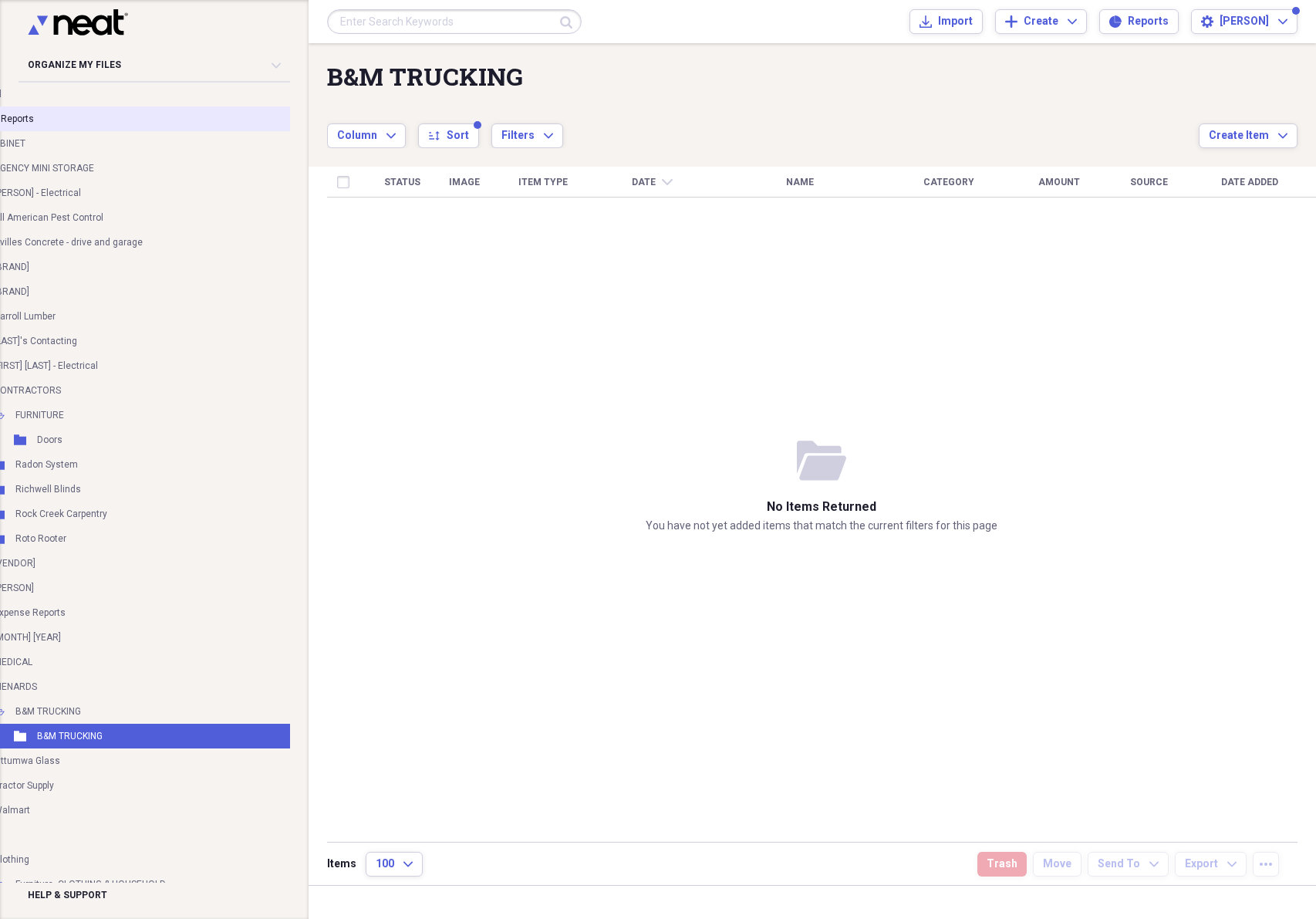 drag, startPoint x: 32, startPoint y: 113, endPoint x: 147, endPoint y: 110, distance: 115.03912 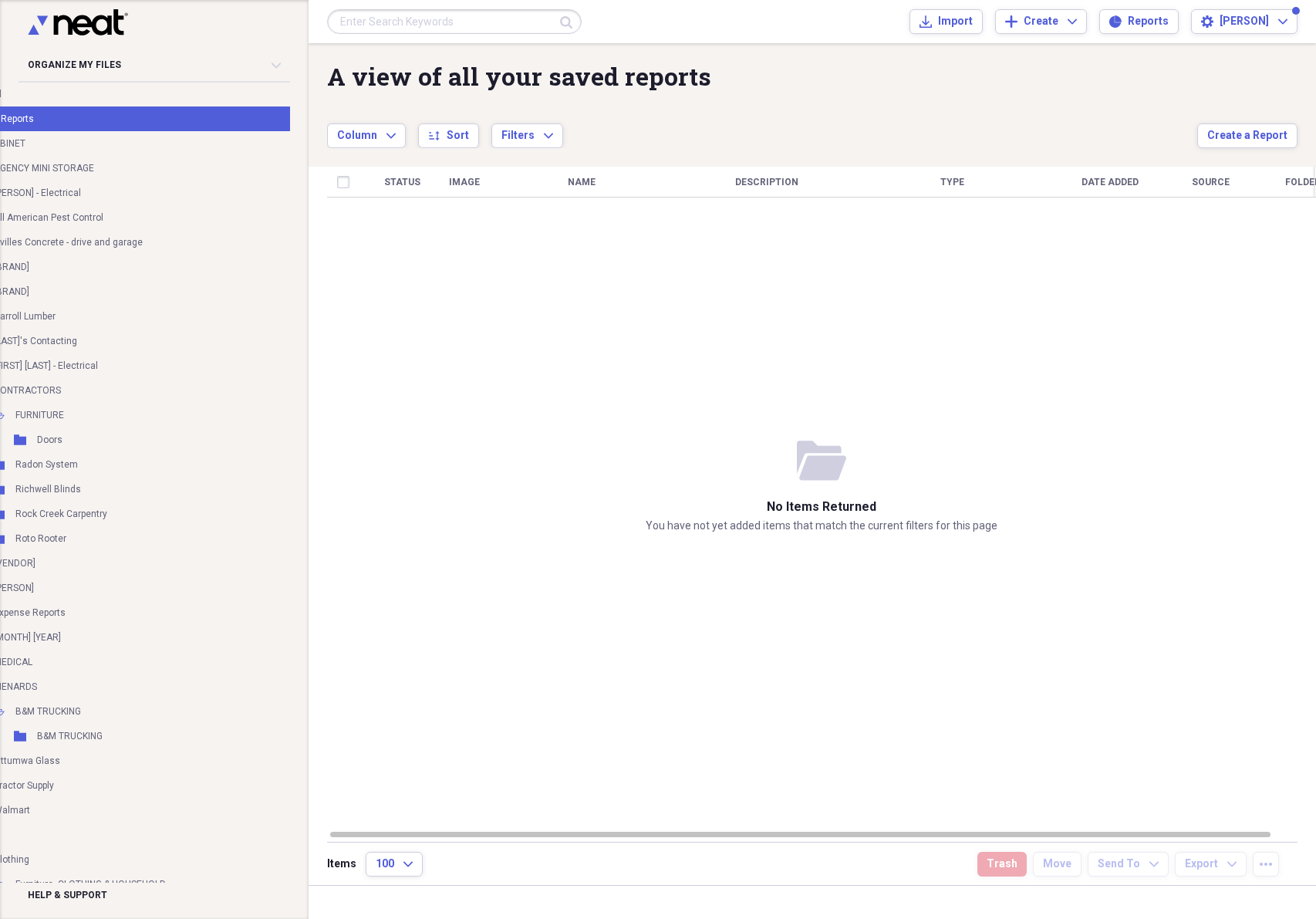 click on "Unfiled Saved Reports" at bounding box center (125, 119) 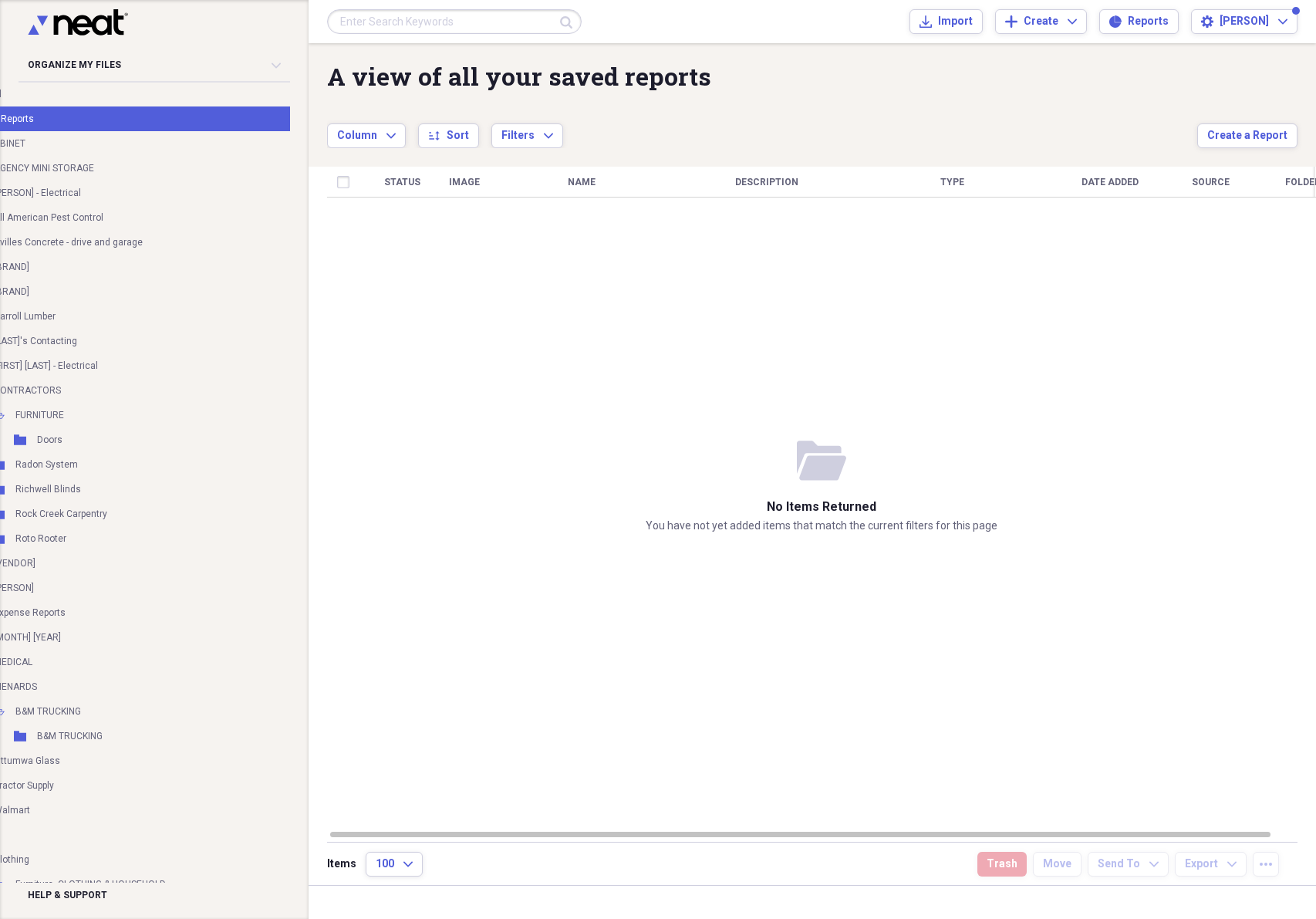 click on "Saved Reports" at bounding box center [3, 119] 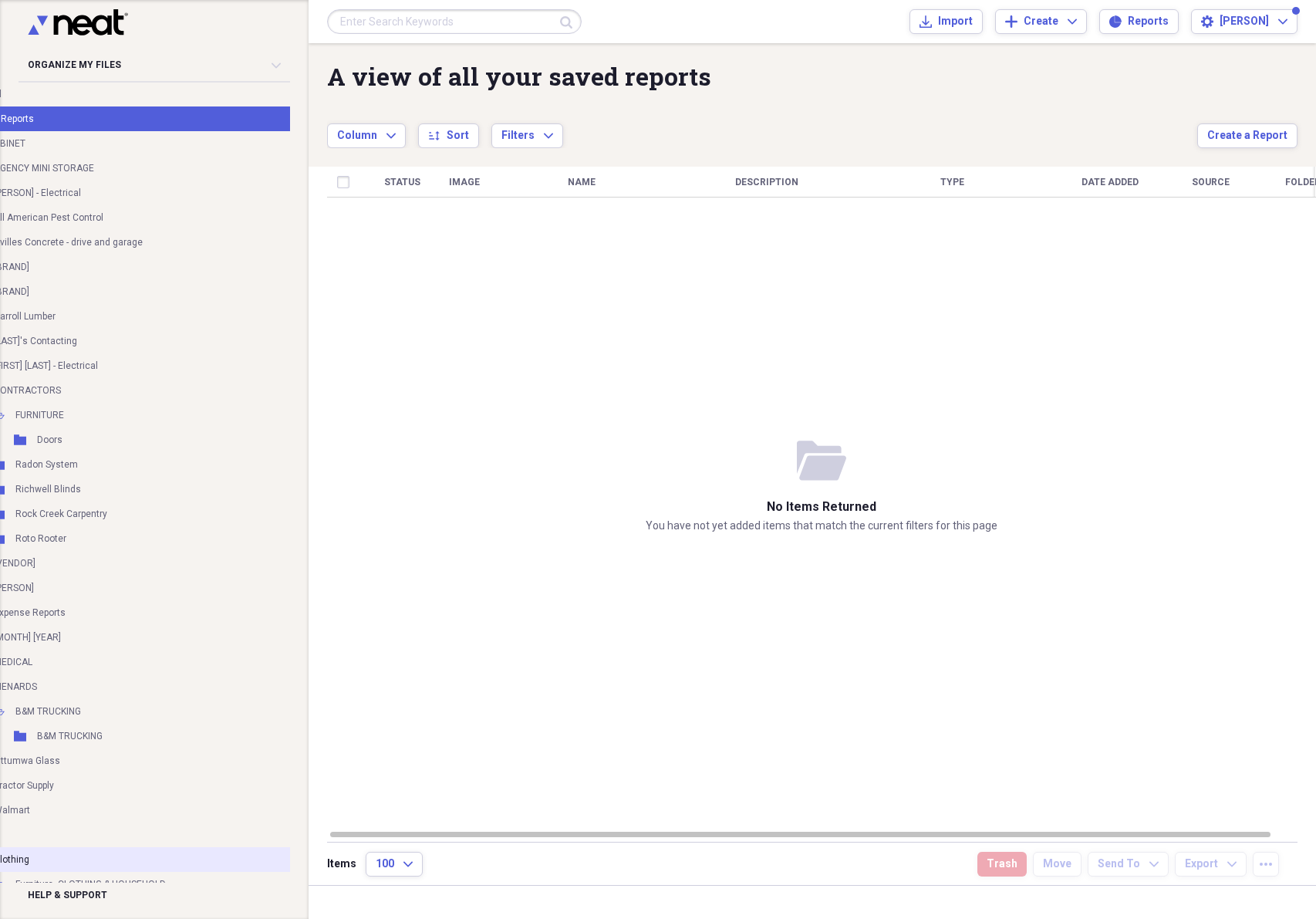 click on "Clothing" at bounding box center (12, 860) 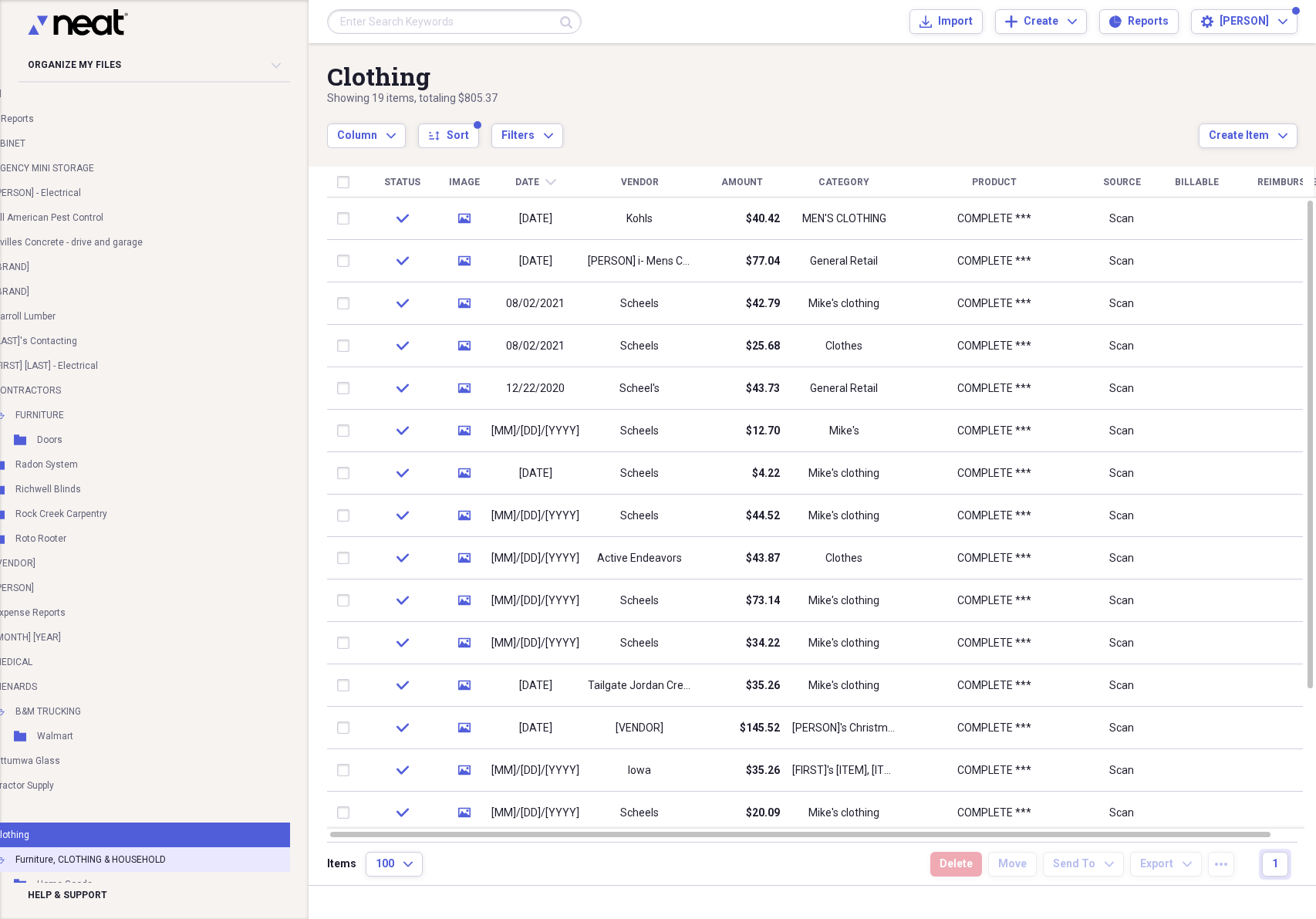 scroll, scrollTop: 54, scrollLeft: 79, axis: both 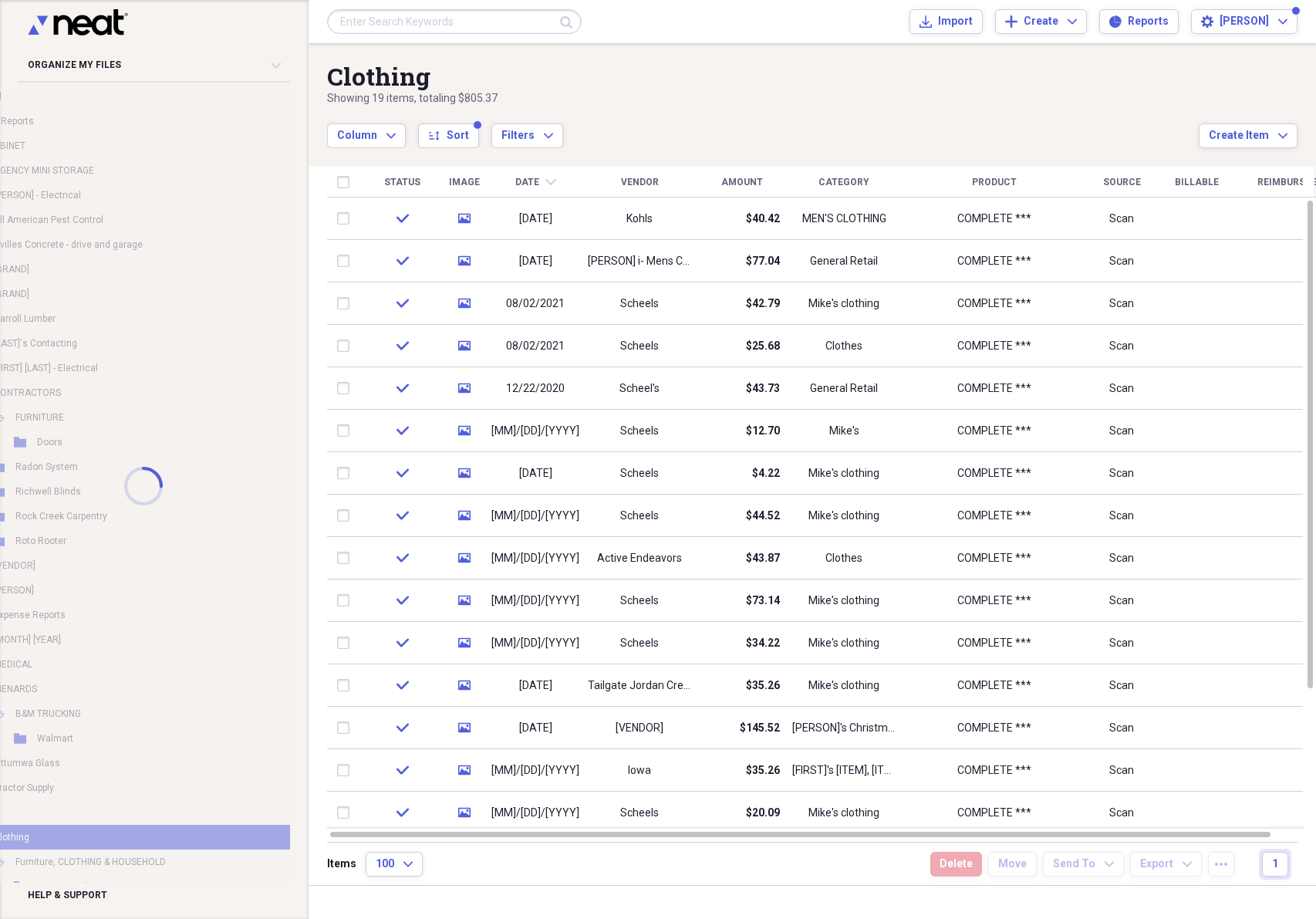 click at bounding box center [143, 485] 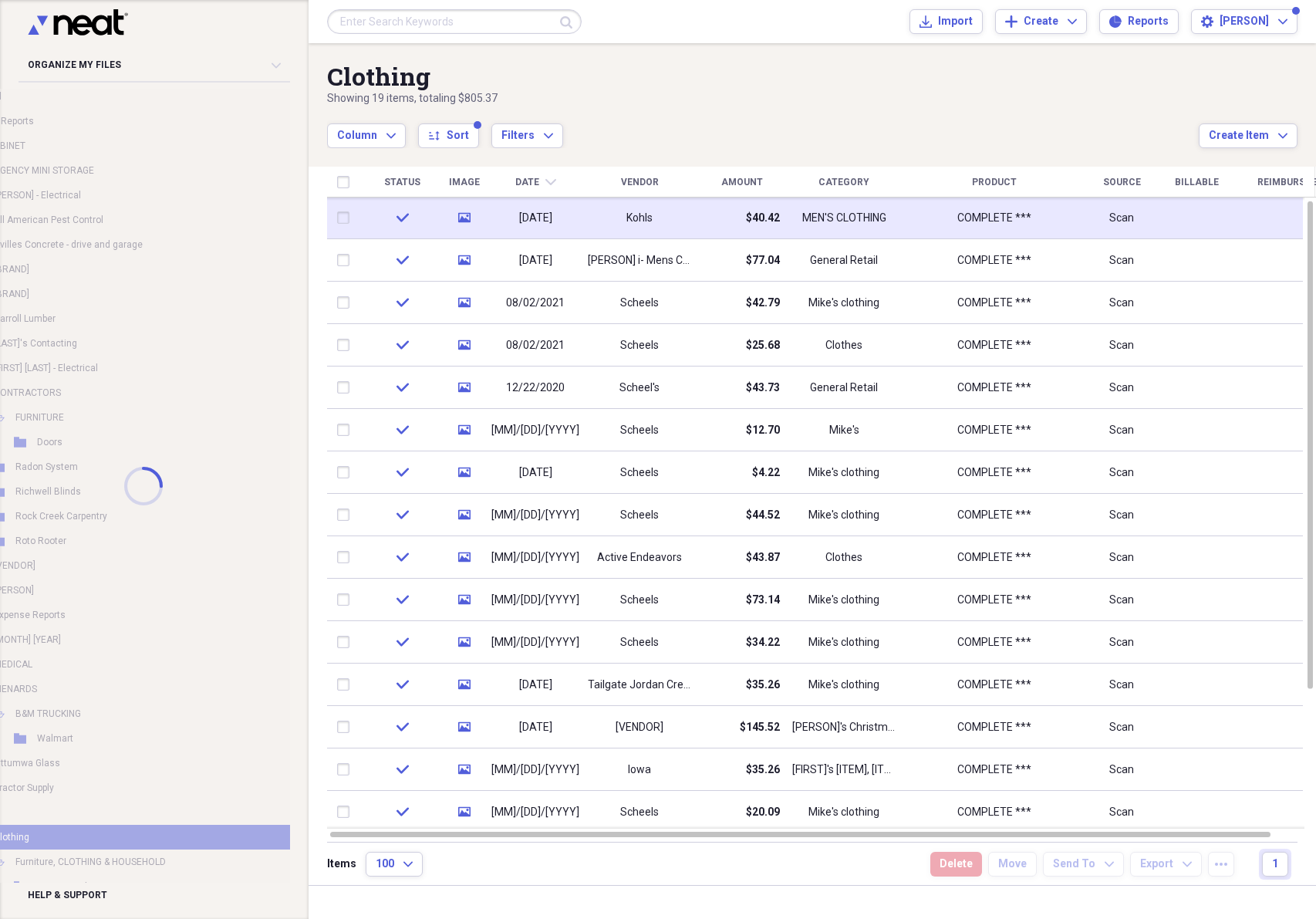 click at bounding box center (1293, 218) 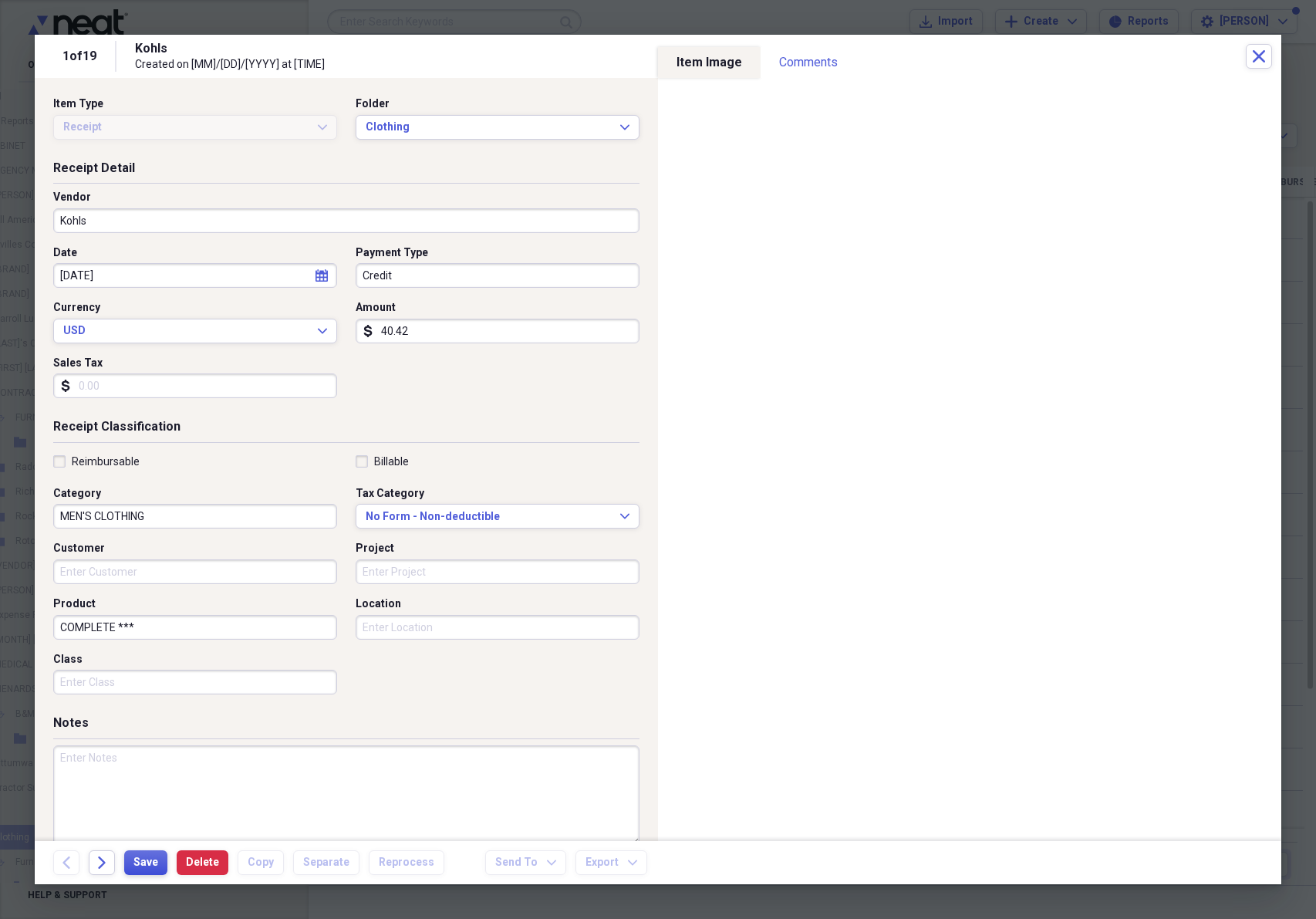 click on "Save" at bounding box center (146, 863) 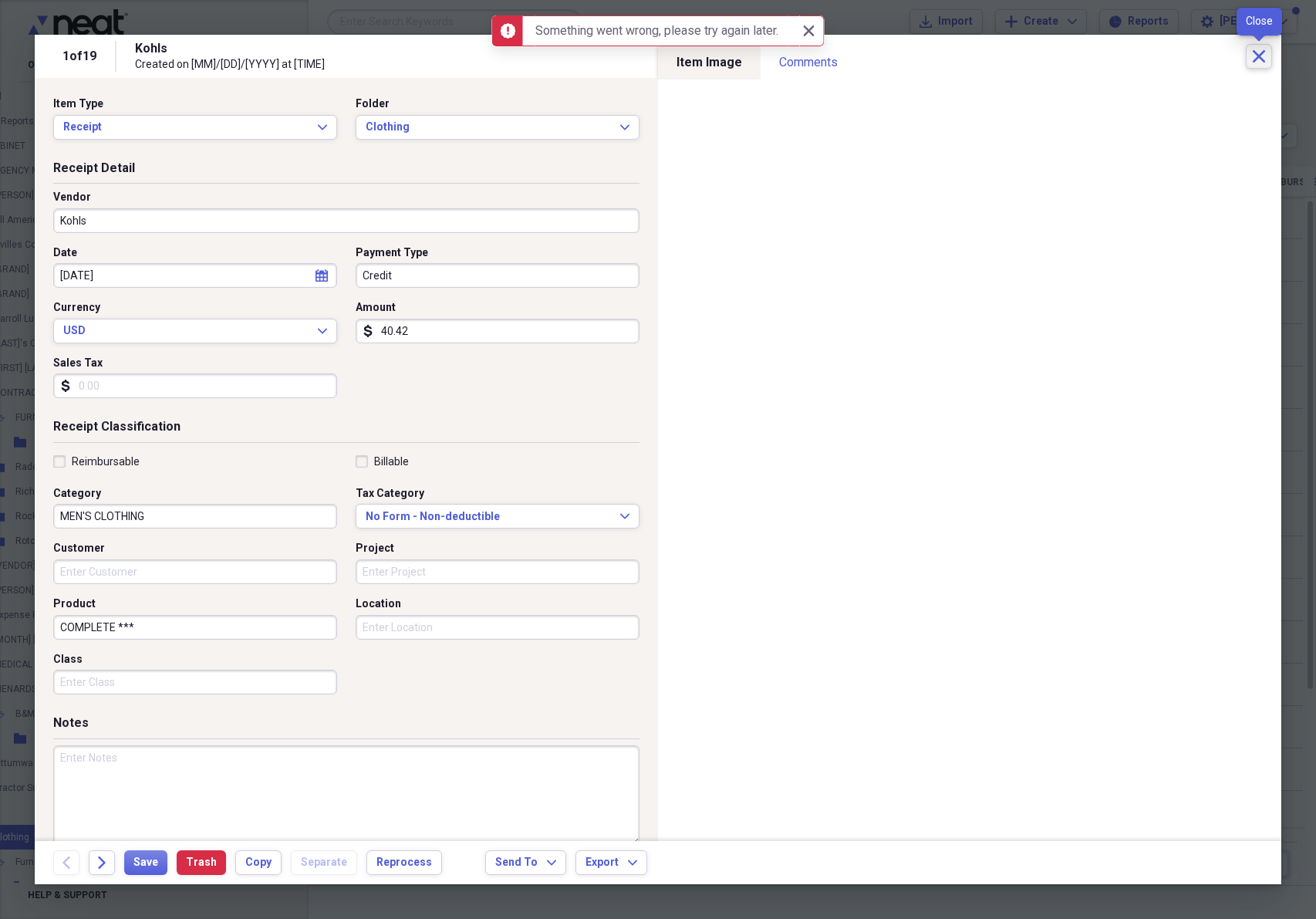 click 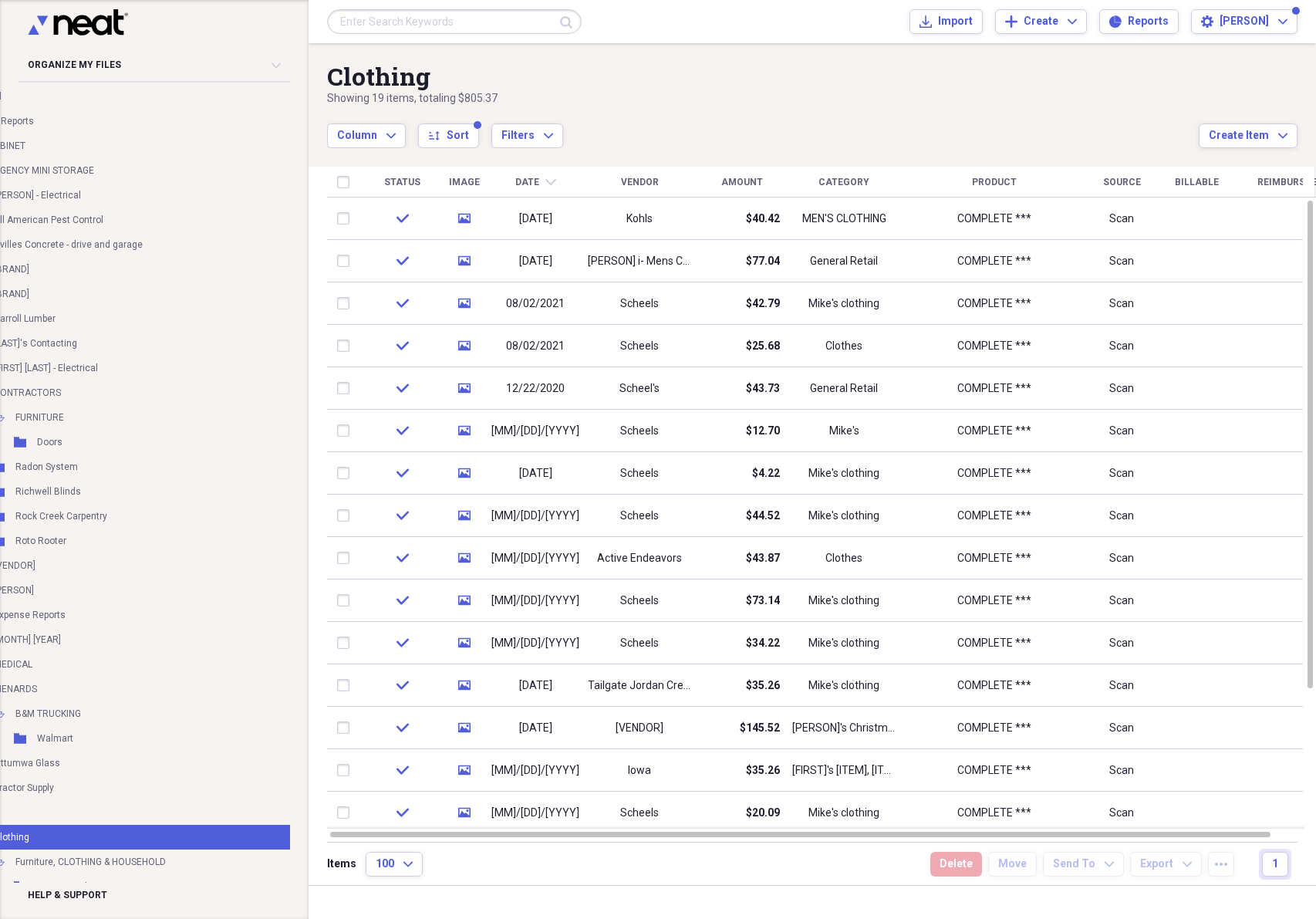 drag, startPoint x: 12, startPoint y: 801, endPoint x: -6, endPoint y: 799, distance: 18.11077 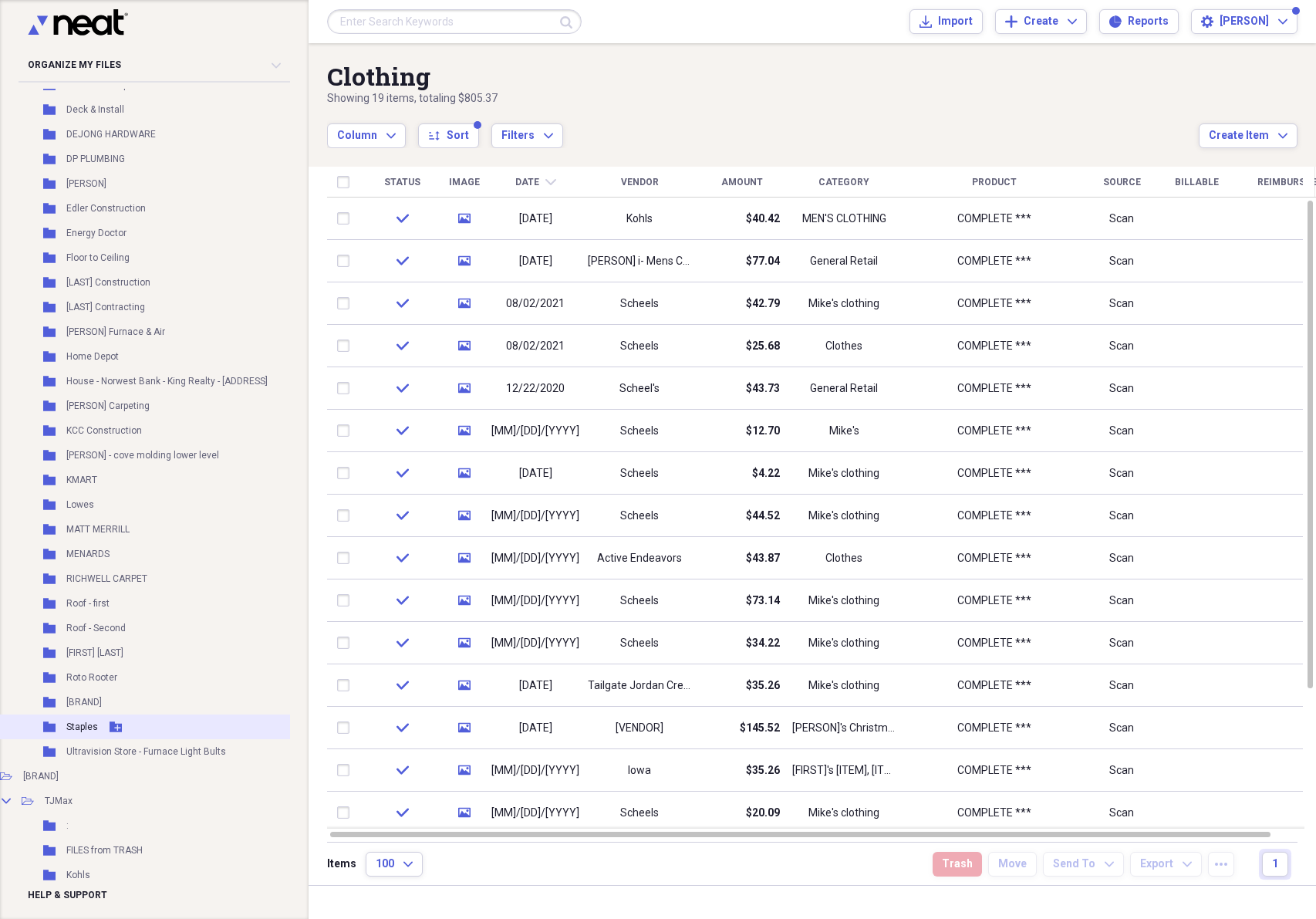 scroll, scrollTop: 1177, scrollLeft: 116, axis: both 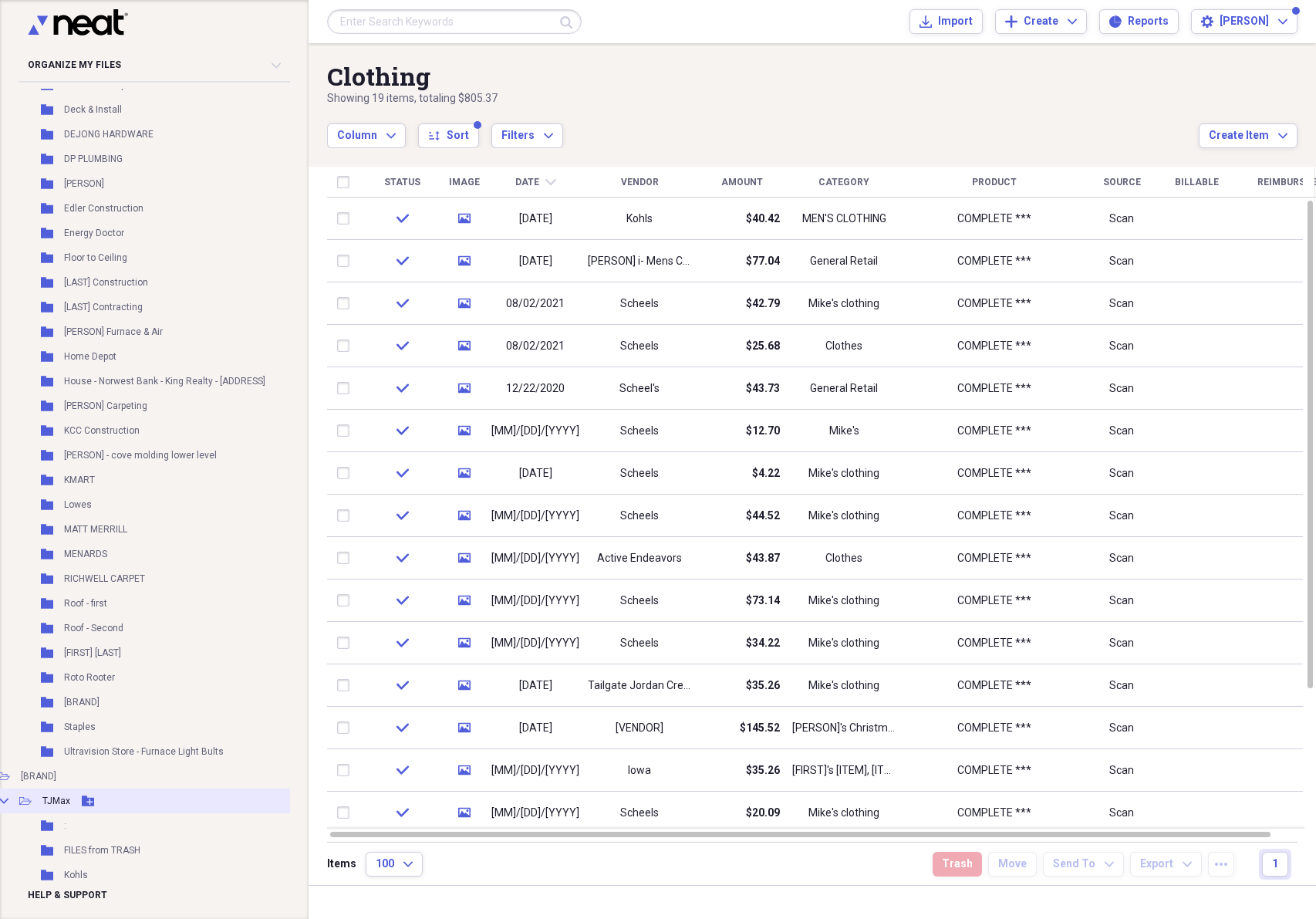 click on "TJMax" at bounding box center [56, 801] 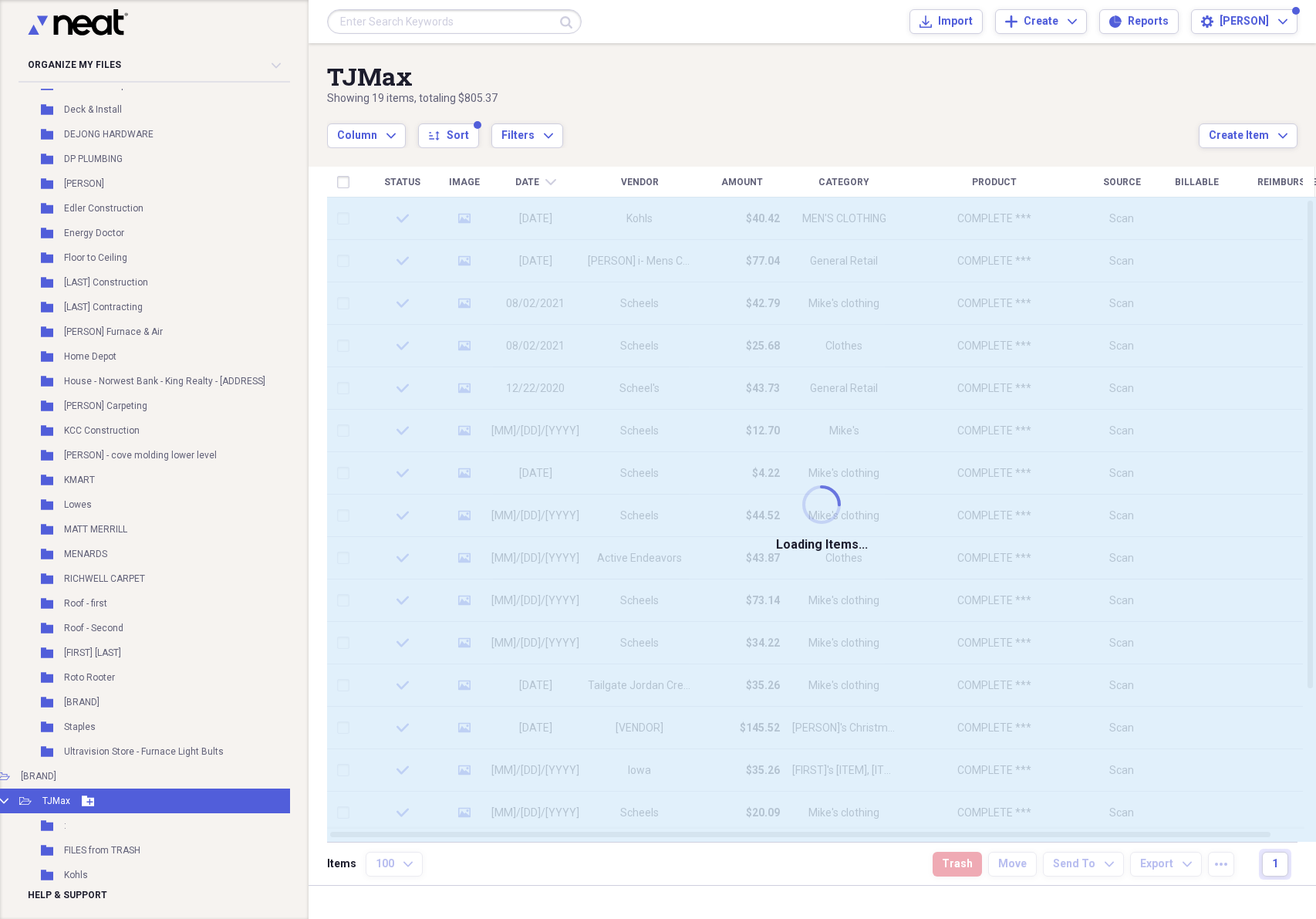 scroll, scrollTop: 1179, scrollLeft: 116, axis: both 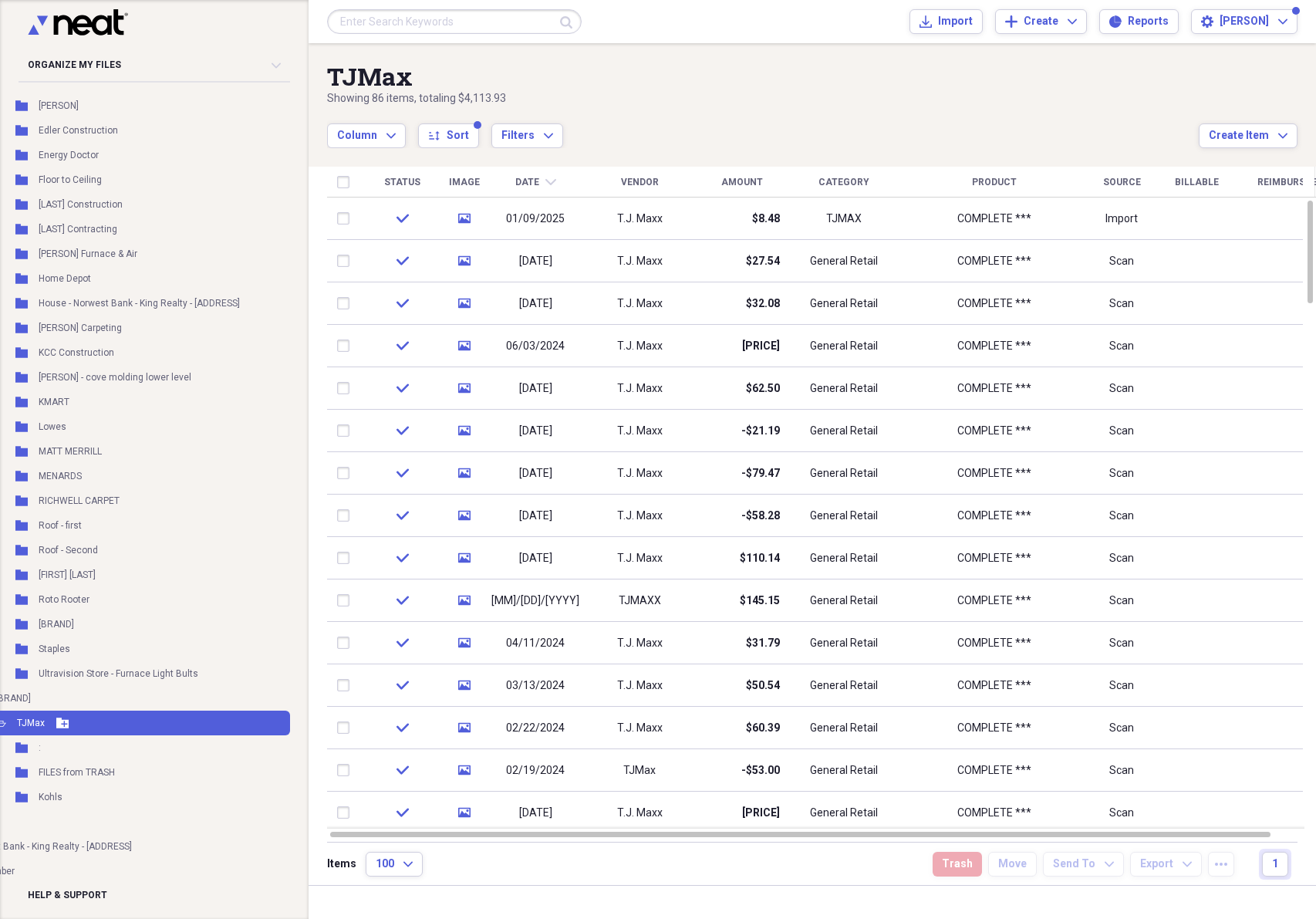 click on "Collapse Open Folder [BRAND] Add Folder" at bounding box center (73, 723) 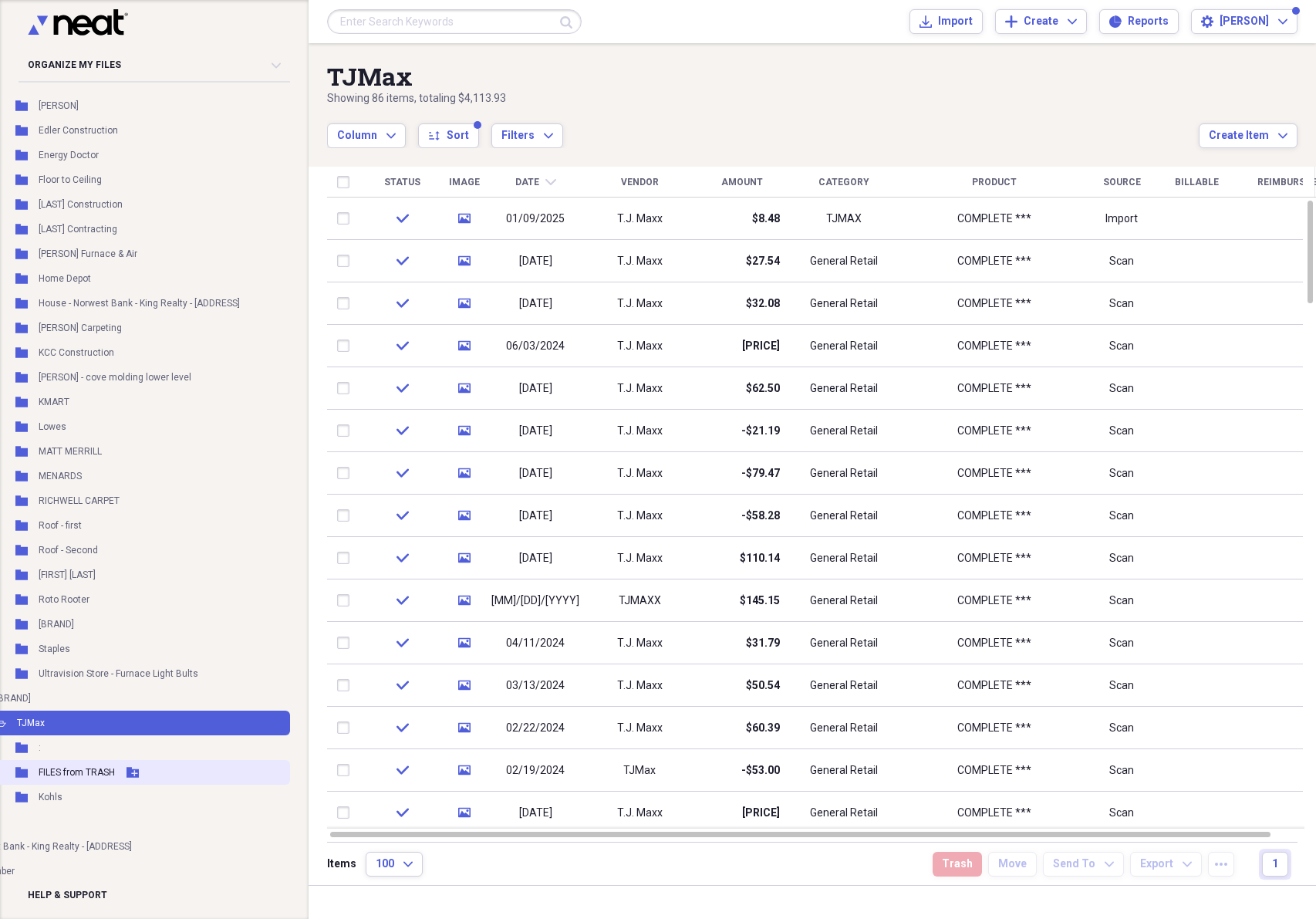 scroll, scrollTop: 1255, scrollLeft: 177, axis: both 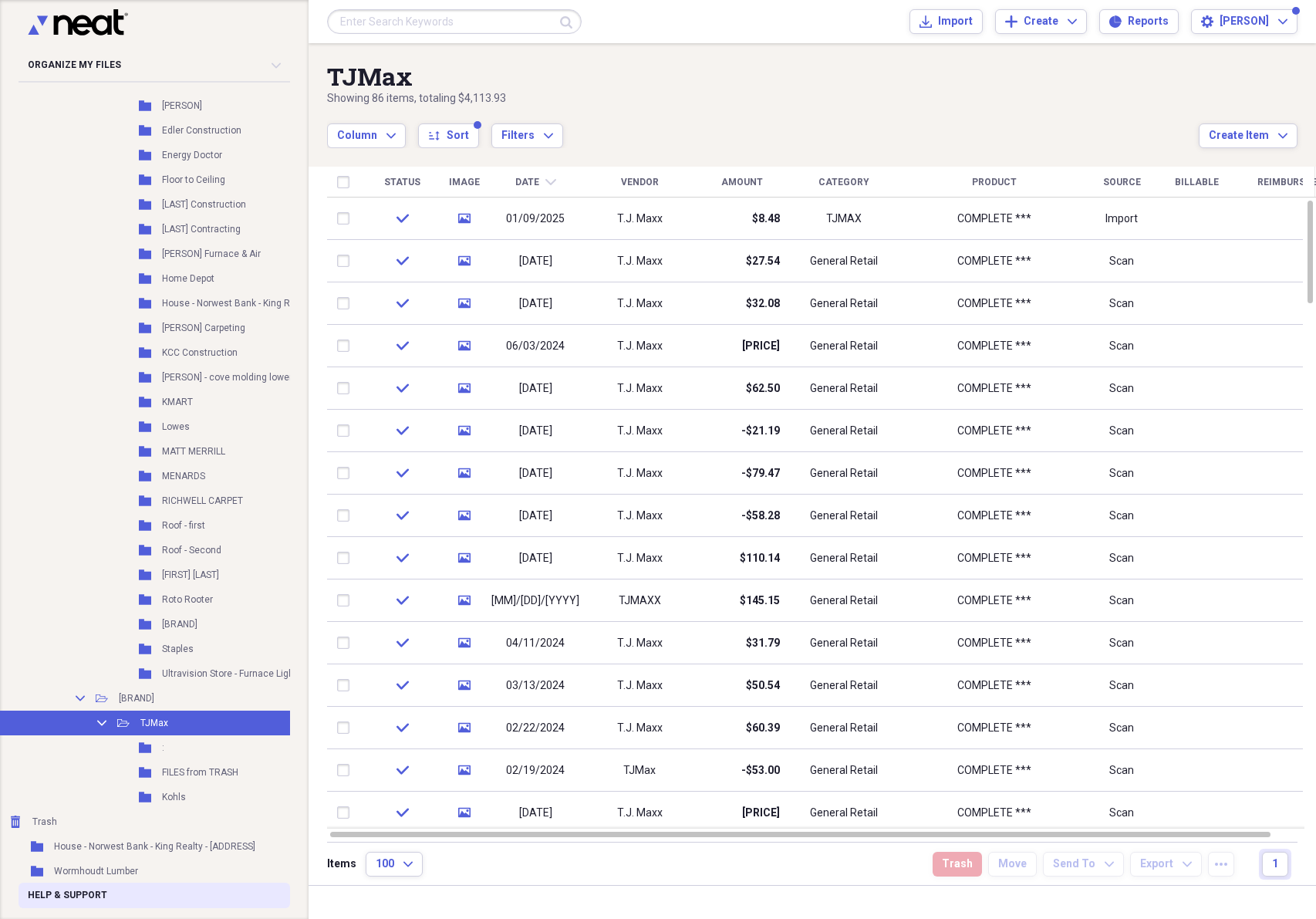click on "Help & Support" at bounding box center (154, 895) 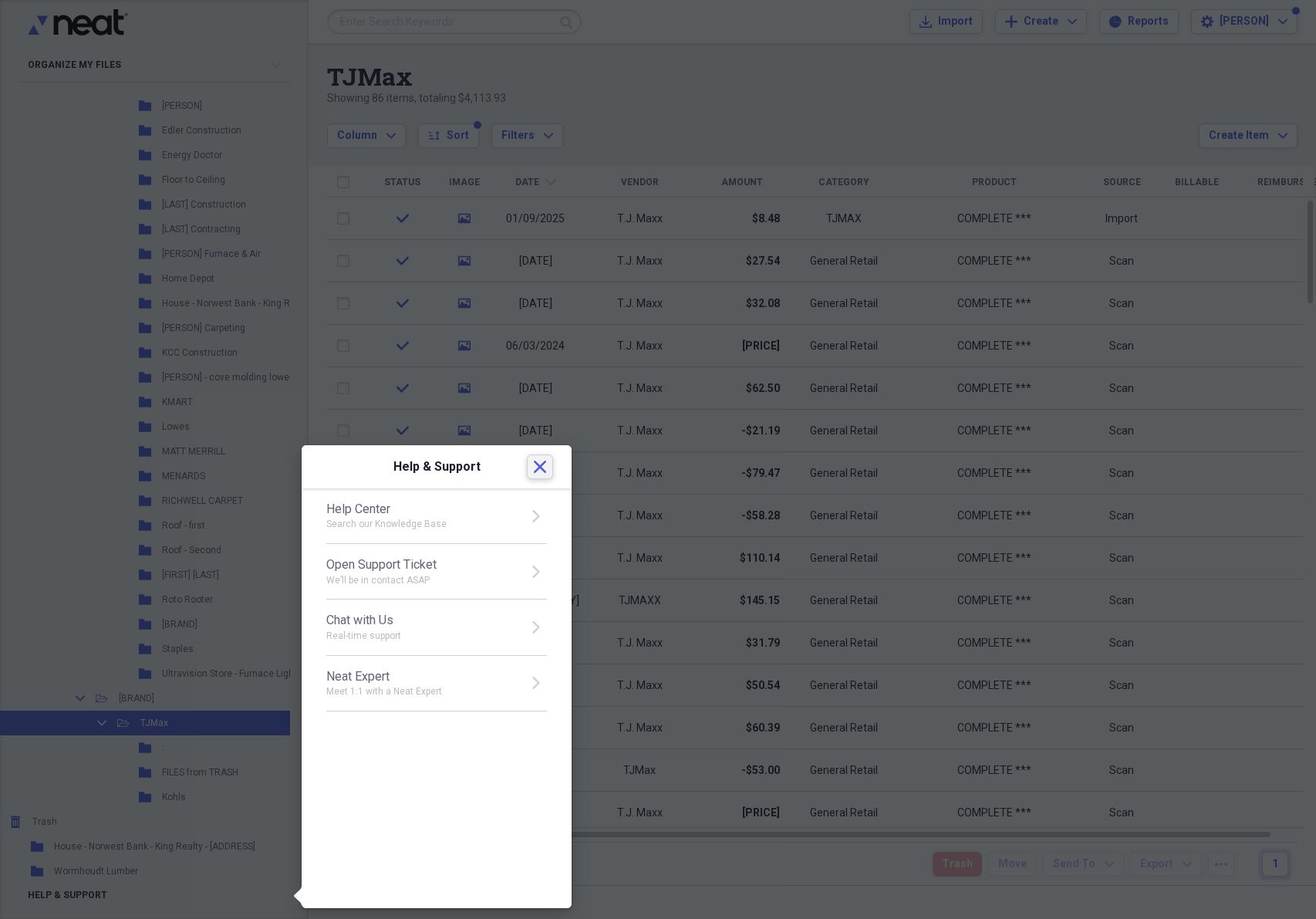 click 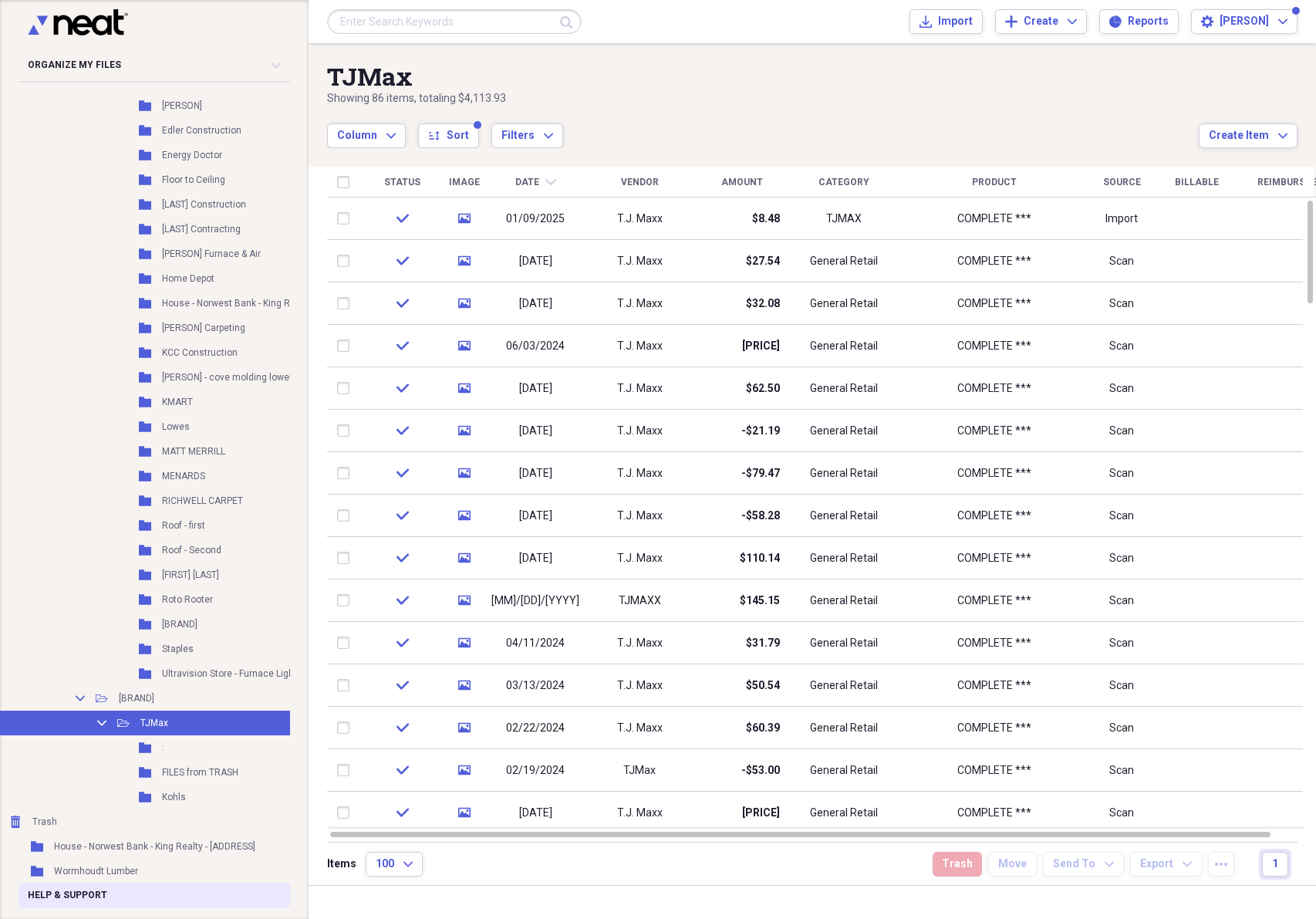 click on "Help & Support" at bounding box center [154, 895] 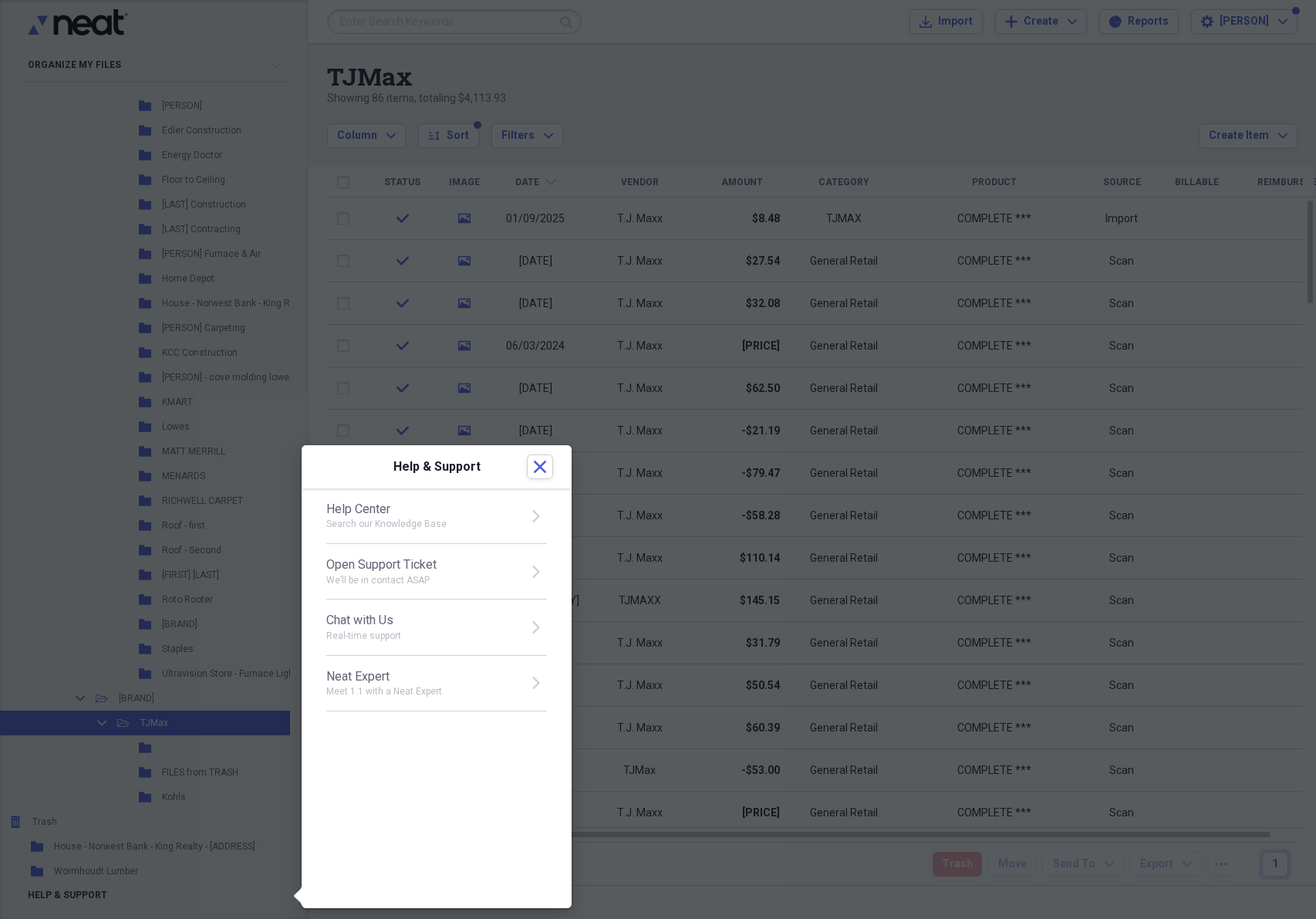 click at bounding box center [658, 459] 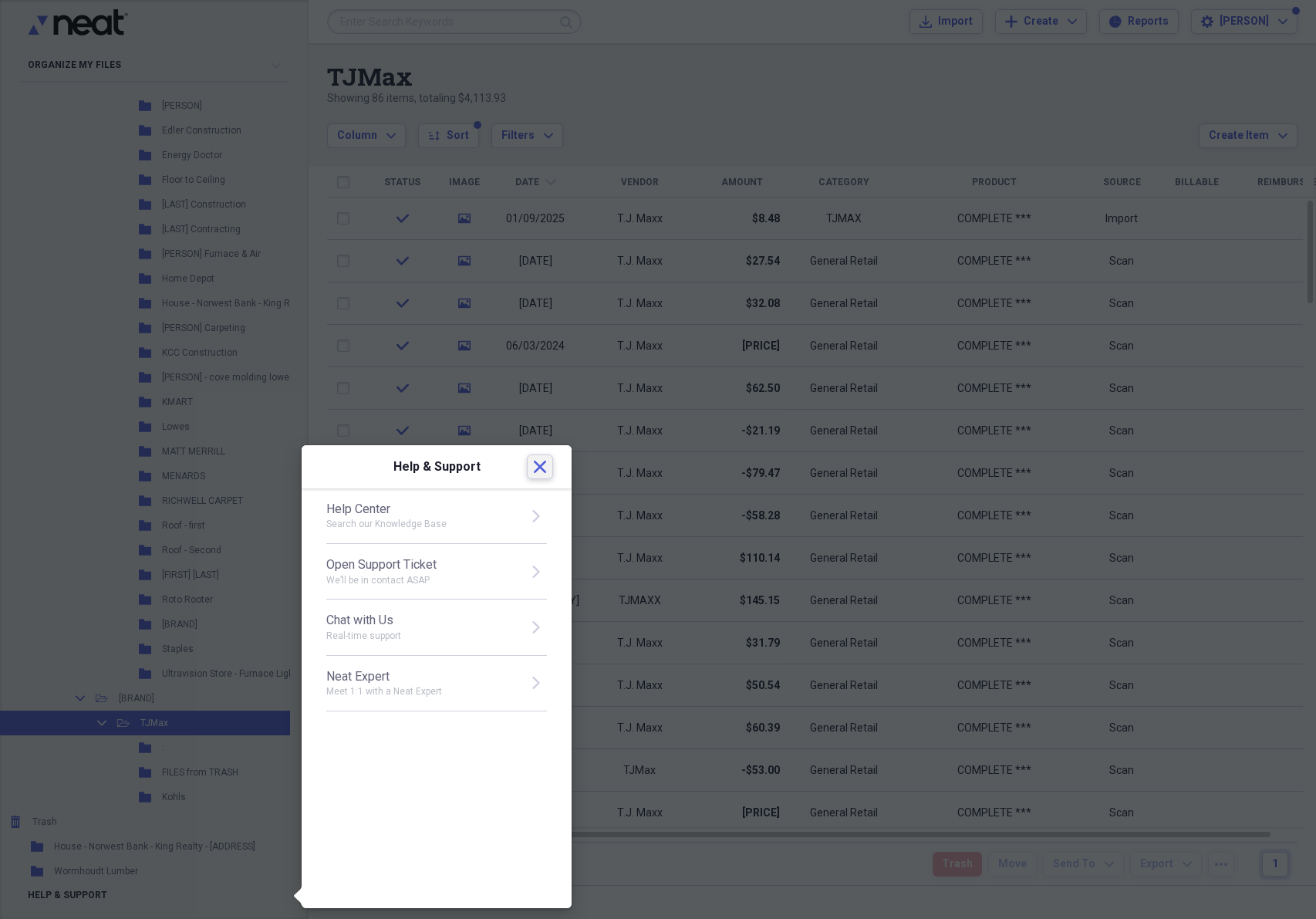 click on "Close" 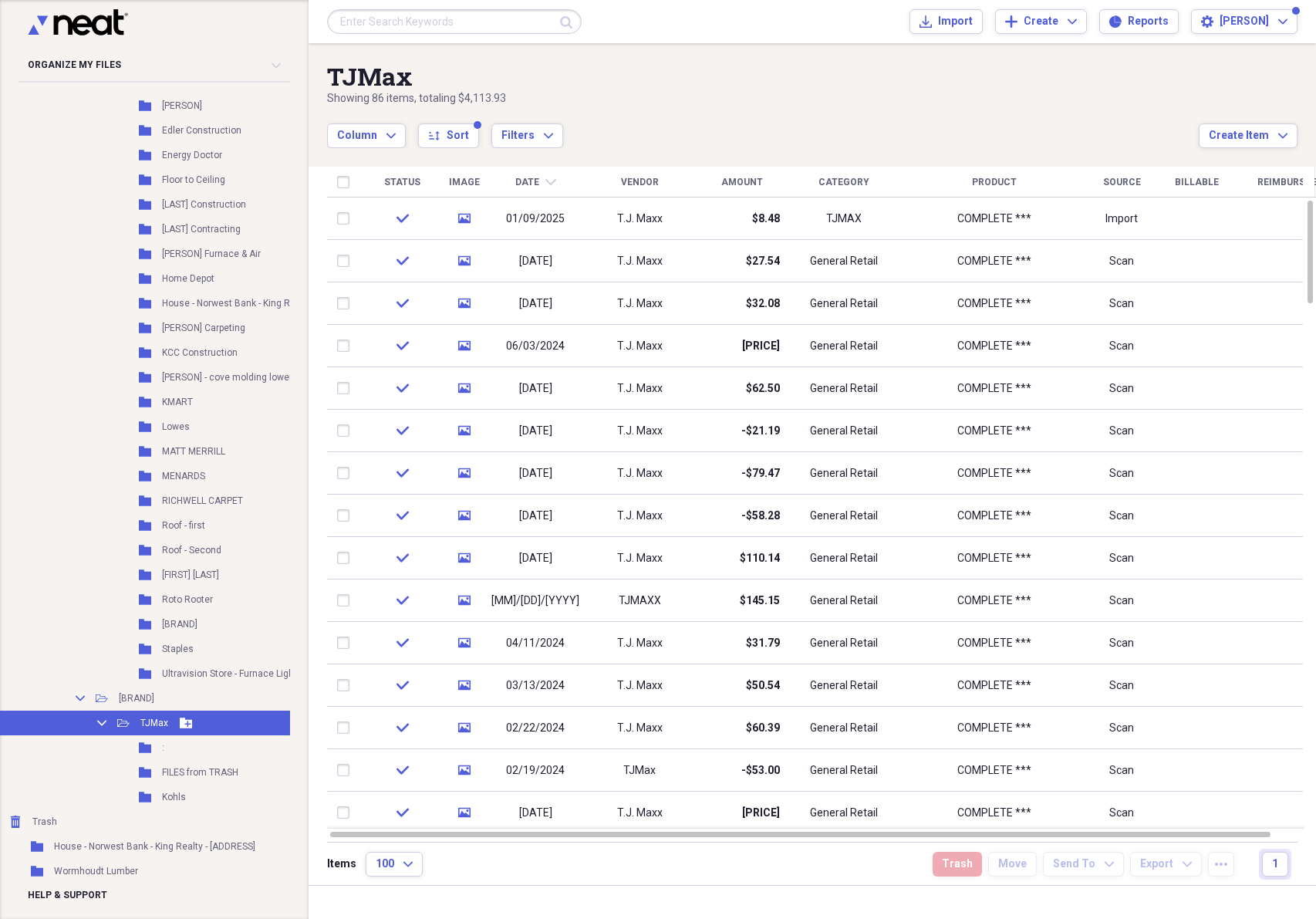 click on "Collapse" 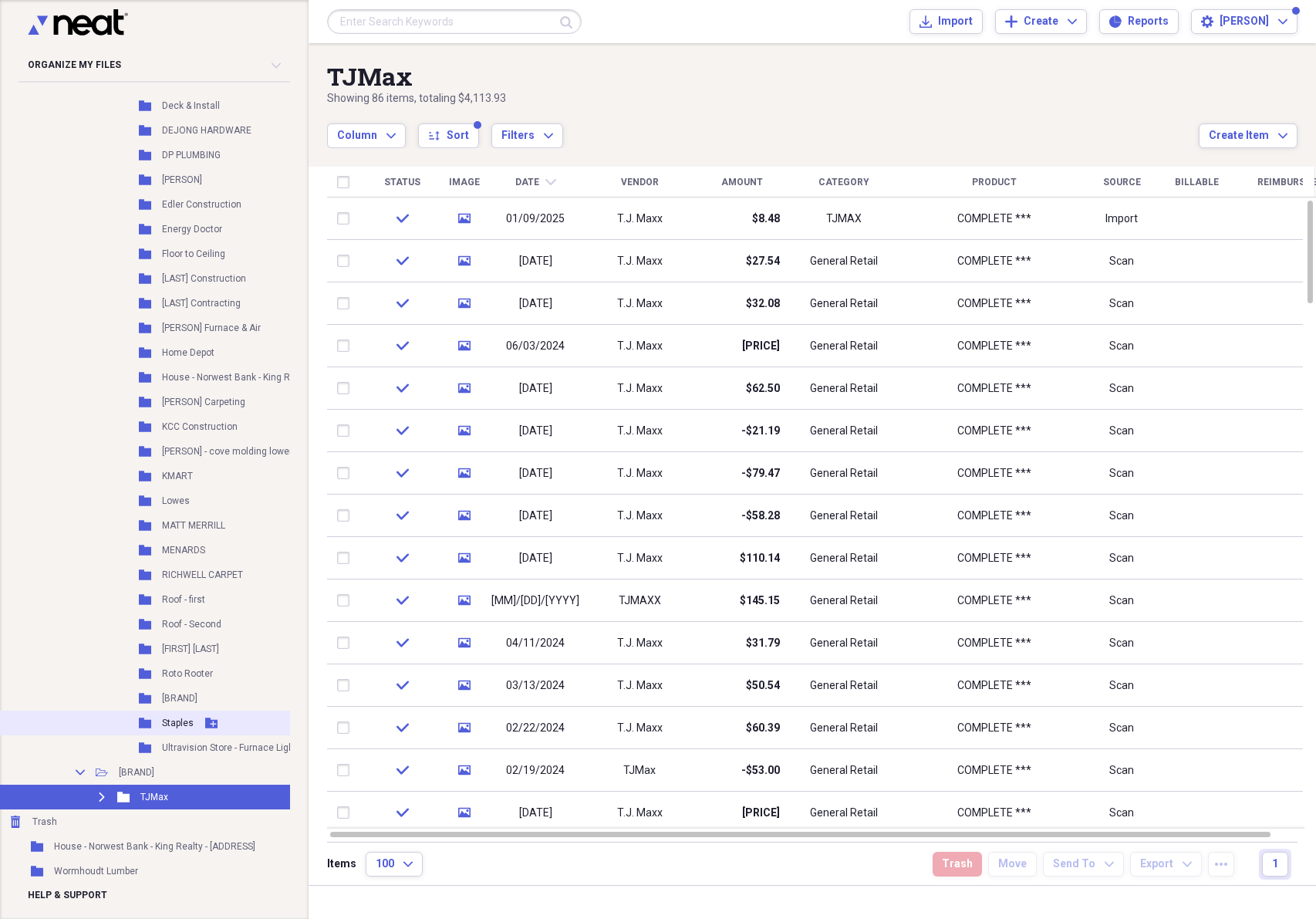 scroll, scrollTop: 1181, scrollLeft: 16, axis: both 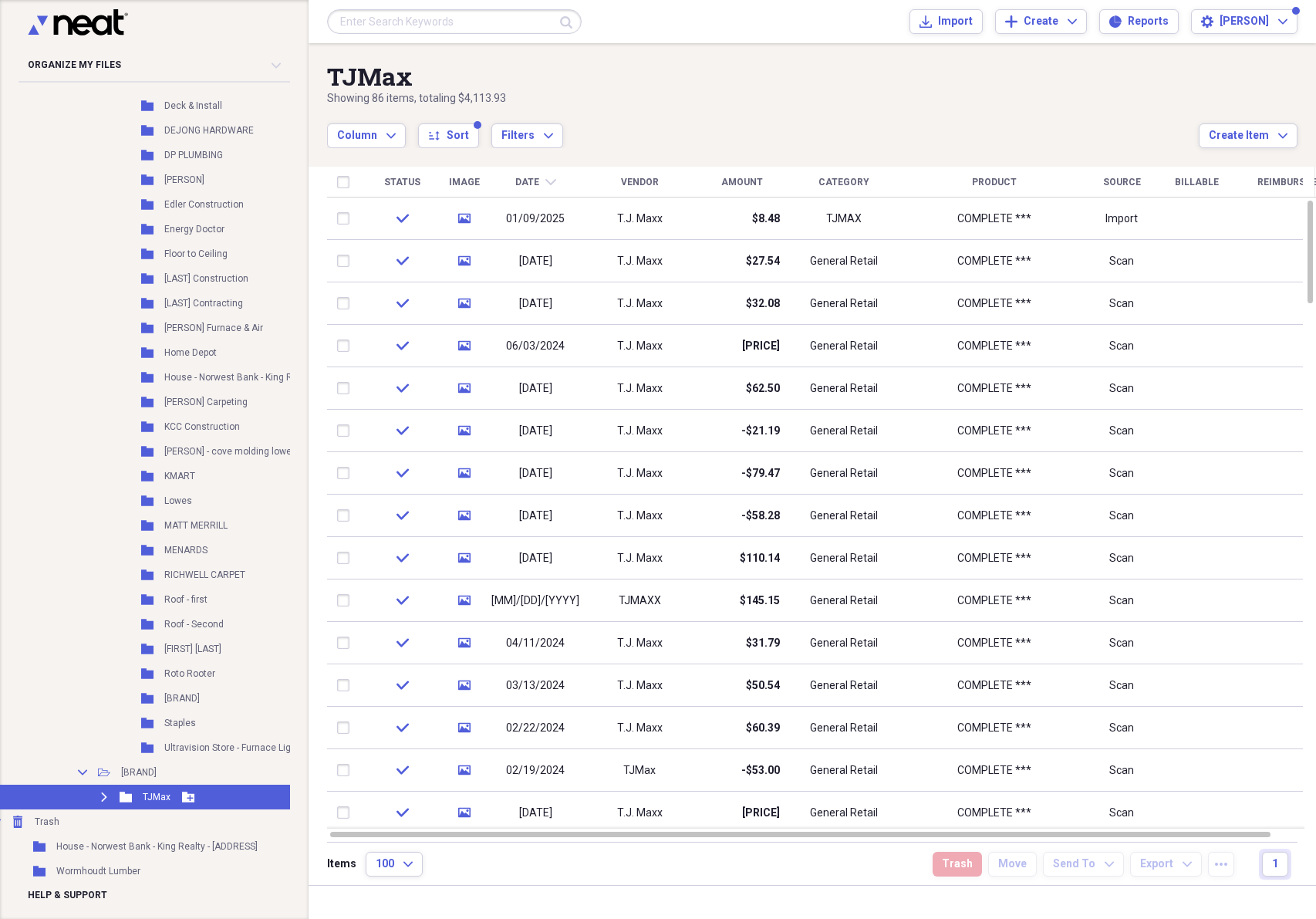 click on "Expand" at bounding box center (104, 797) 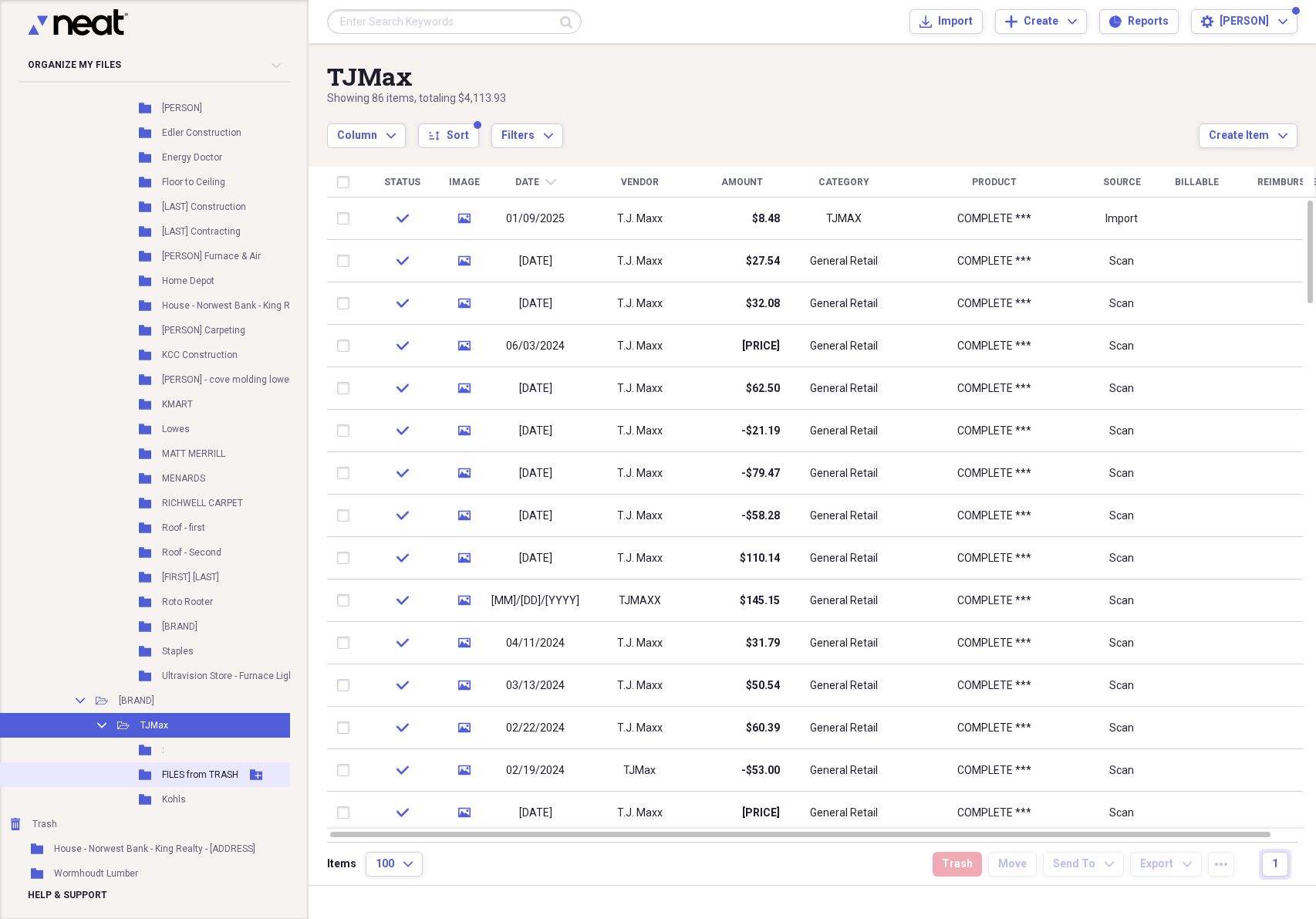 scroll, scrollTop: 1255, scrollLeft: 19, axis: both 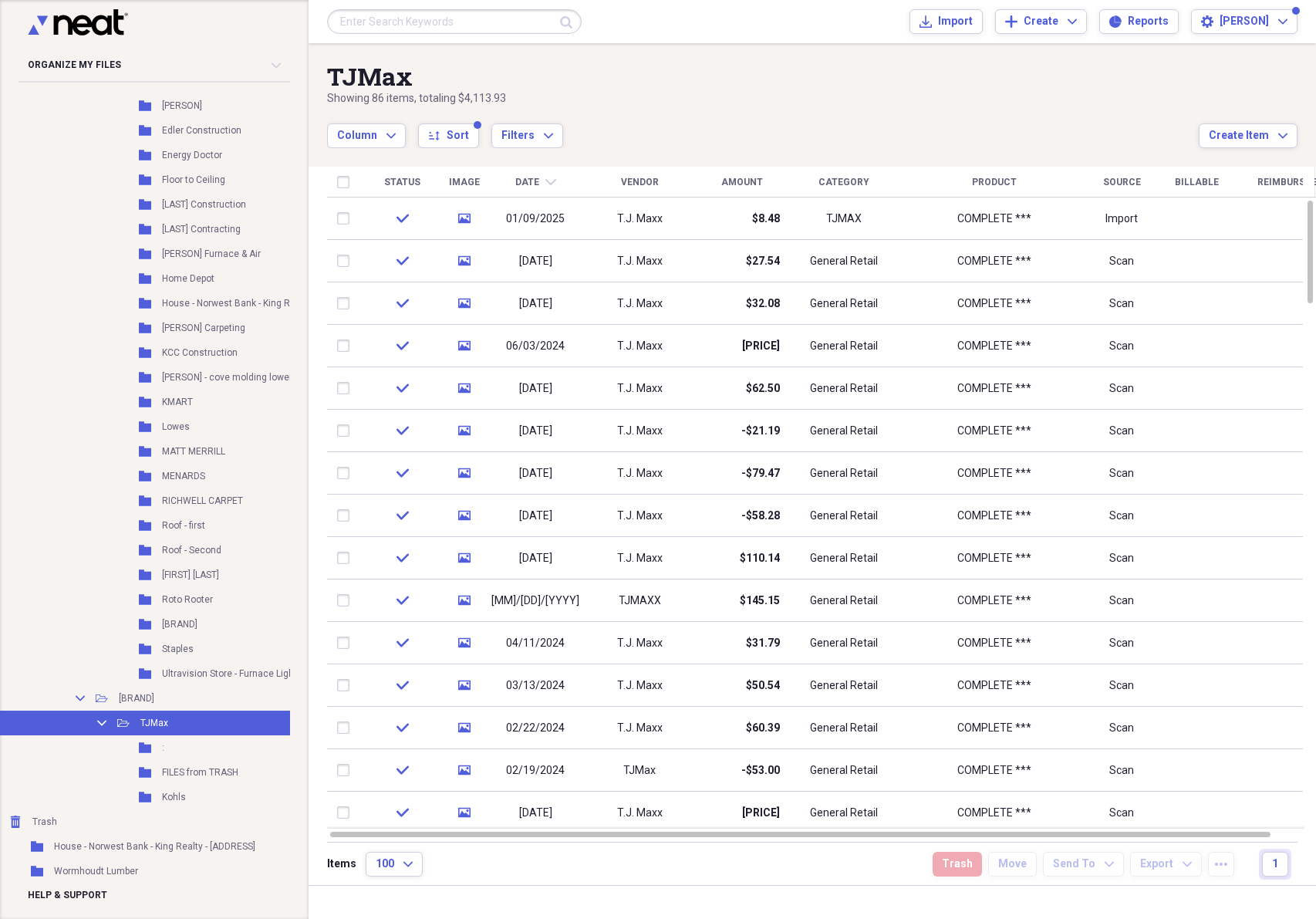 drag, startPoint x: 303, startPoint y: 890, endPoint x: 299, endPoint y: 912, distance: 22.36068 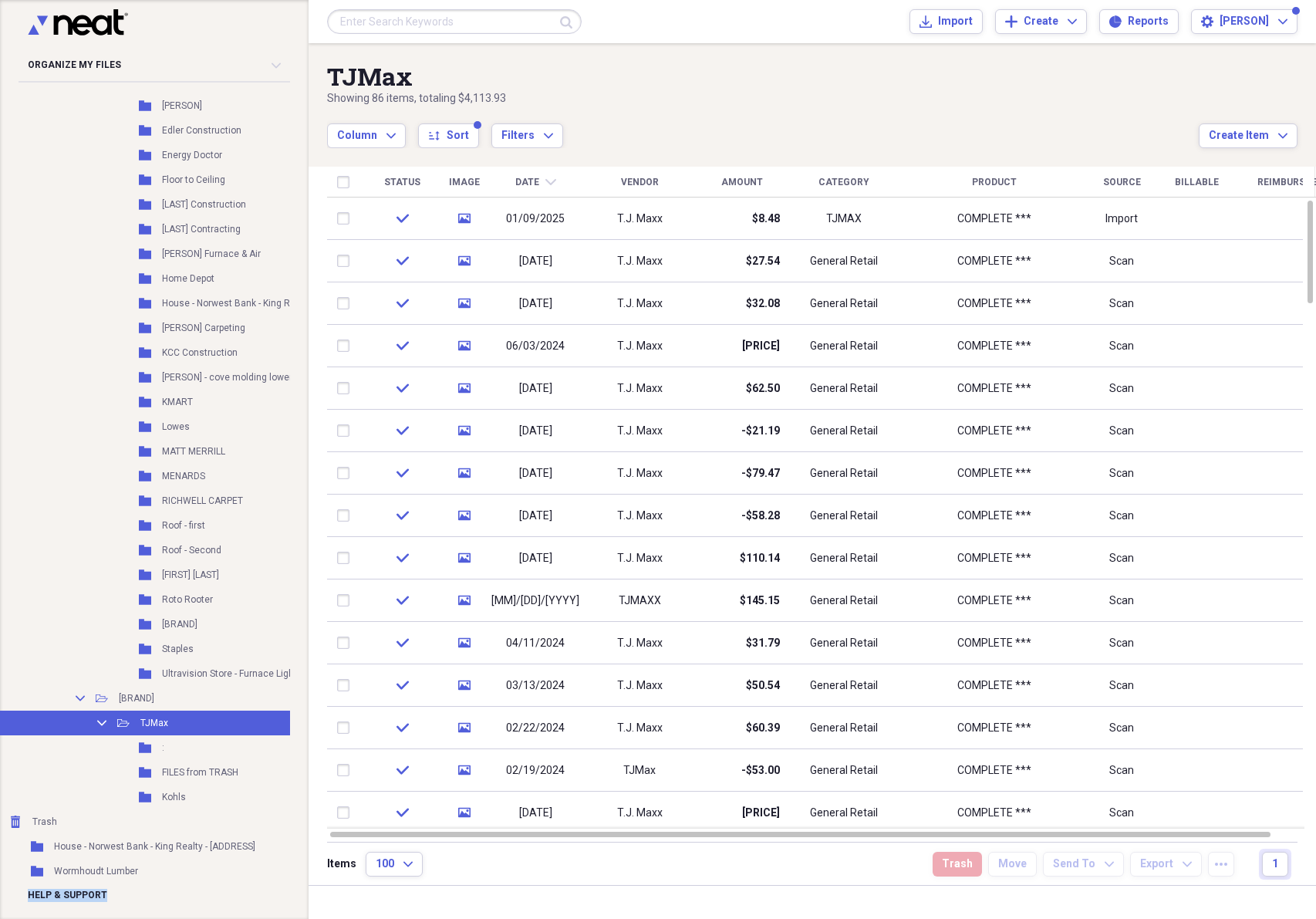 drag, startPoint x: 300, startPoint y: 897, endPoint x: 297, endPoint y: 826, distance: 71.06335 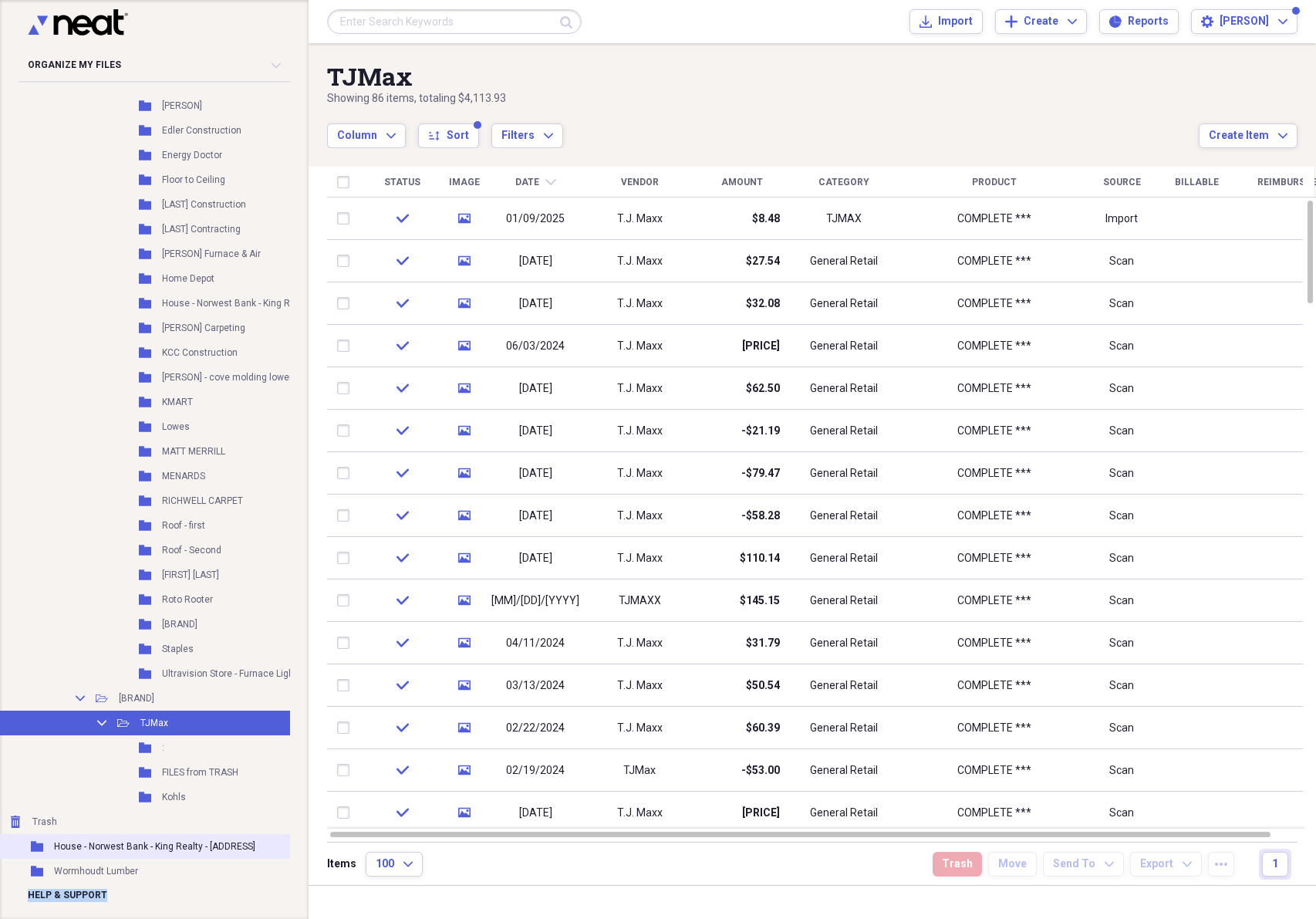 click on "House - Norwest Bank - King Realty - [ADDRESS]" at bounding box center [154, 846] 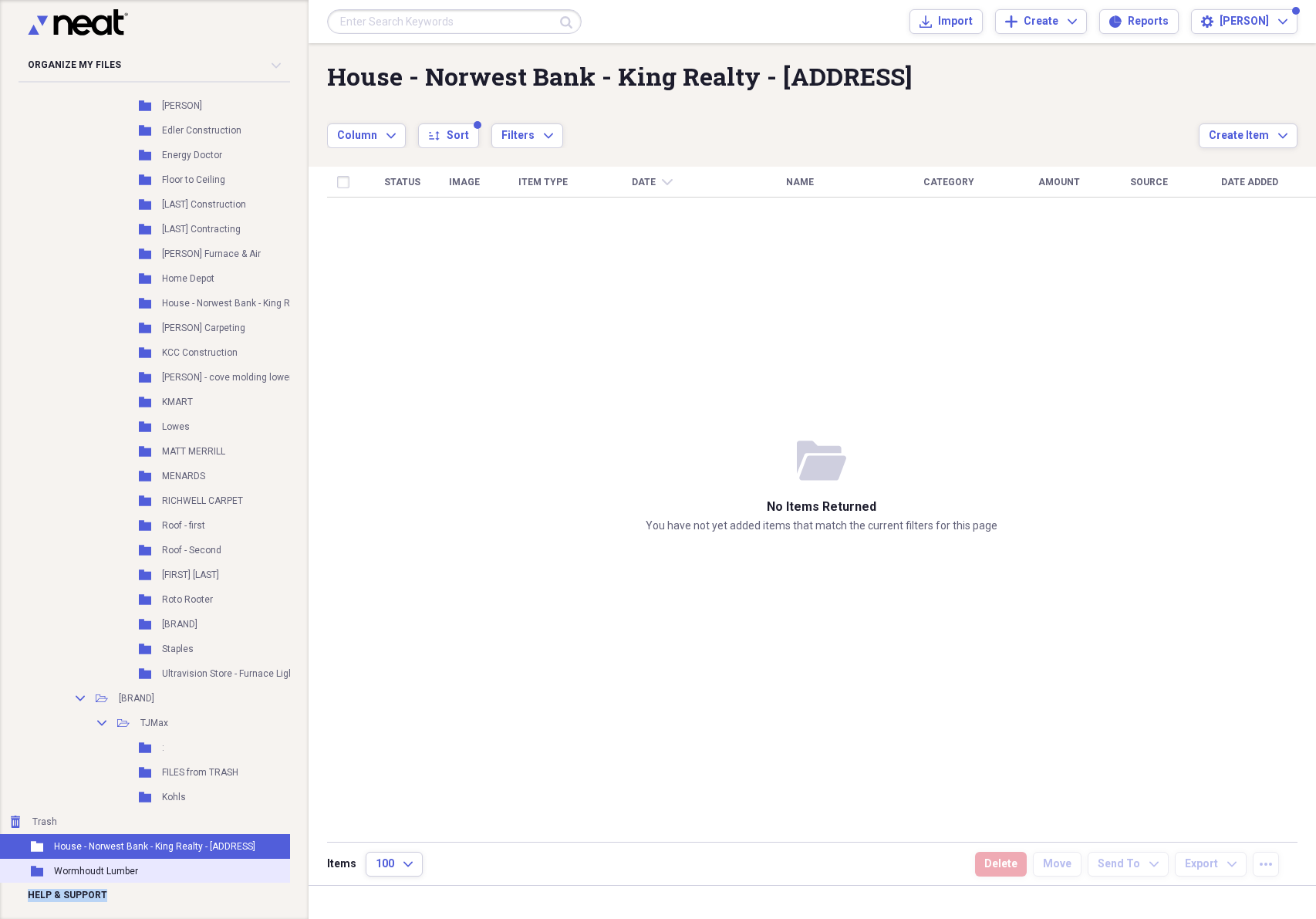 click on "Wormhoudt Lumber" at bounding box center (96, 871) 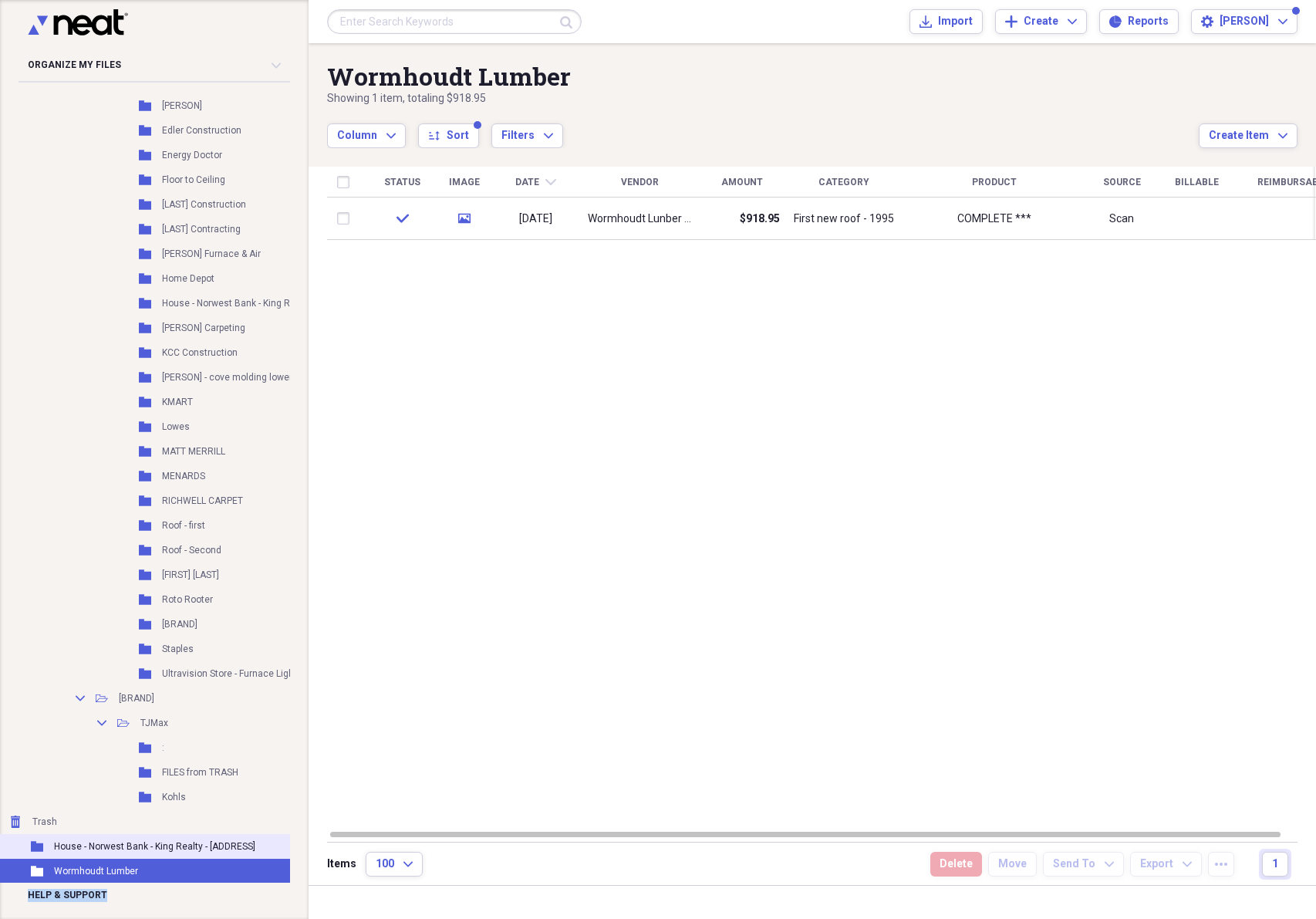 click on "House - Norwest Bank - King Realty - [ADDRESS]" at bounding box center (154, 846) 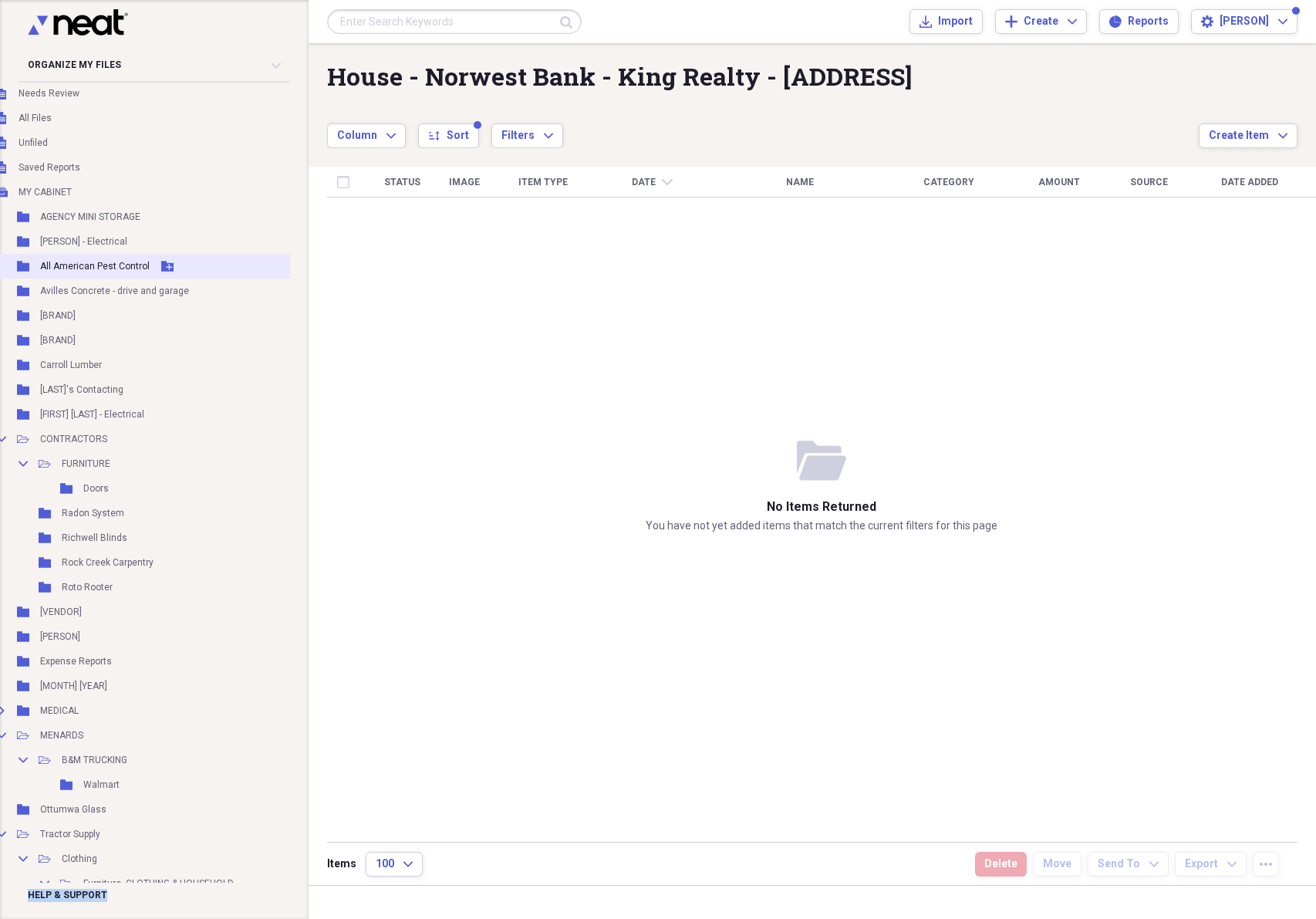 scroll, scrollTop: 0, scrollLeft: 32, axis: horizontal 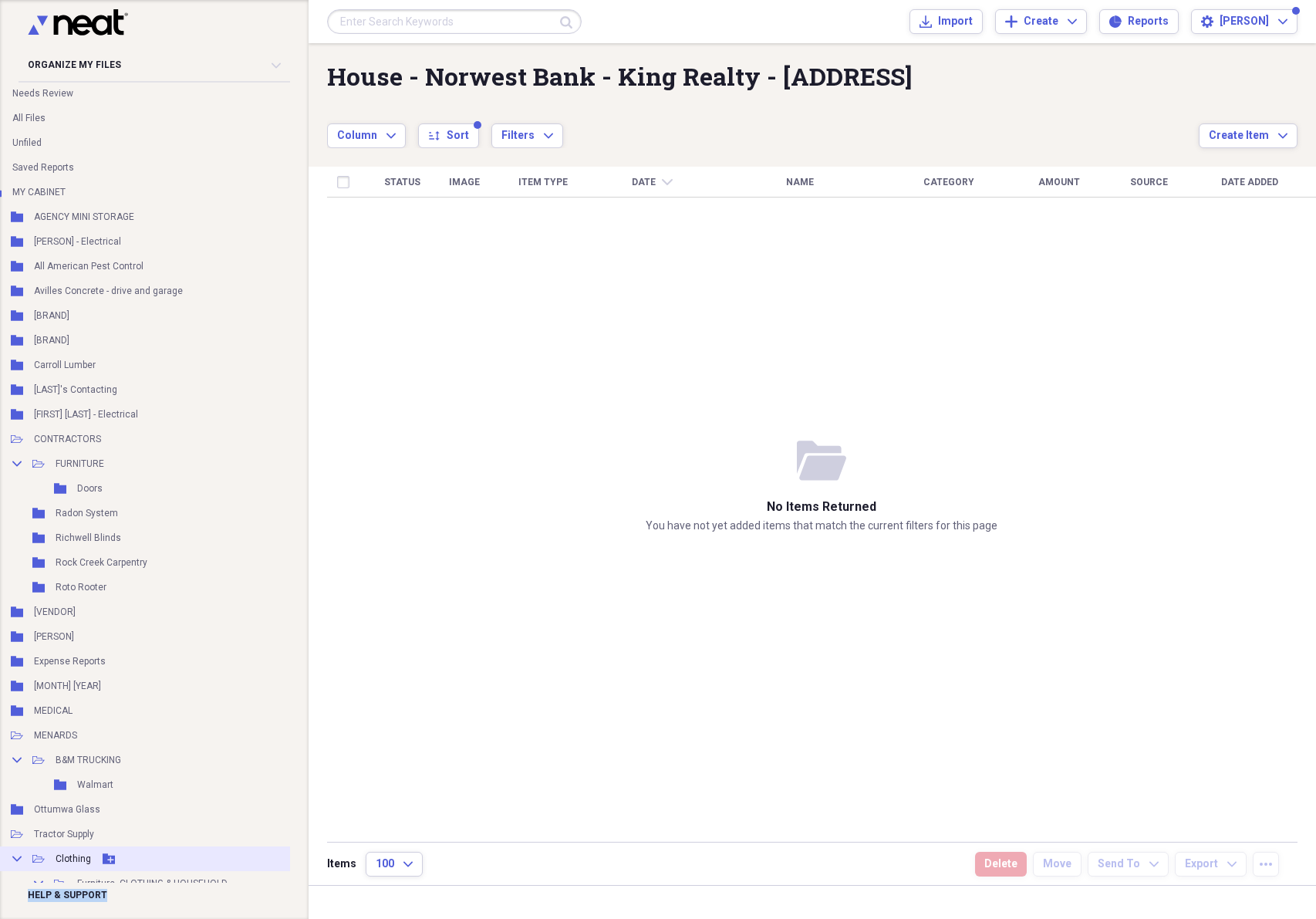 click on "Clothing" at bounding box center (73, 859) 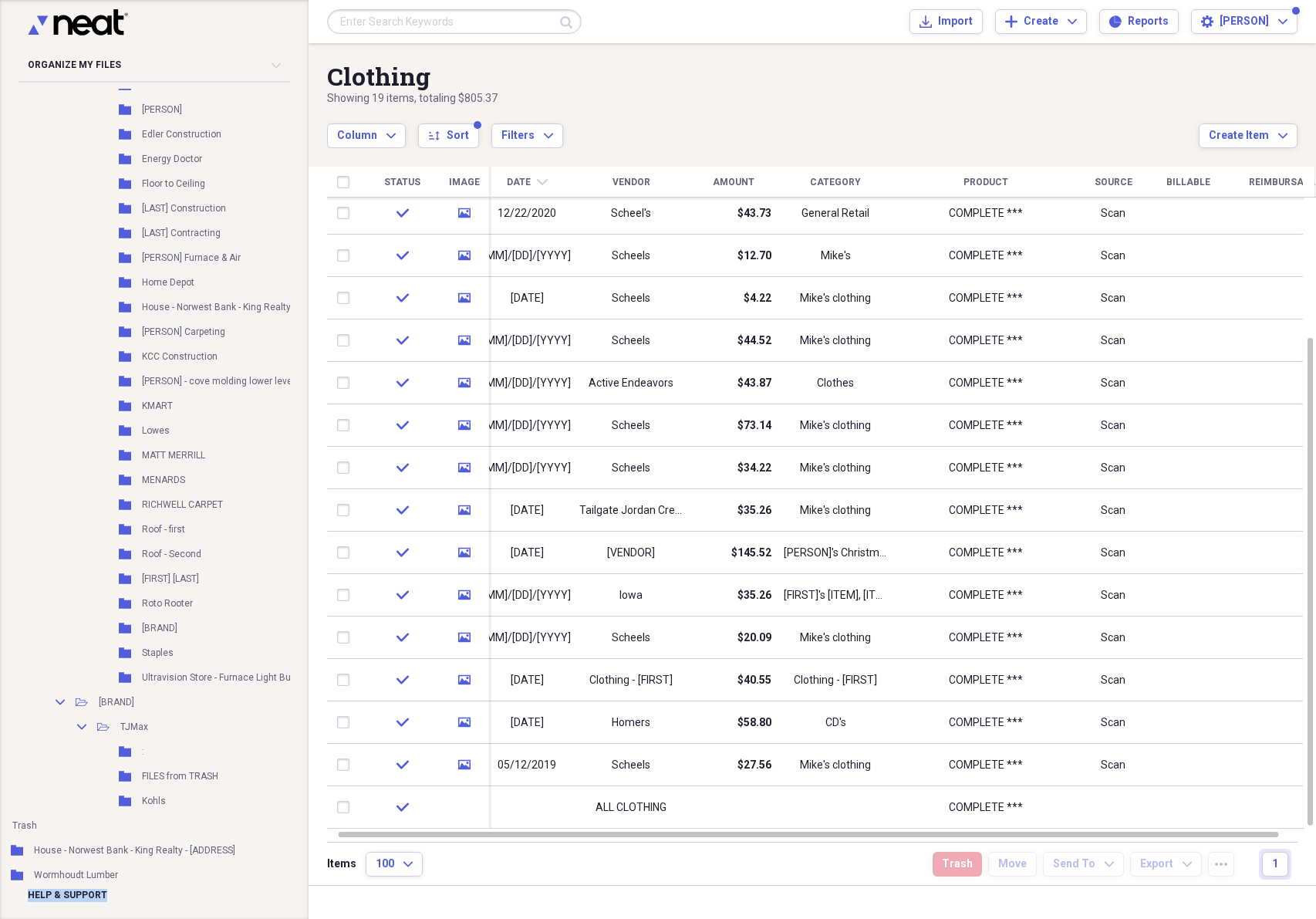 scroll, scrollTop: 1255, scrollLeft: 39, axis: both 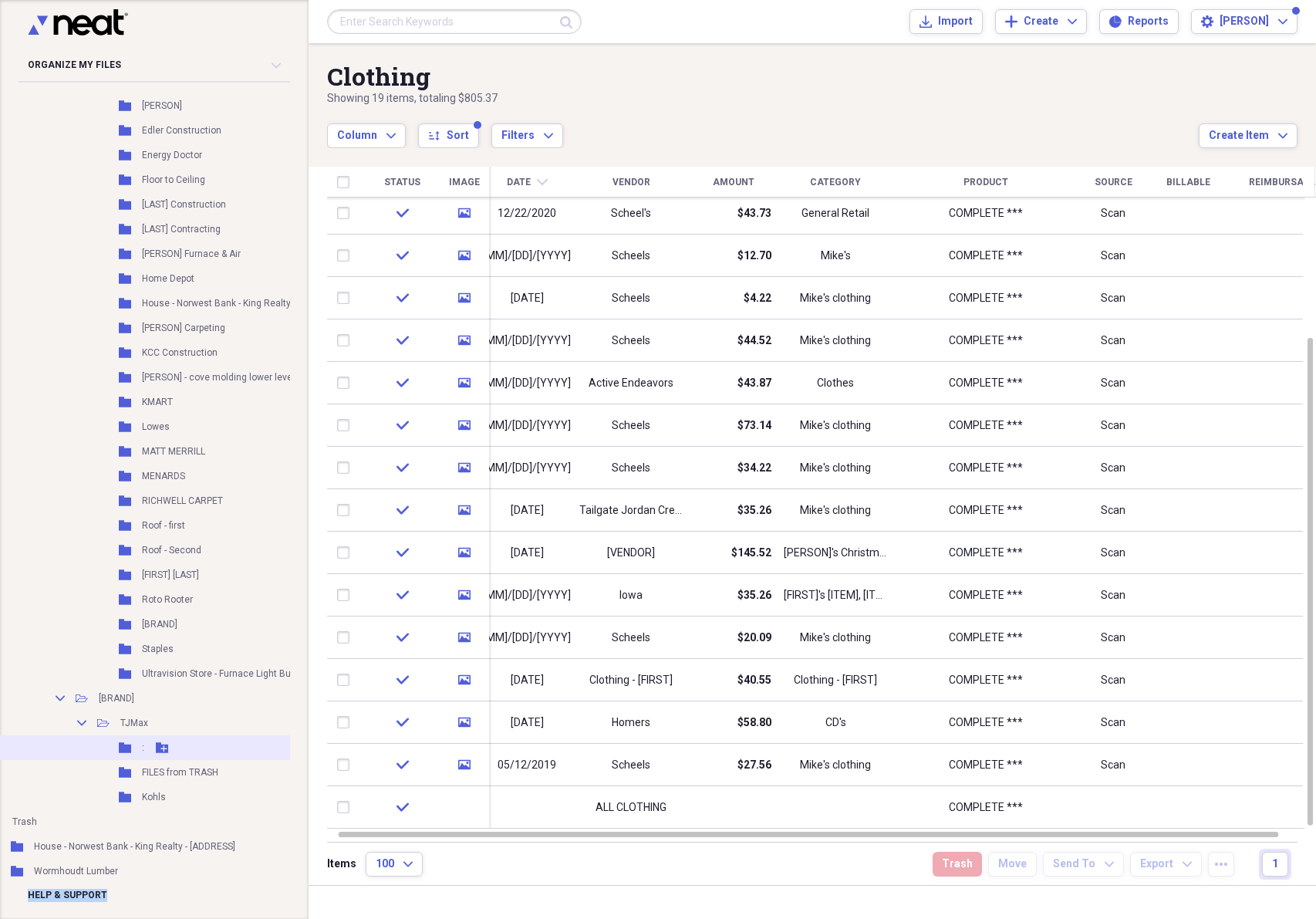 click on "Folder" 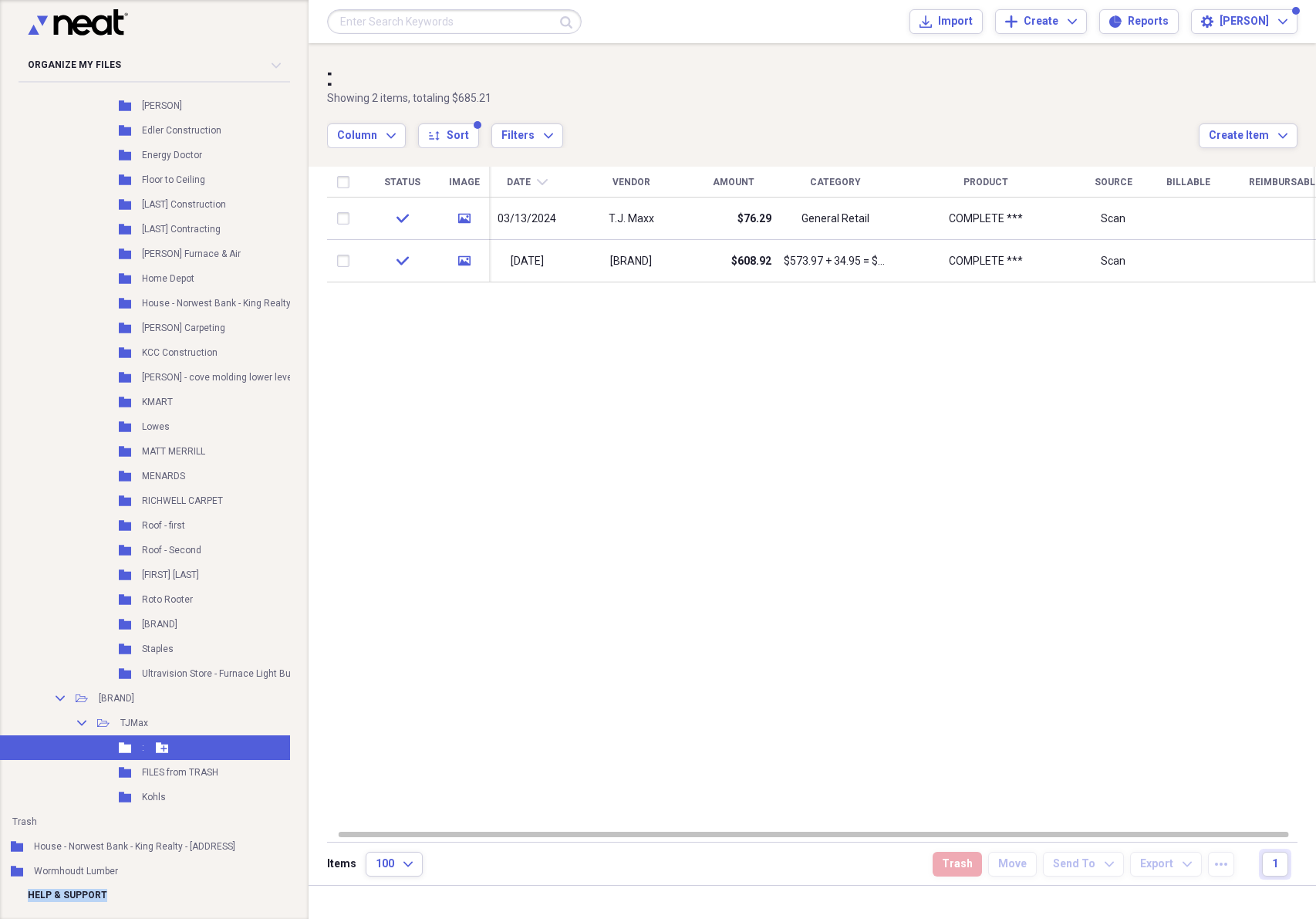 click on "Folder" 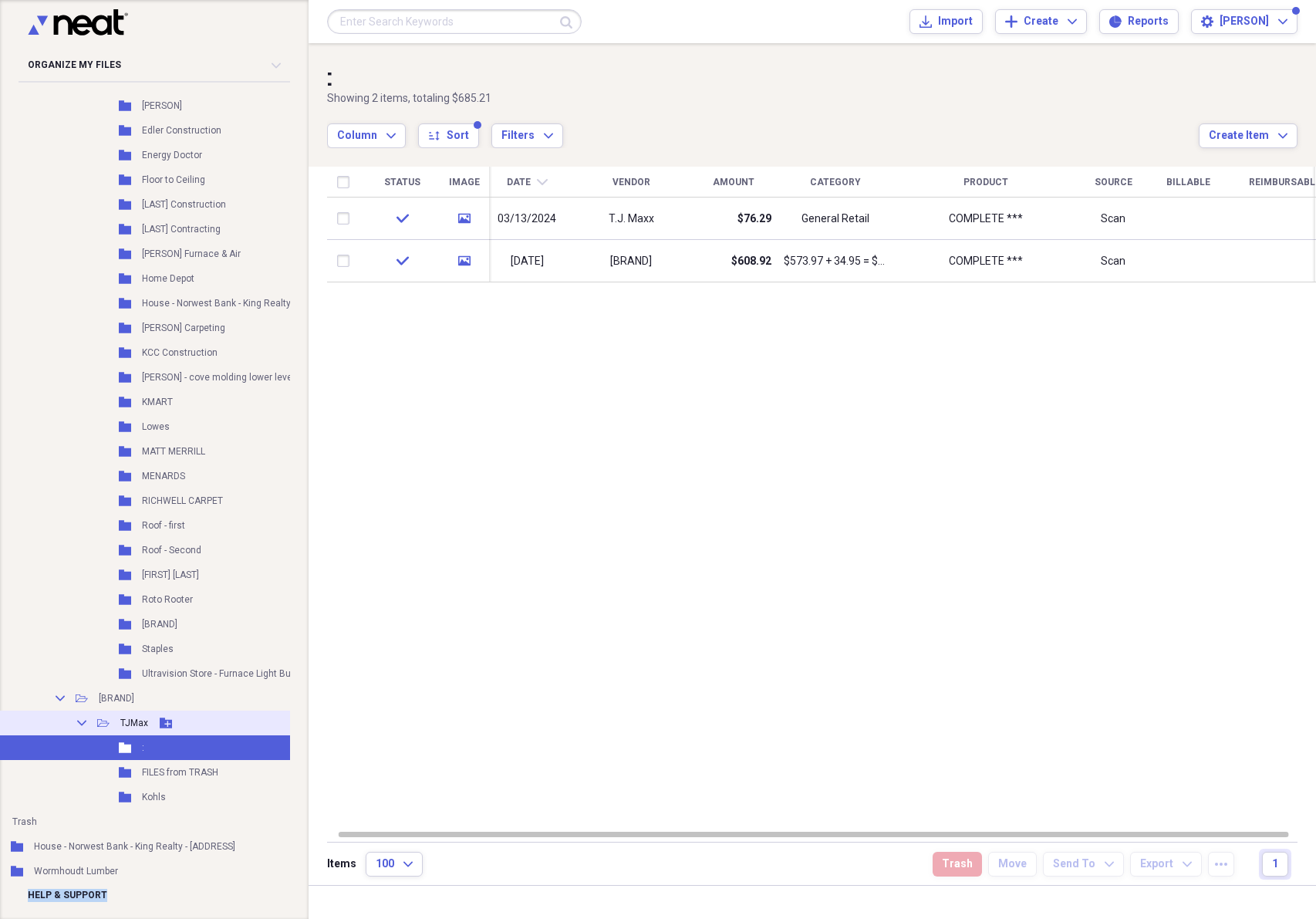 click on "TJMax" at bounding box center [134, 723] 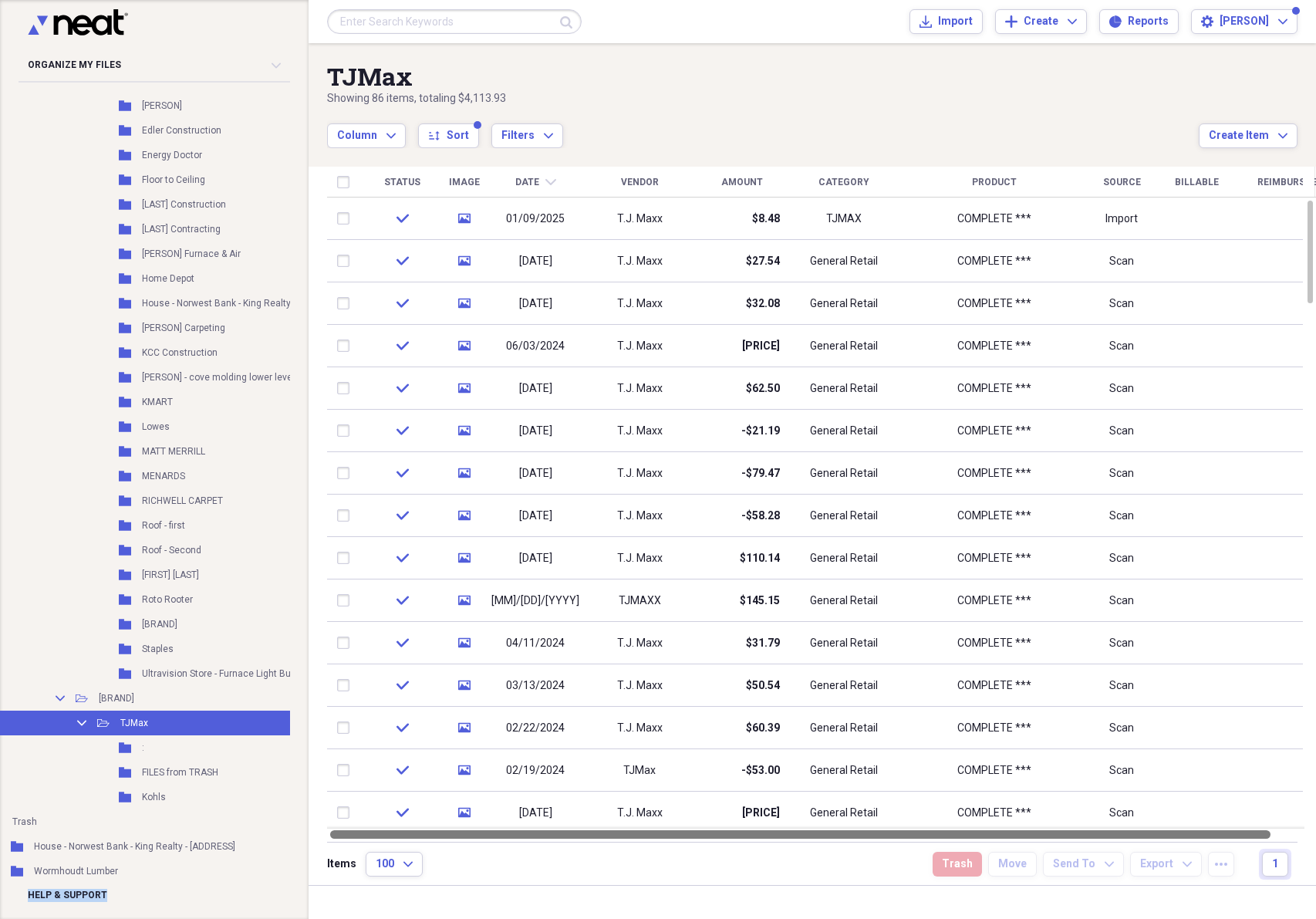 drag, startPoint x: 428, startPoint y: 831, endPoint x: 396, endPoint y: 833, distance: 32.062439 